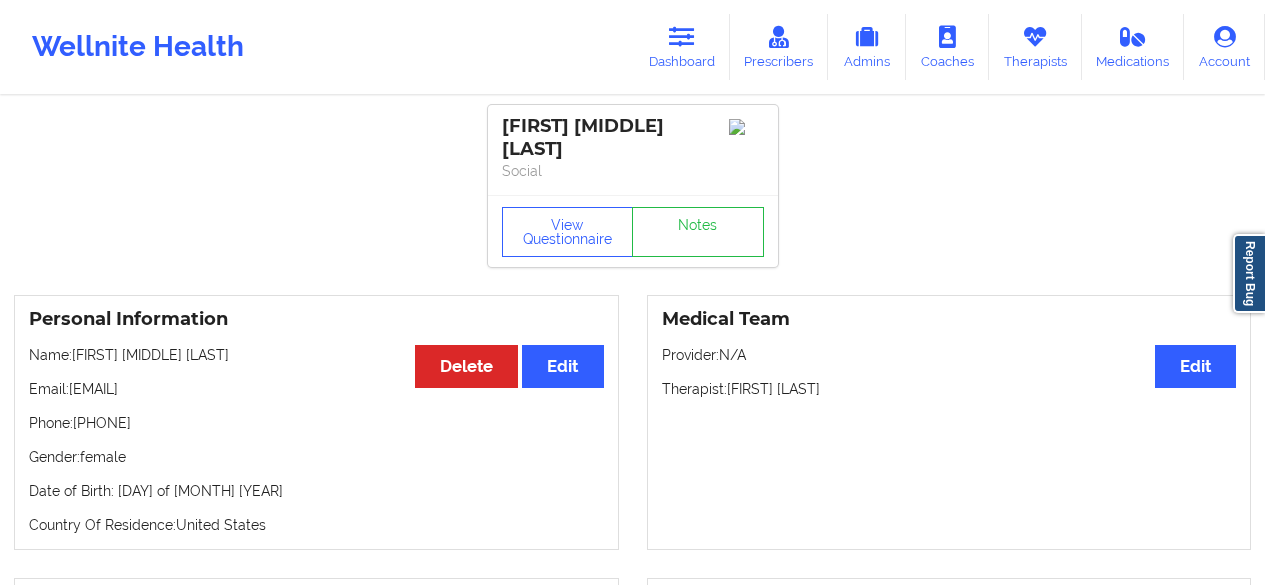 scroll, scrollTop: 64, scrollLeft: 0, axis: vertical 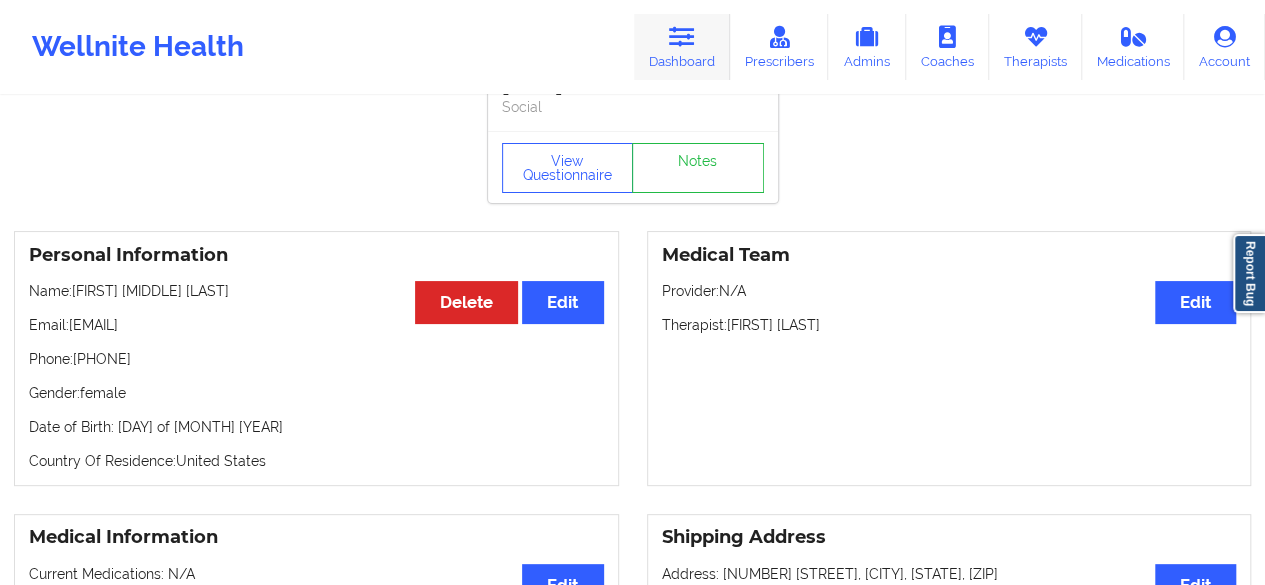 click on "Dashboard" at bounding box center (682, 47) 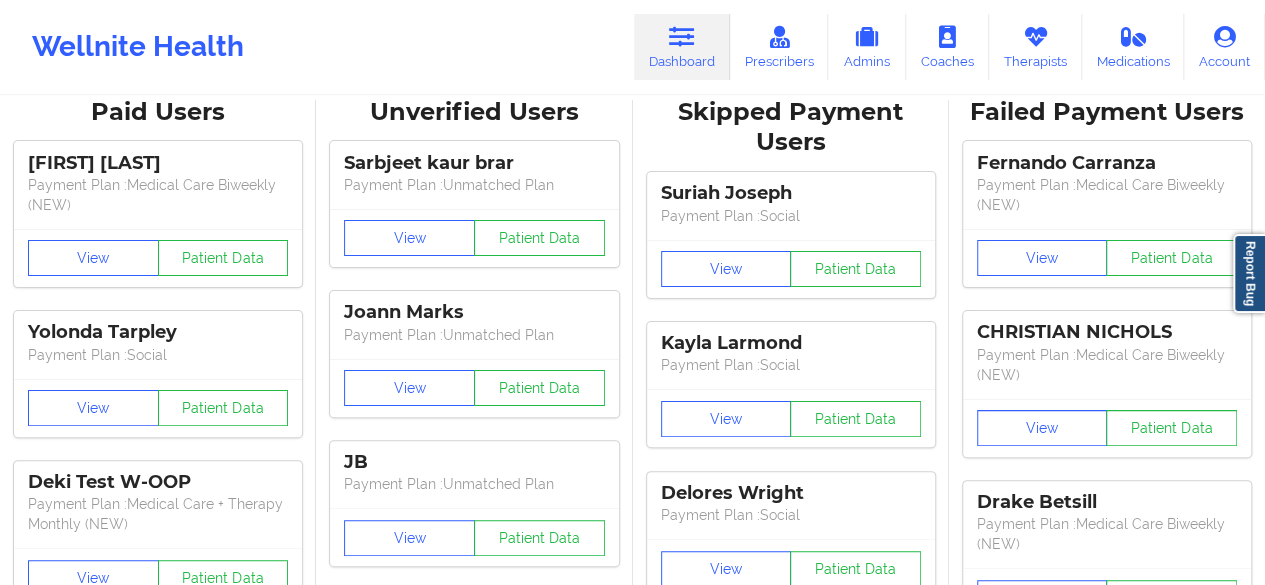 scroll, scrollTop: 0, scrollLeft: 0, axis: both 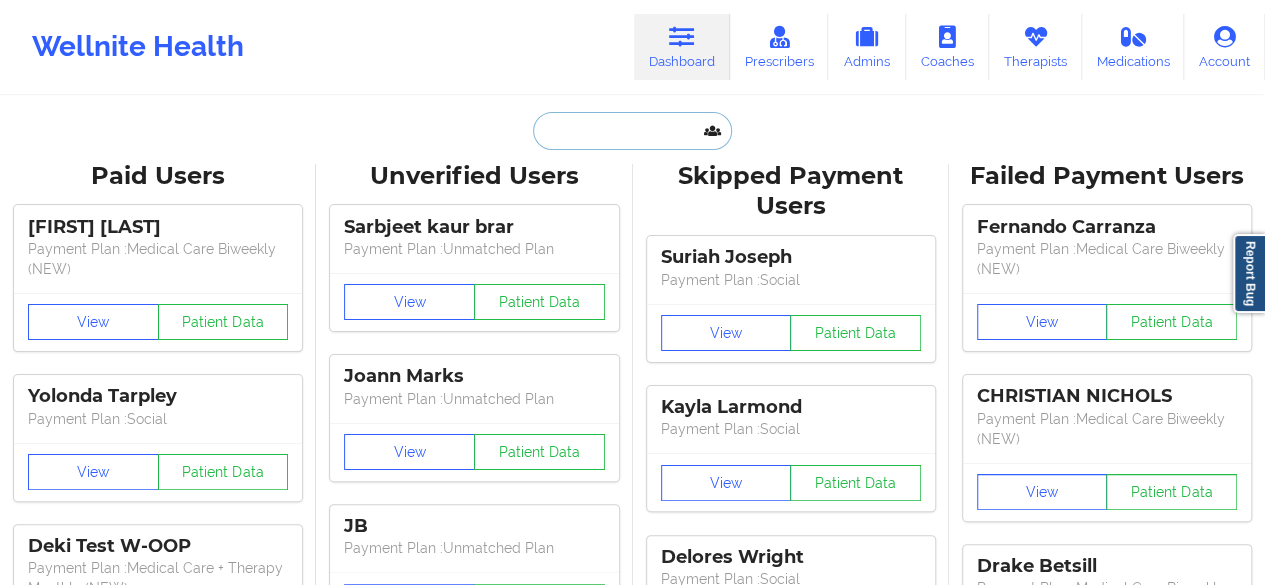 paste on "[EMAIL]" 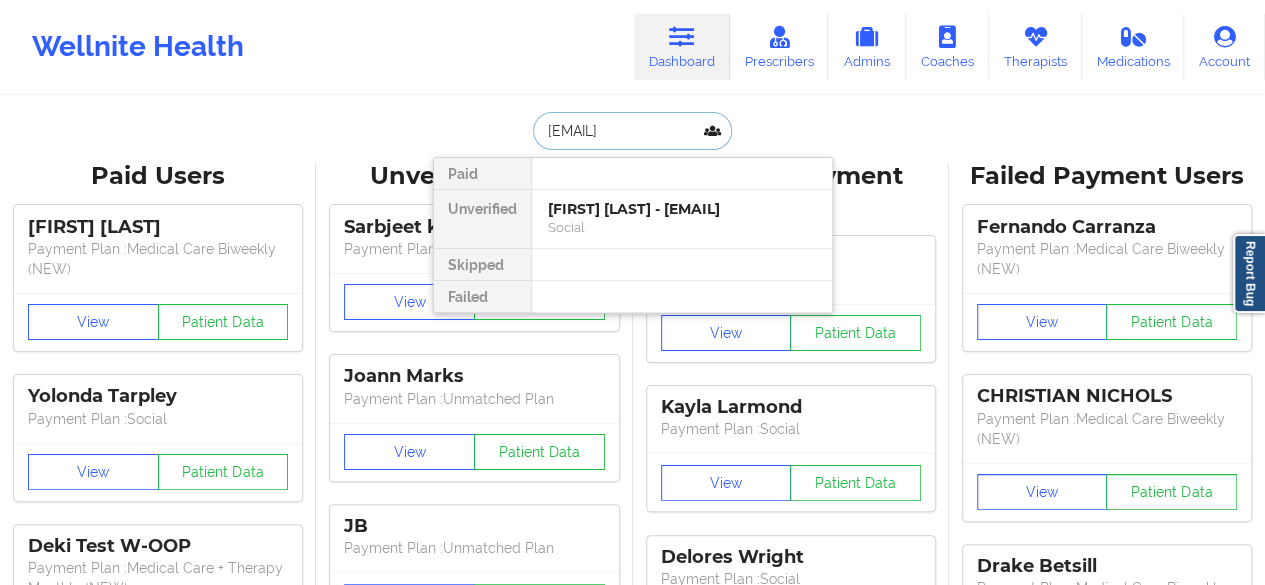 type on "[EMAIL]" 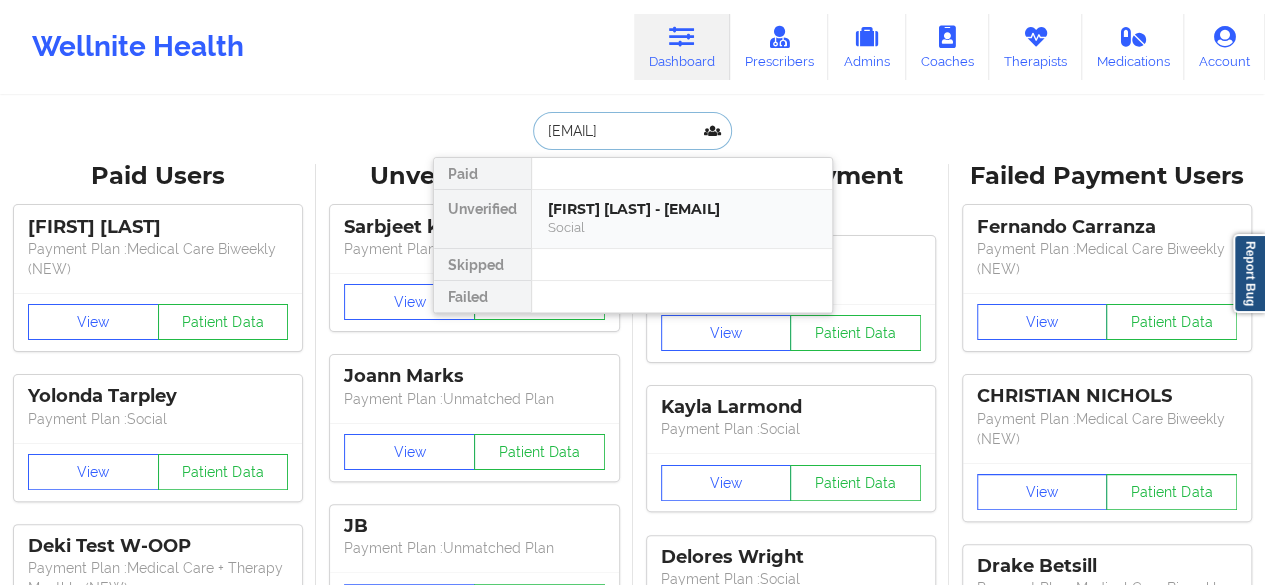 click on "Social" at bounding box center (682, 227) 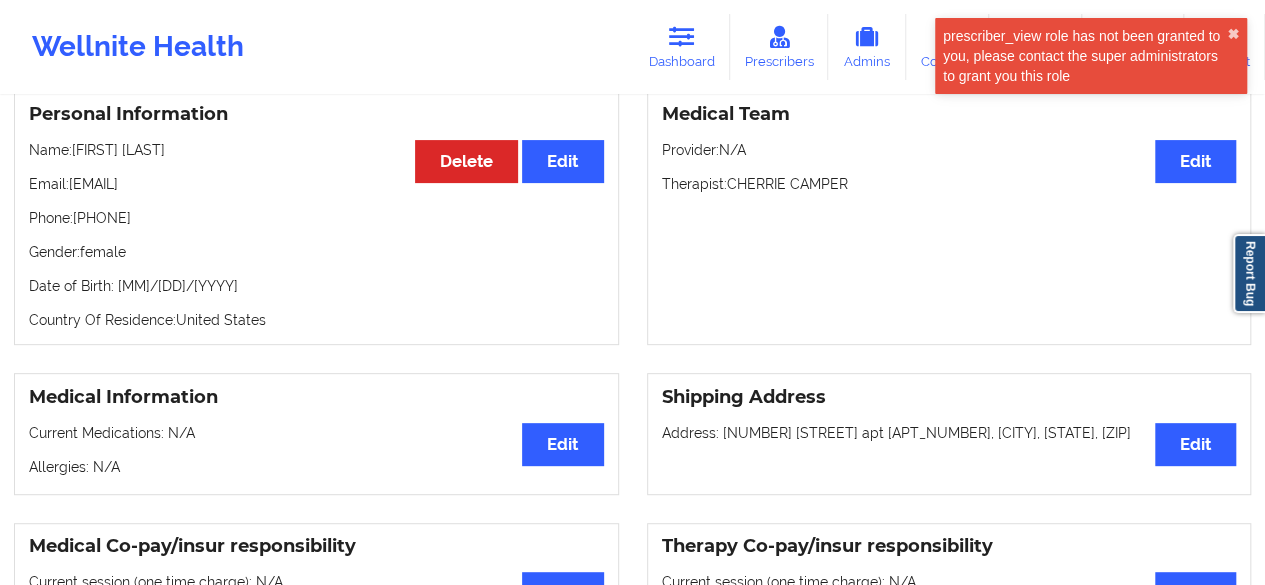 scroll, scrollTop: 218, scrollLeft: 0, axis: vertical 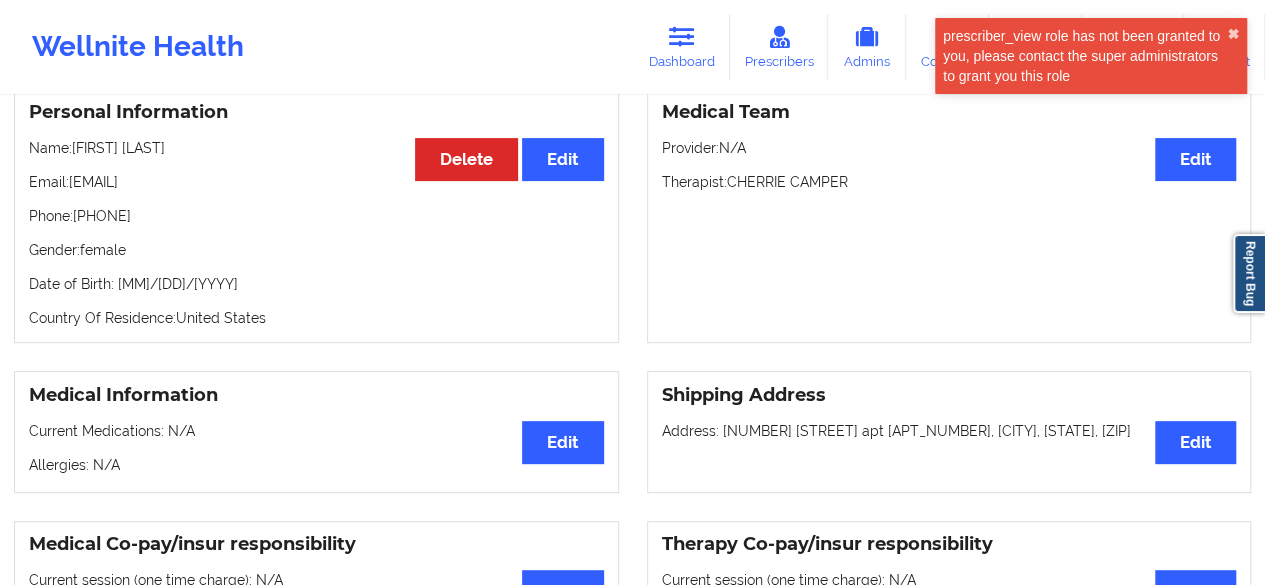 click on "Address: [NUMBER] [STREET] apt [APT_NUMBER], [CITY], [STATE], [ZIP]" at bounding box center (949, 431) 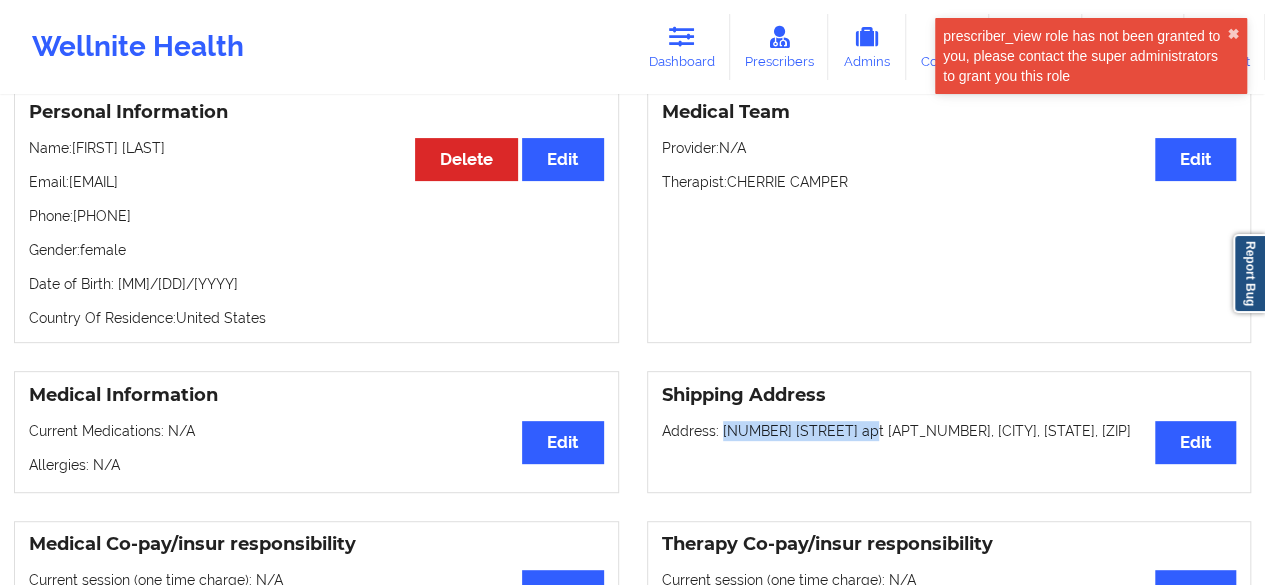drag, startPoint x: 729, startPoint y: 431, endPoint x: 892, endPoint y: 437, distance: 163.1104 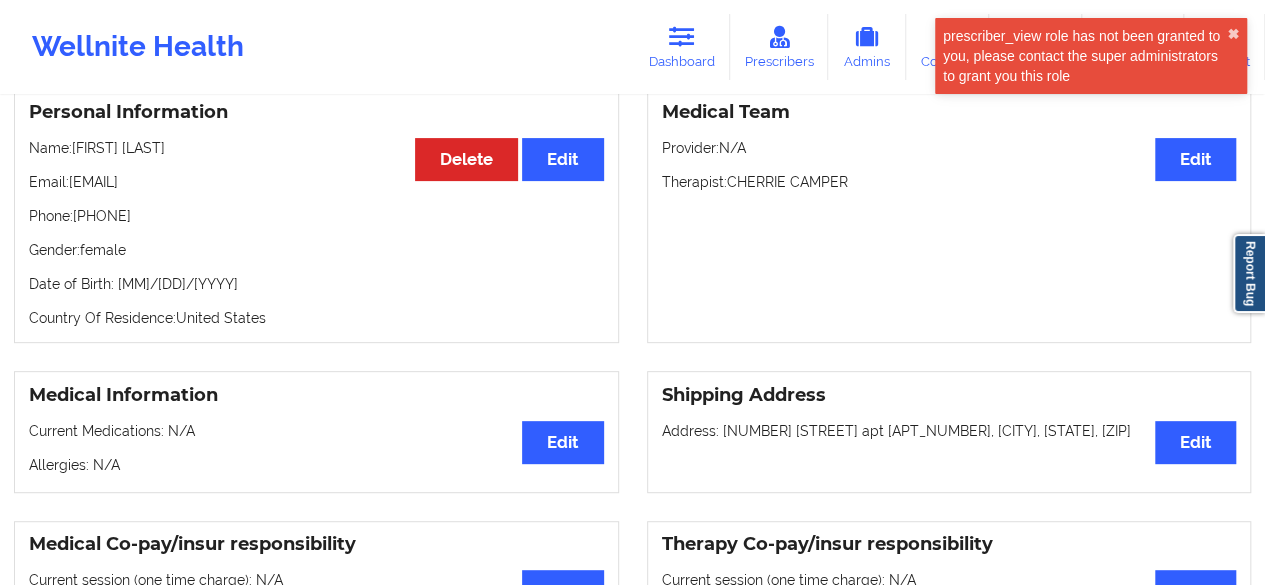 click on "Address: [NUMBER] [STREET] apt [APT_NUMBER], [CITY], [STATE], [ZIP]" at bounding box center (949, 431) 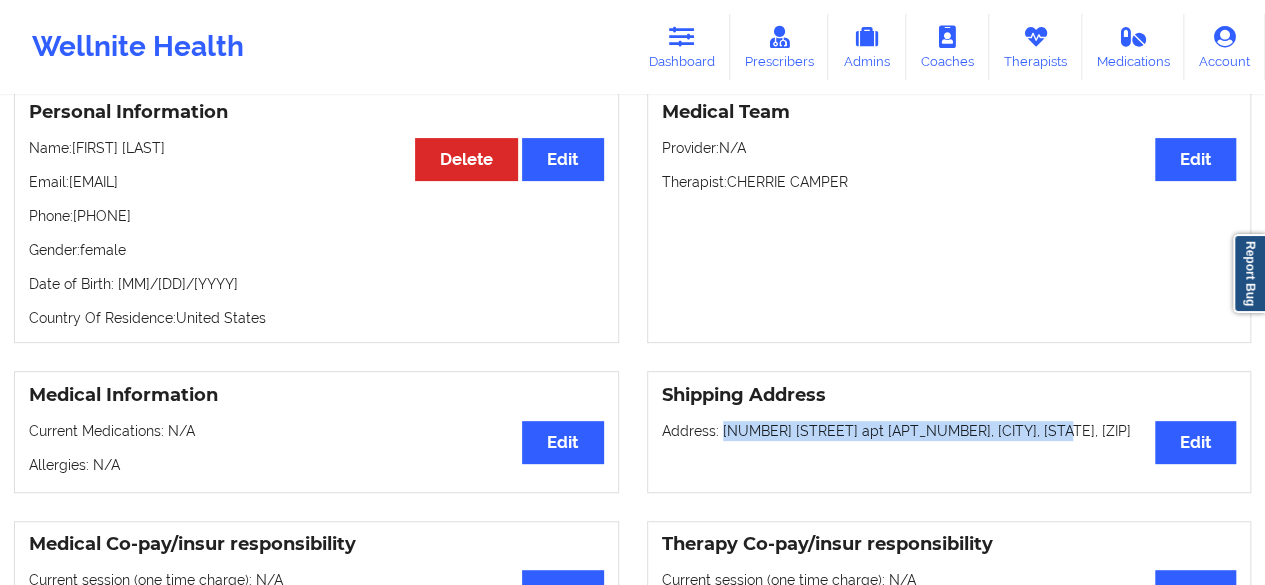 drag, startPoint x: 1002, startPoint y: 424, endPoint x: 720, endPoint y: 427, distance: 282.01596 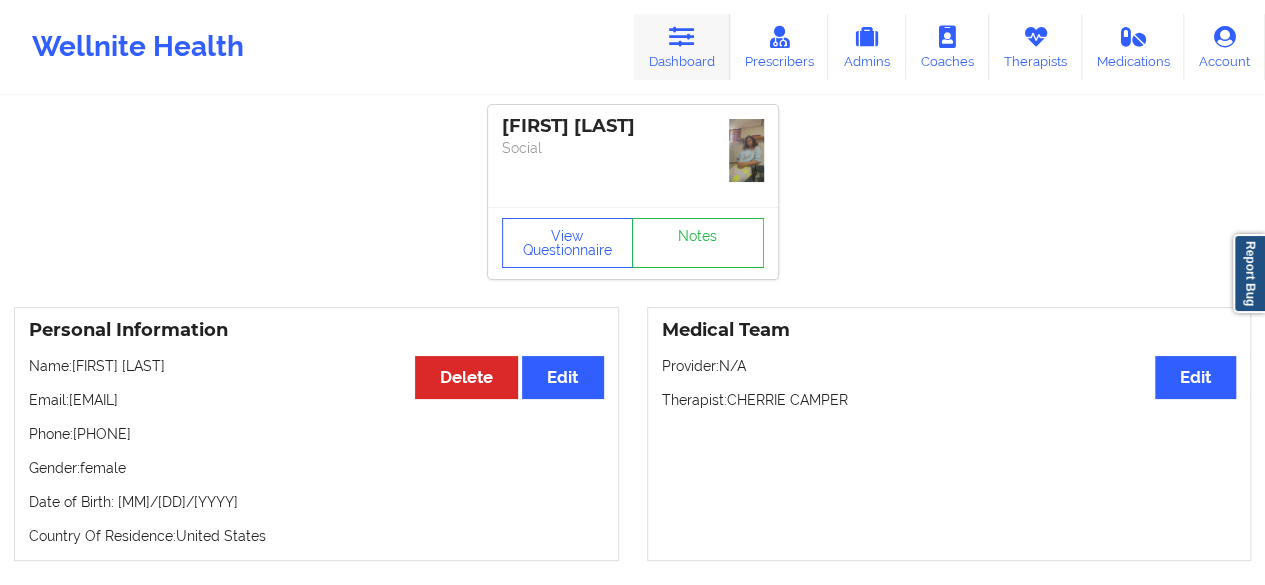 click on "Dashboard" at bounding box center (682, 47) 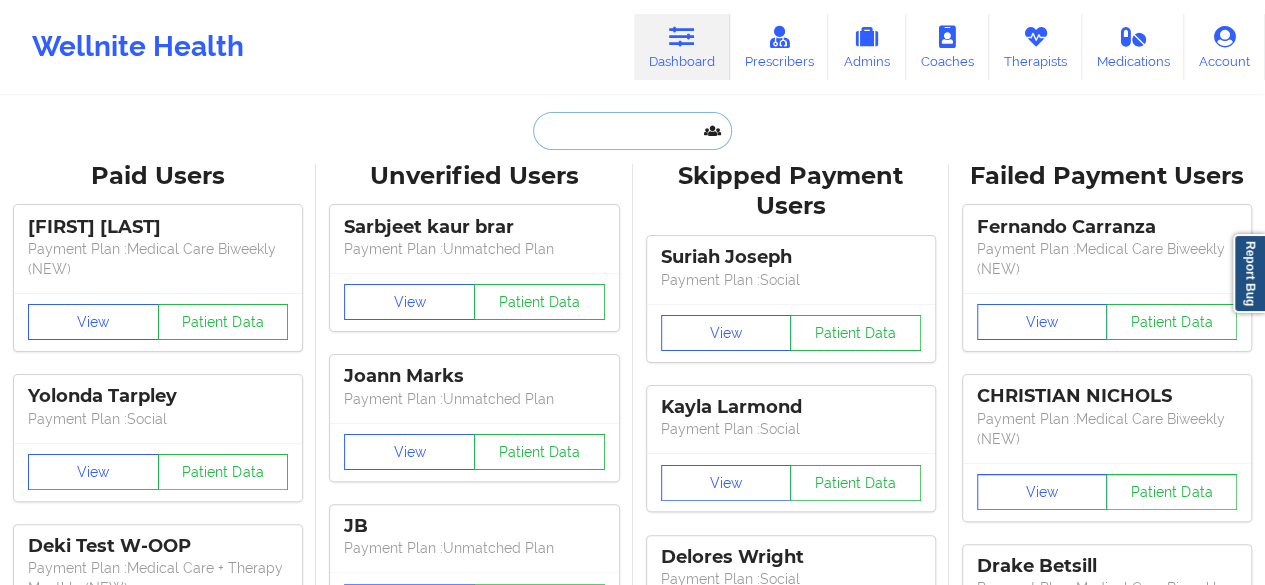 paste on "[EMAIL]" 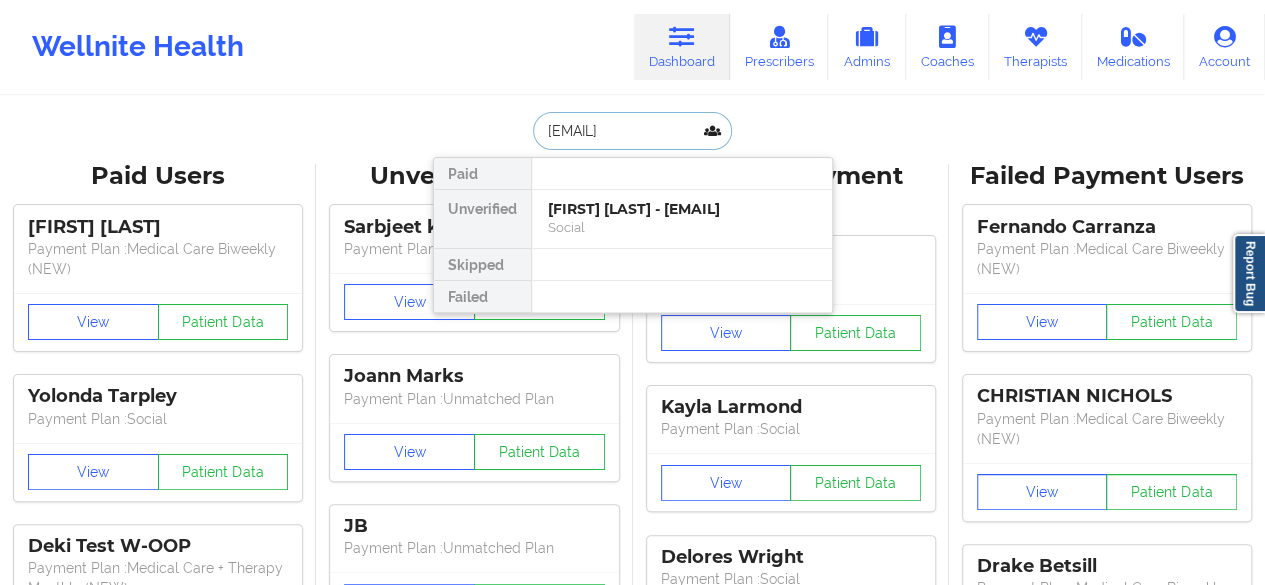 click on "[EMAIL]" at bounding box center [632, 131] 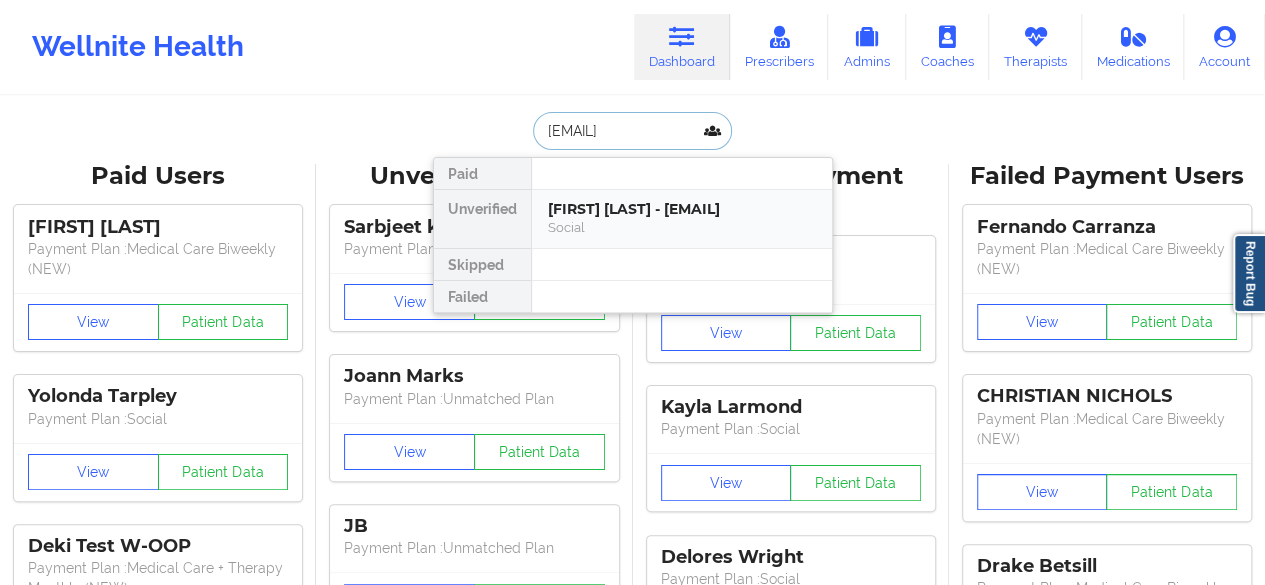 click on "[FIRST] [LAST] - [EMAIL]" at bounding box center (682, 209) 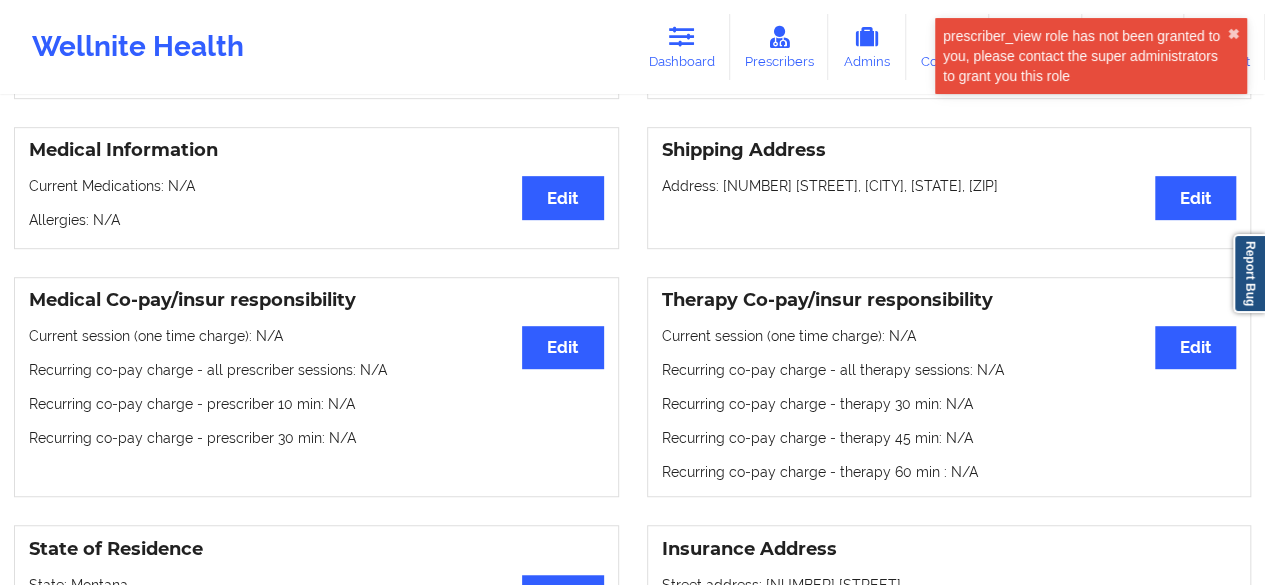 scroll, scrollTop: 331, scrollLeft: 0, axis: vertical 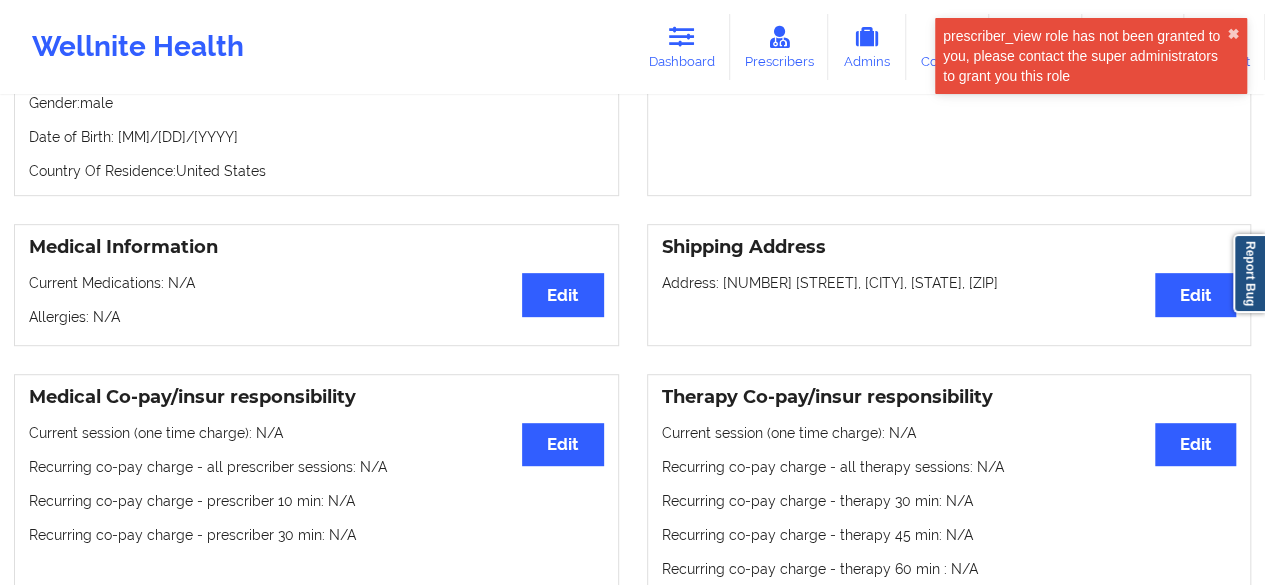 click on "Address: [NUMBER] [STREET], [CITY], [STATE], [ZIP]" at bounding box center [949, 283] 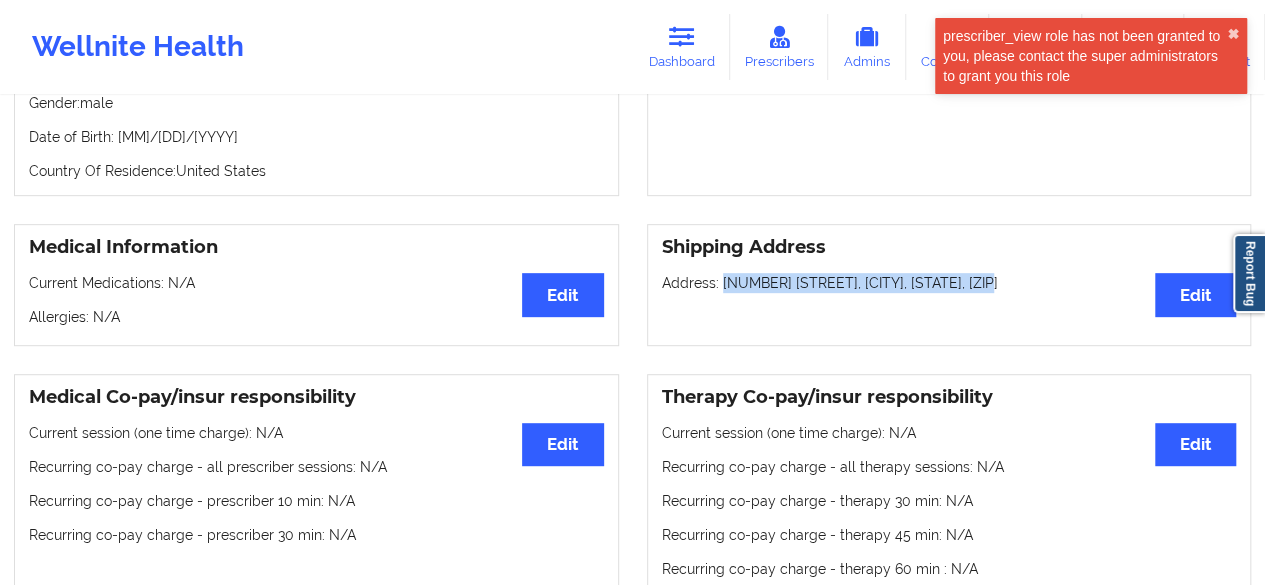 scroll, scrollTop: 338, scrollLeft: 0, axis: vertical 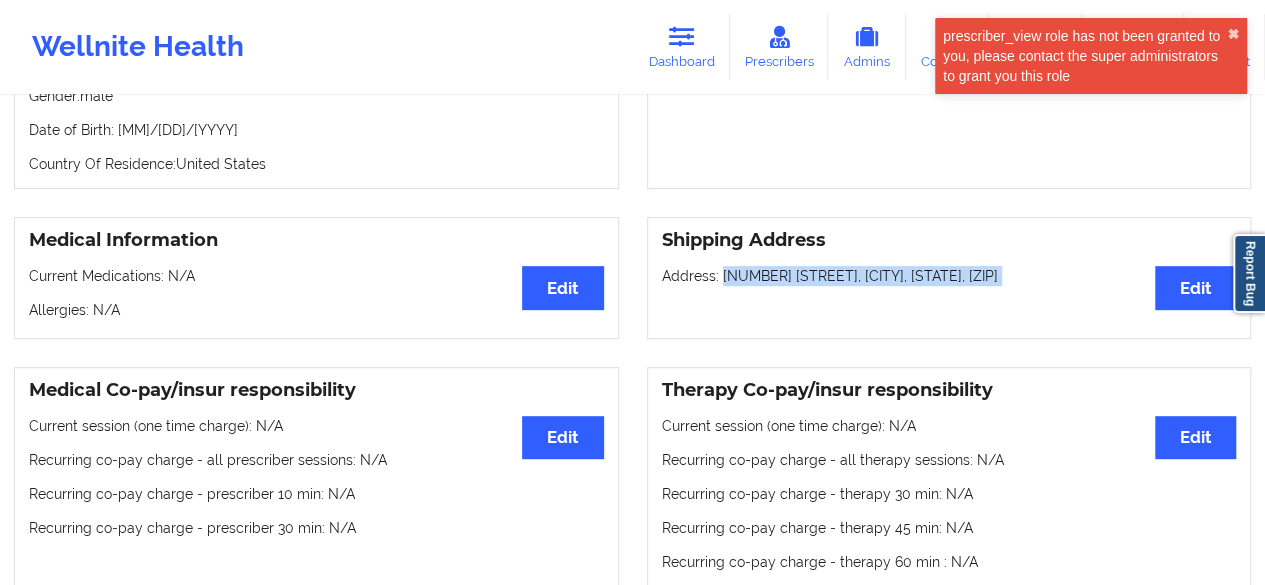drag, startPoint x: 735, startPoint y: 282, endPoint x: 1042, endPoint y: 289, distance: 307.0798 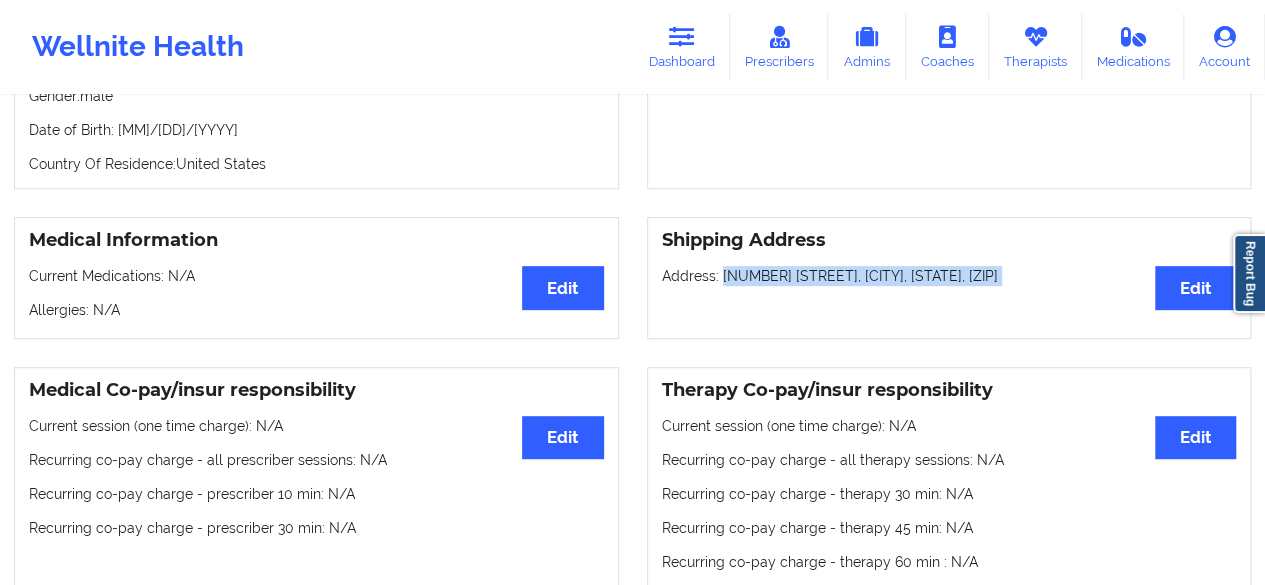 scroll, scrollTop: 0, scrollLeft: 0, axis: both 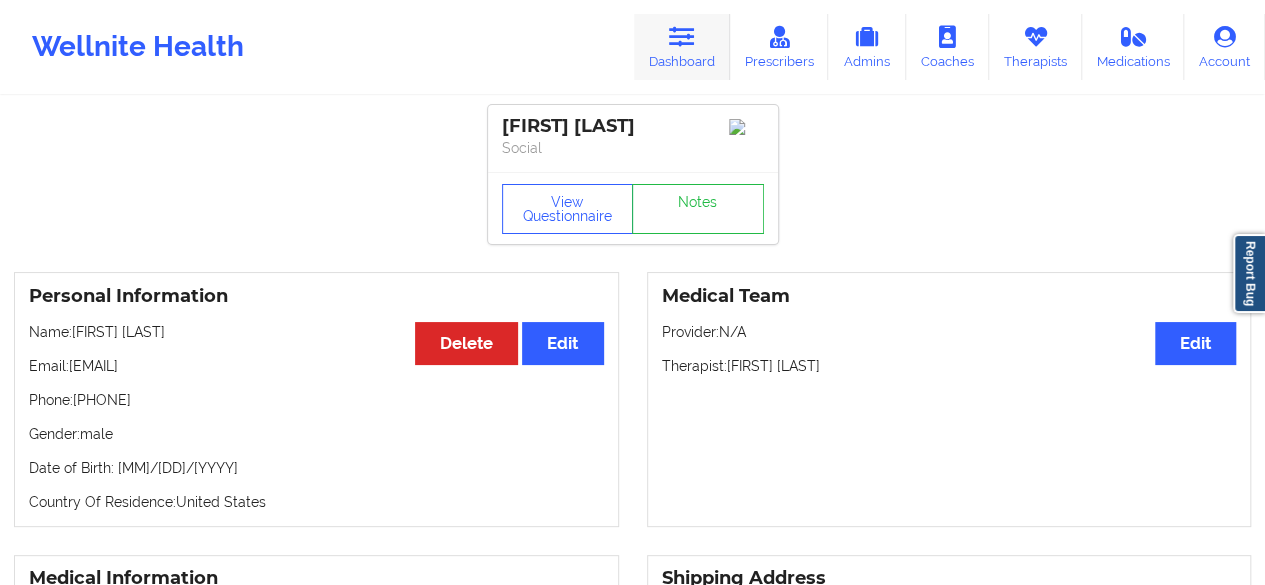 click at bounding box center [682, 37] 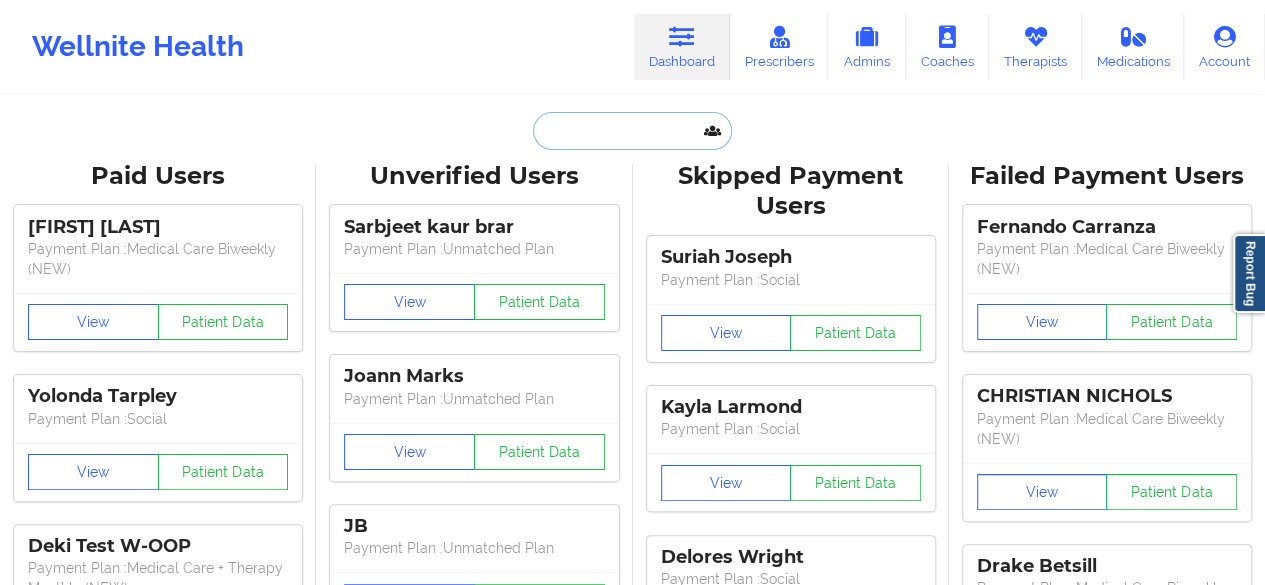 paste on "[EMAIL]" 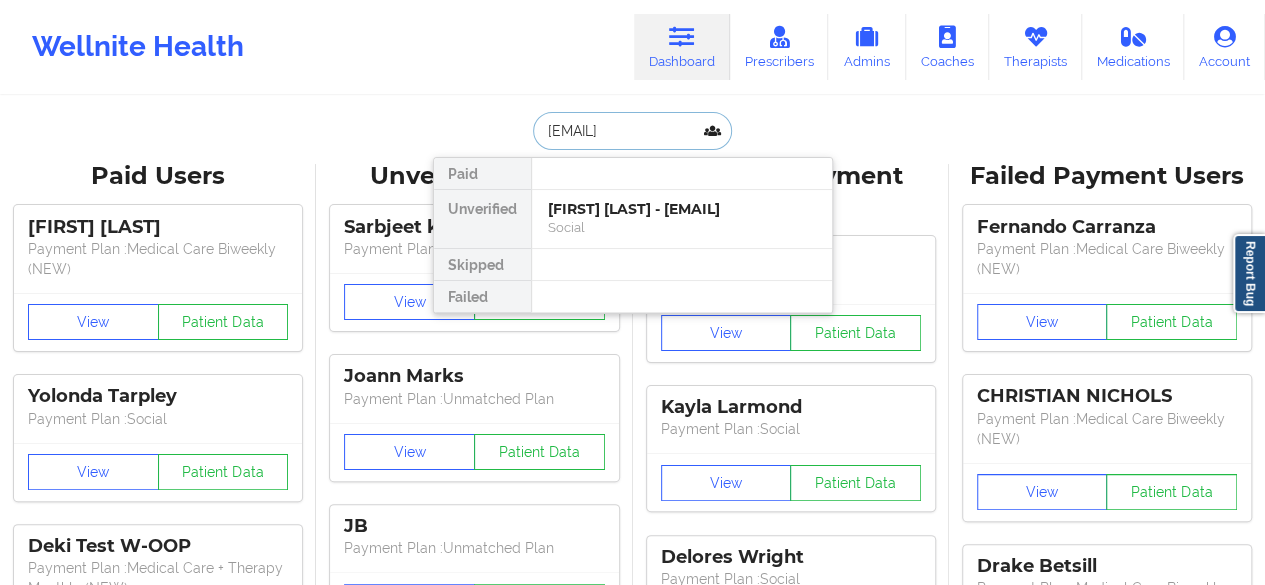 click on "[EMAIL]" at bounding box center (632, 131) 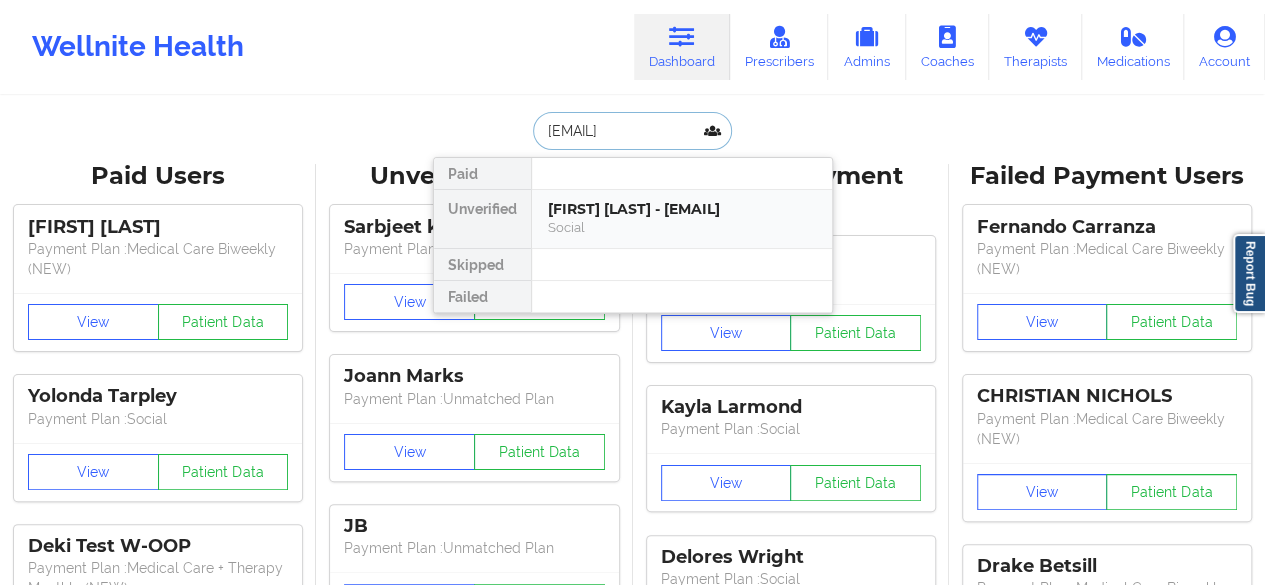 click on "[FIRST] [LAST] - [EMAIL]" at bounding box center [682, 209] 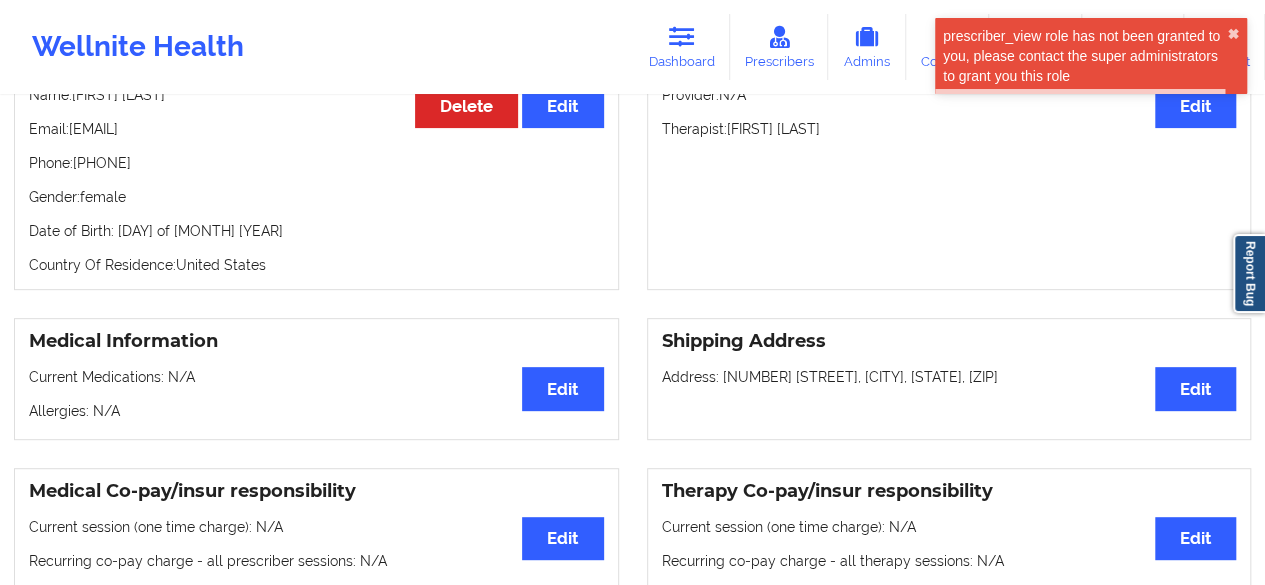 scroll, scrollTop: 238, scrollLeft: 0, axis: vertical 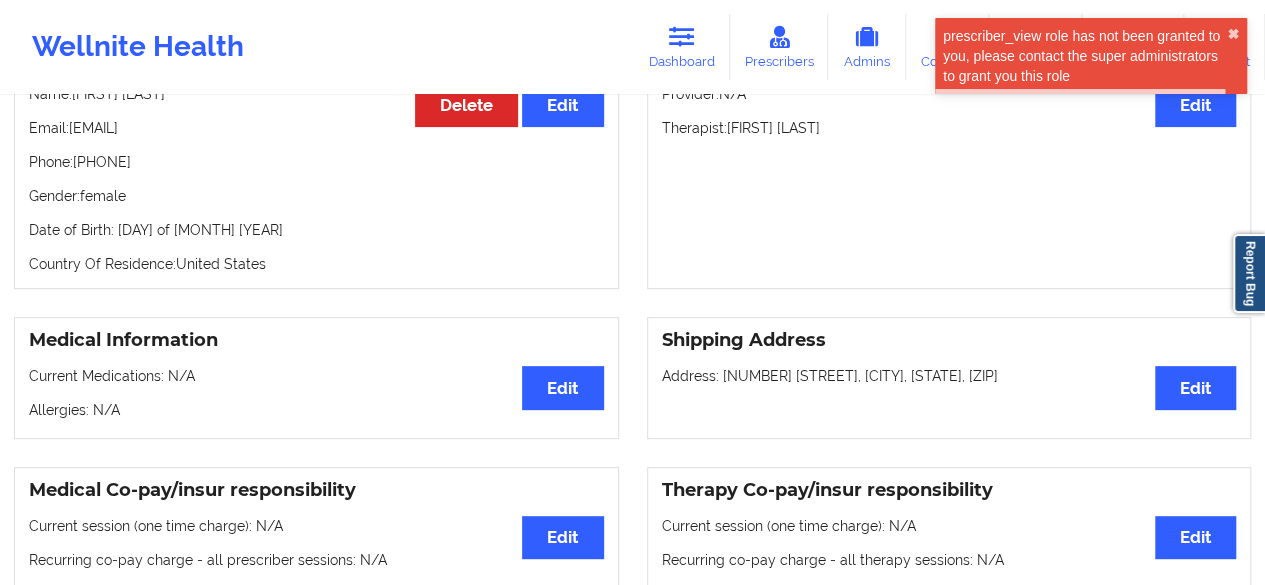 click on "Address: [NUMBER] [STREET] dr, [CITY] , [STATE], [ZIP]" at bounding box center [949, 376] 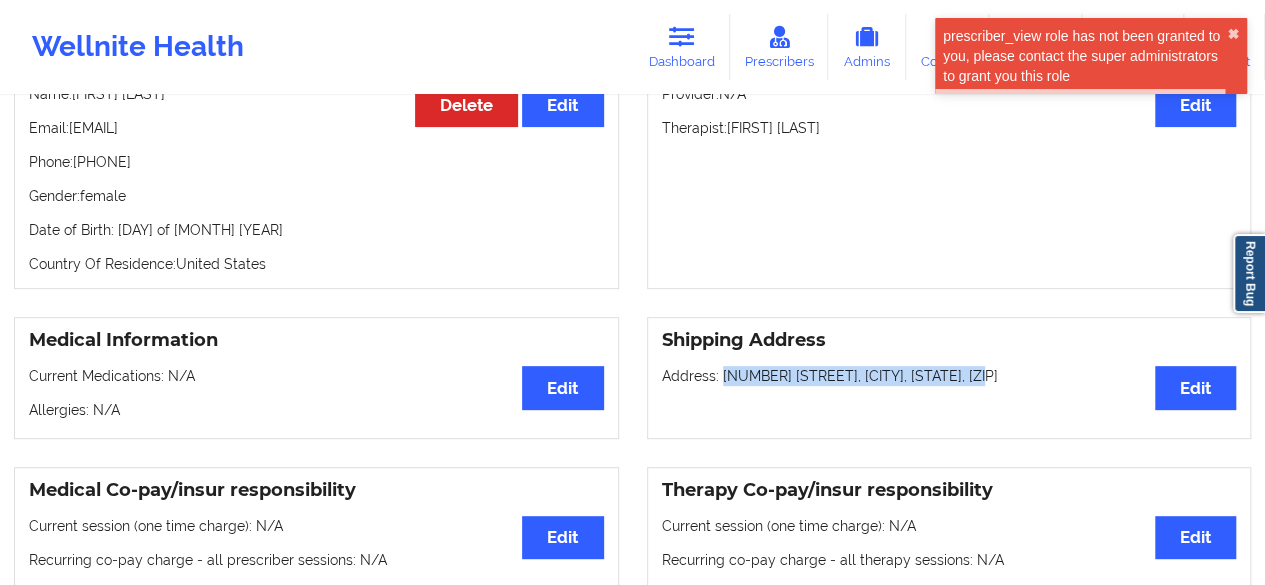 drag, startPoint x: 934, startPoint y: 386, endPoint x: 740, endPoint y: 393, distance: 194.12625 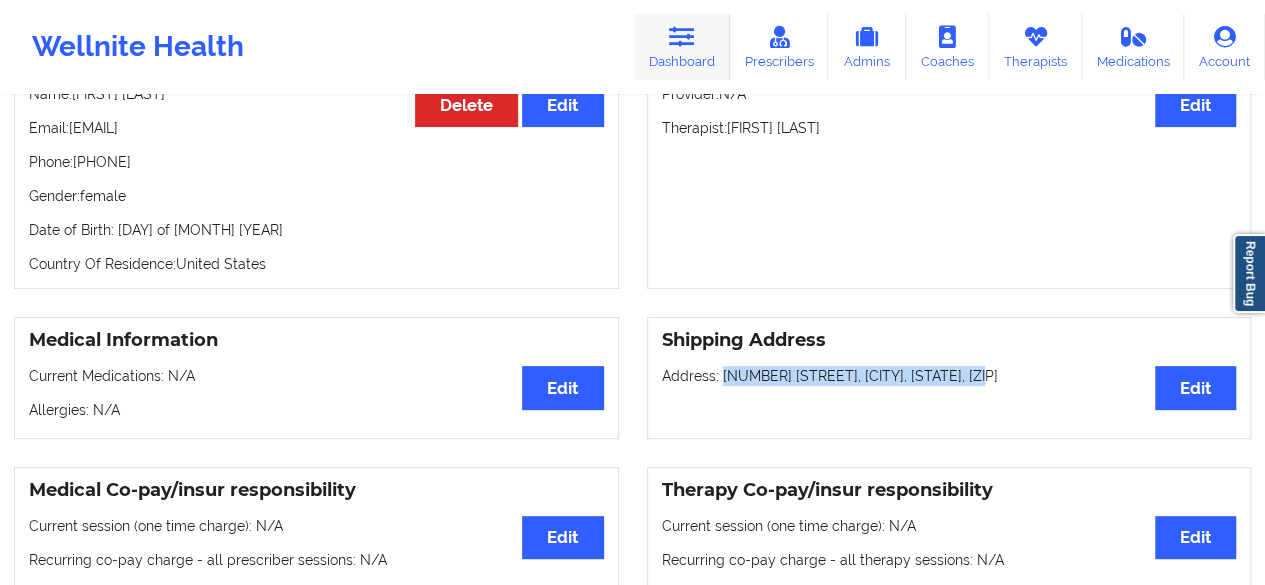 click at bounding box center (682, 37) 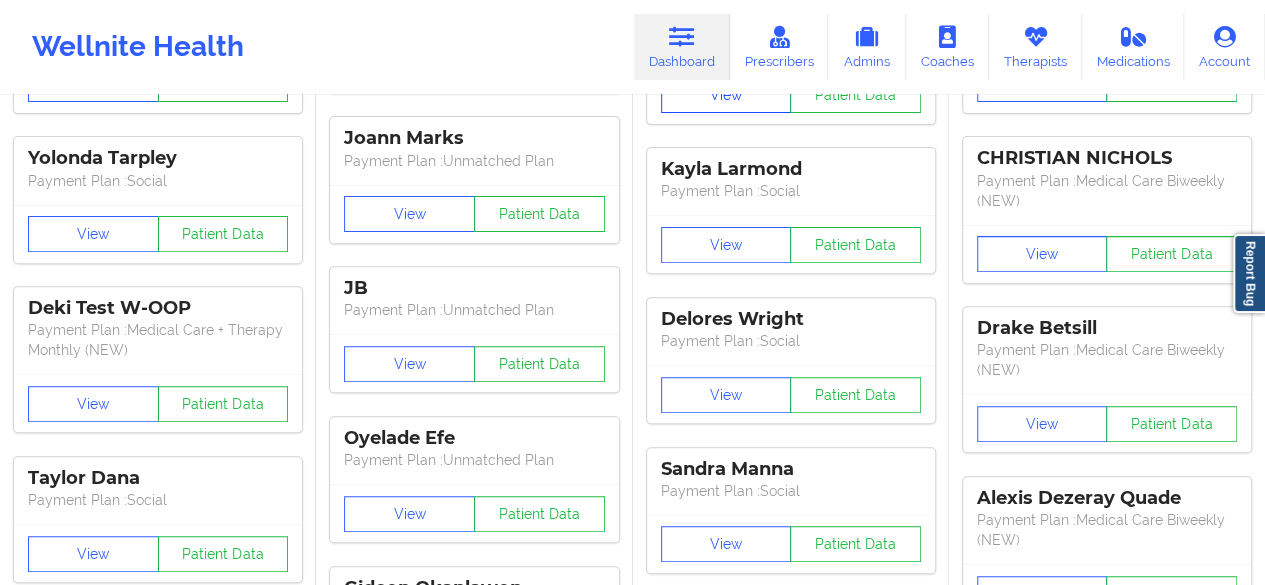 scroll, scrollTop: 0, scrollLeft: 0, axis: both 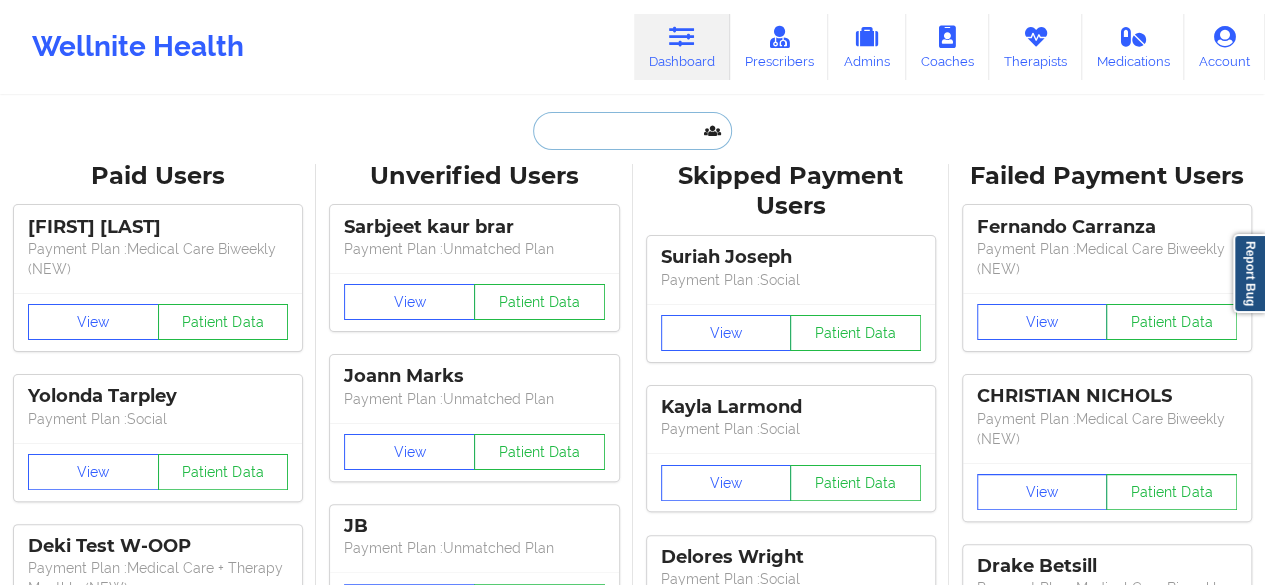 paste on "[EMAIL]" 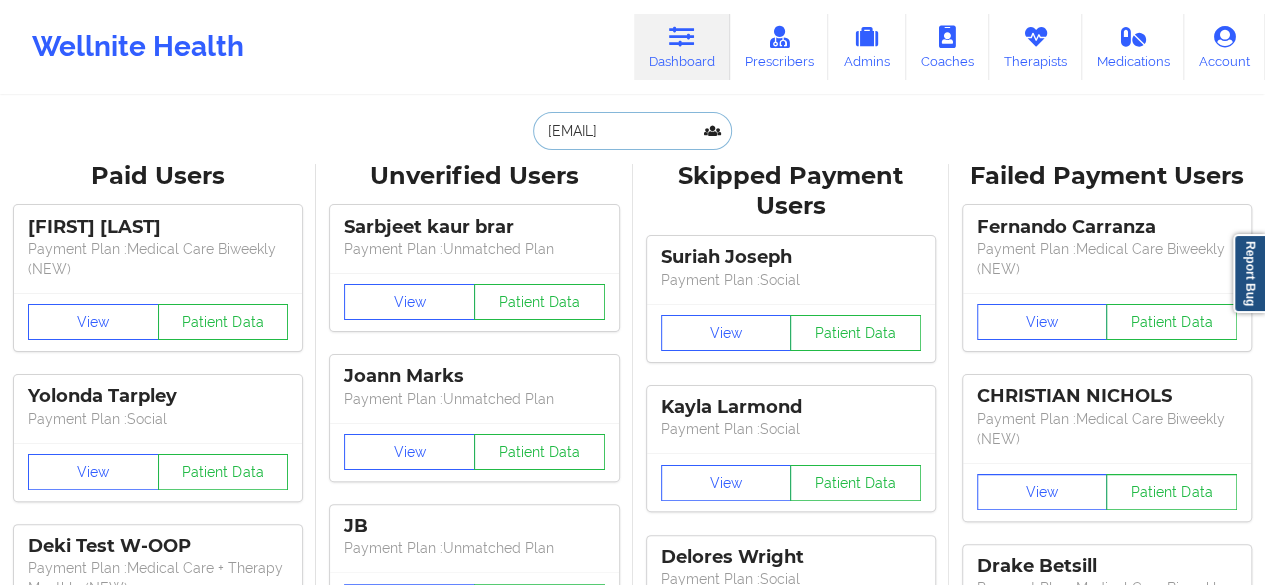 click on "[EMAIL]" at bounding box center [632, 131] 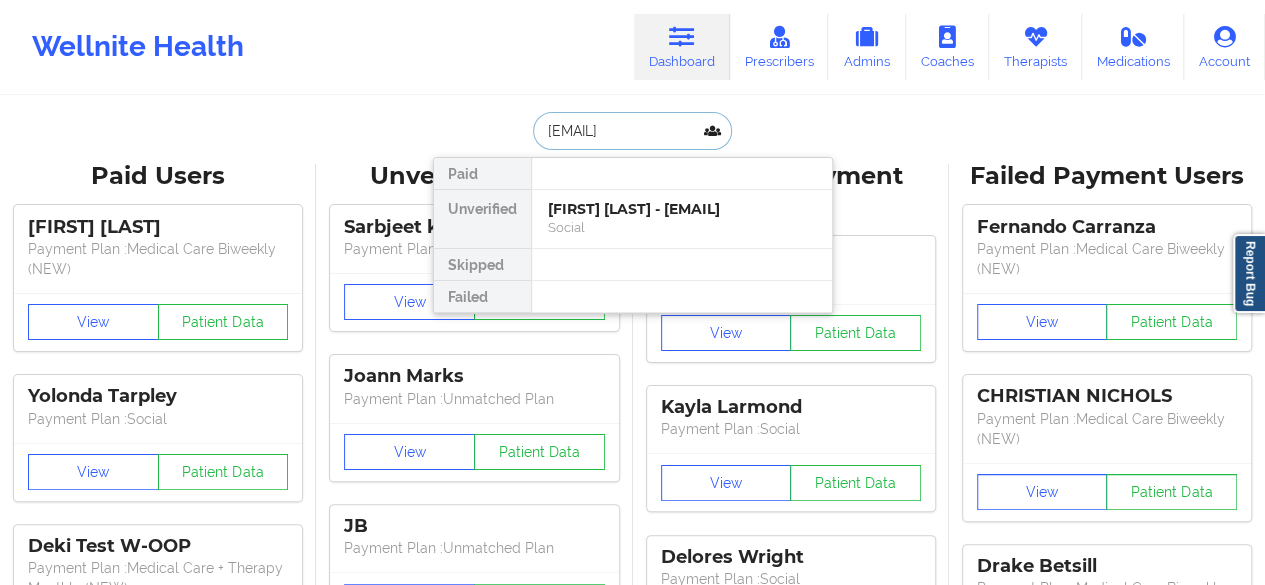scroll, scrollTop: 0, scrollLeft: 16, axis: horizontal 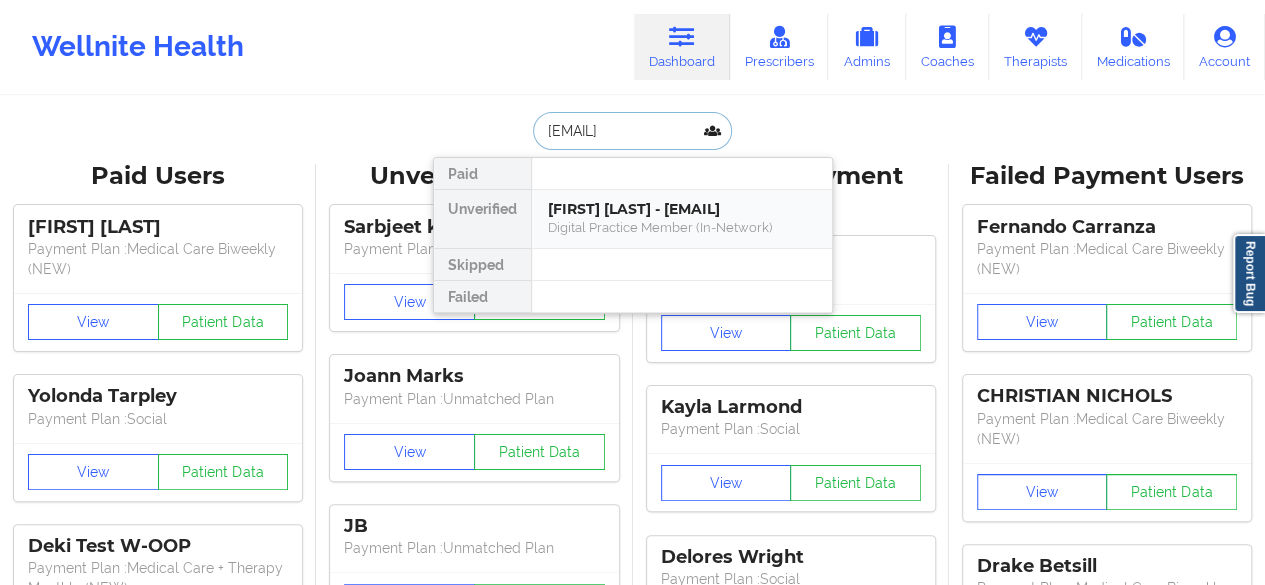 click on "[FIRST] [LAST] - [EMAIL]" at bounding box center (682, 209) 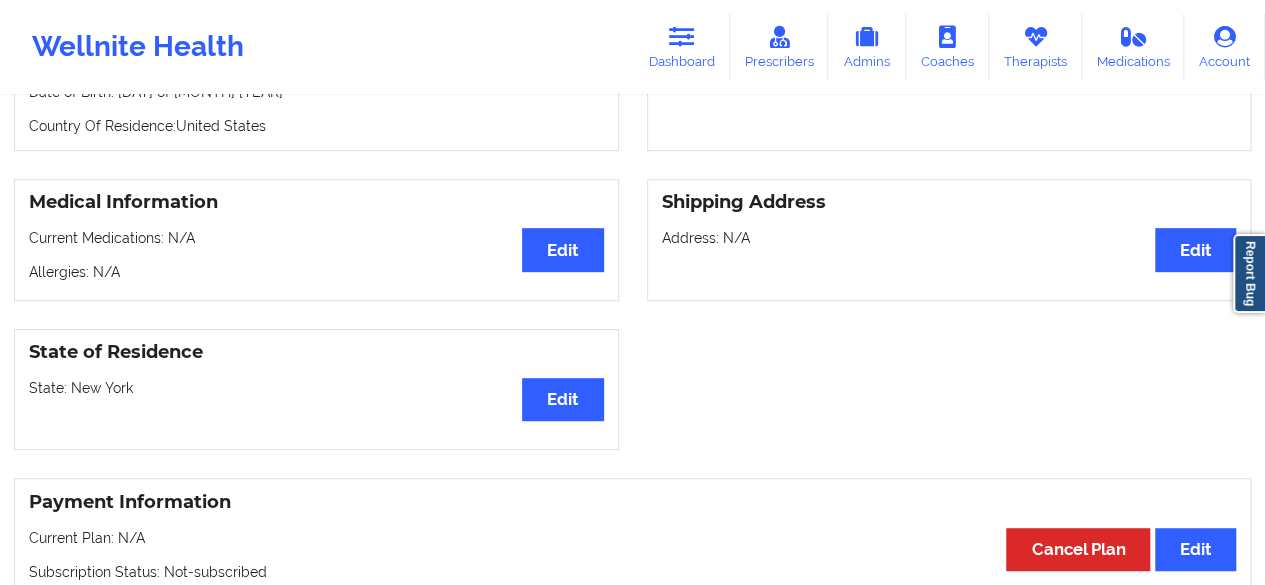 scroll, scrollTop: 0, scrollLeft: 0, axis: both 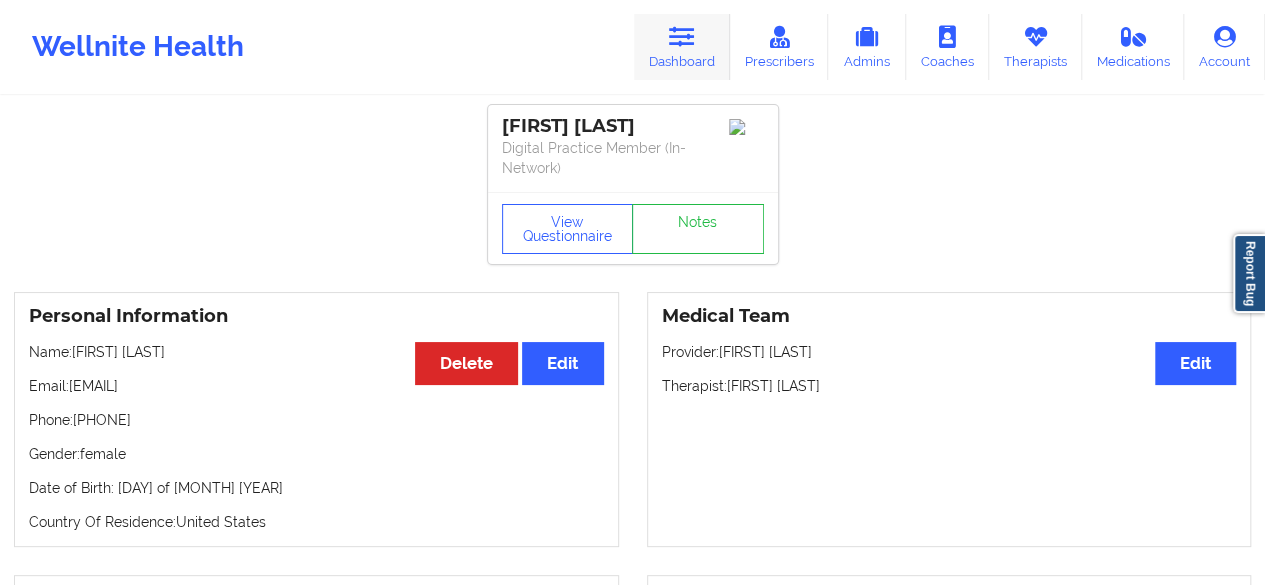 click on "Dashboard" at bounding box center [682, 47] 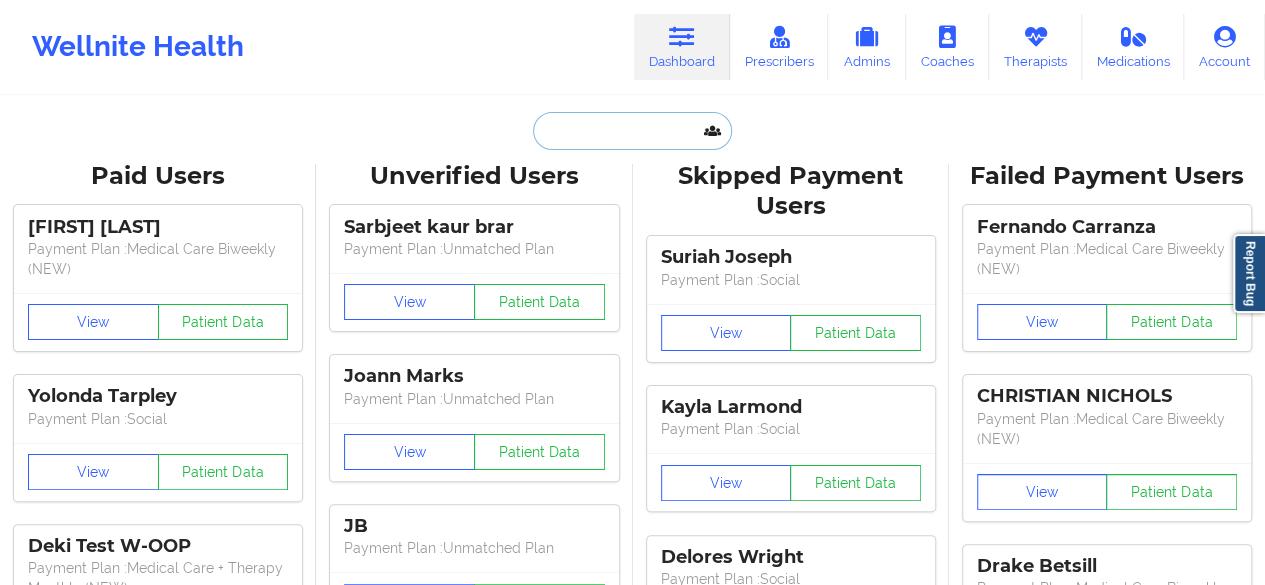 click at bounding box center (632, 131) 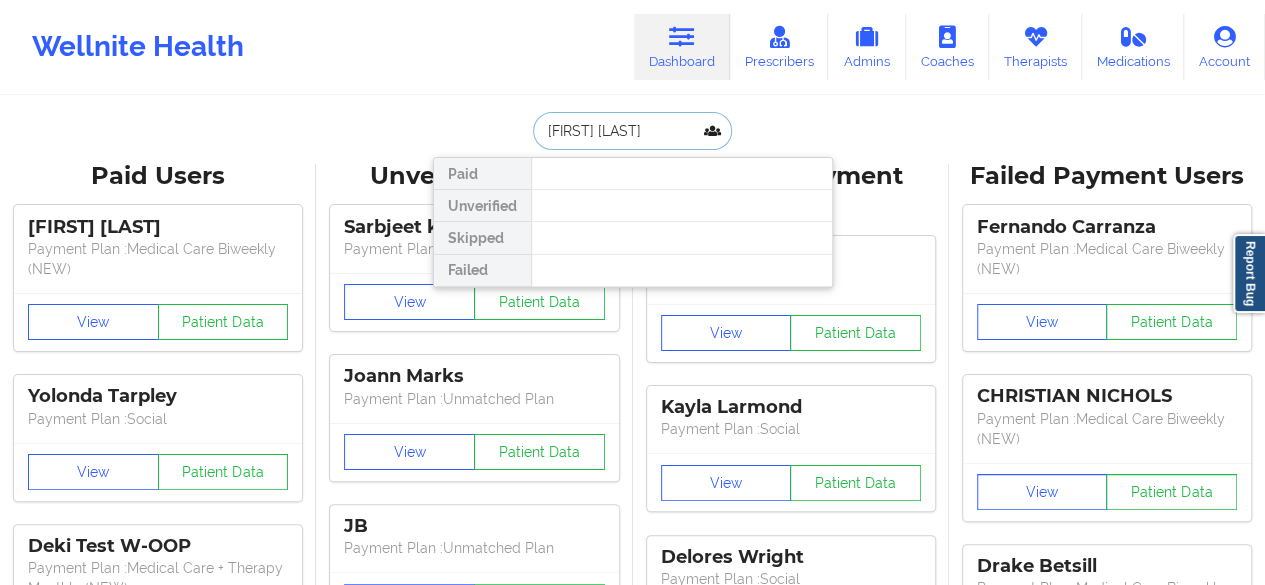drag, startPoint x: 614, startPoint y: 132, endPoint x: 602, endPoint y: 131, distance: 12.0415945 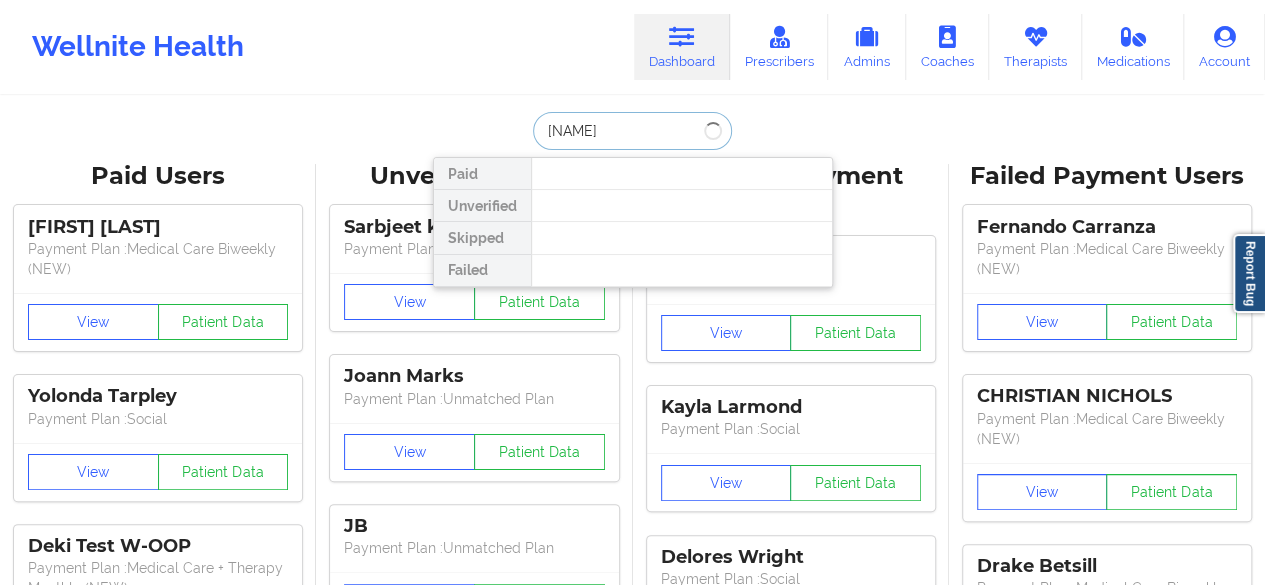 type on "[FIRST] [LAST]" 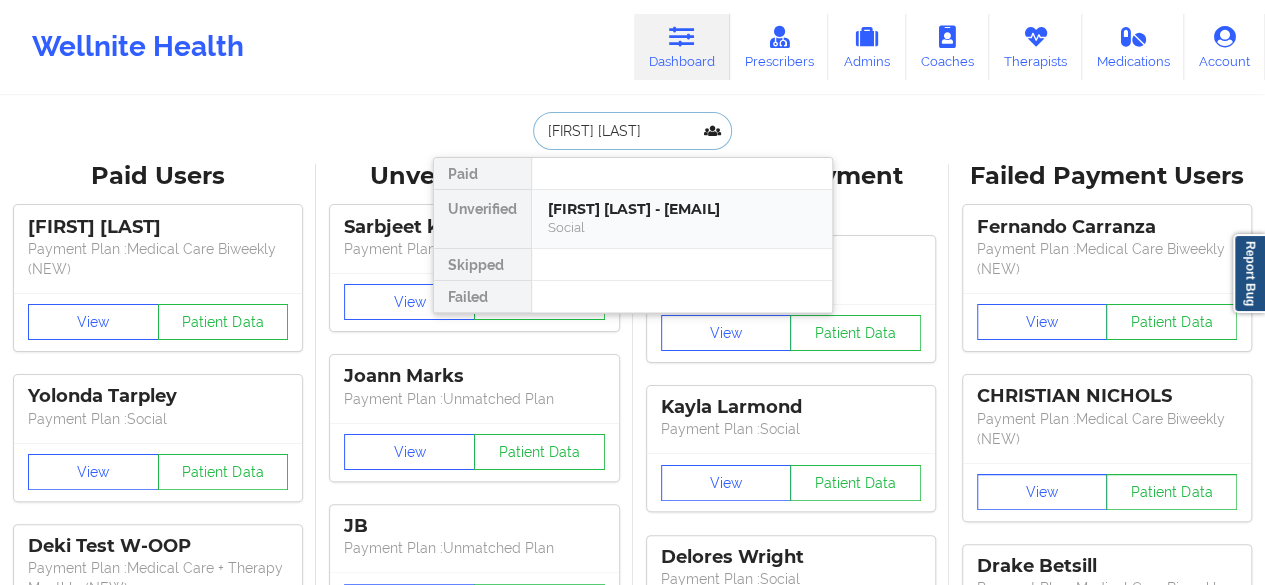 click on "[FIRST] [LAST] - [EMAIL]" at bounding box center (682, 209) 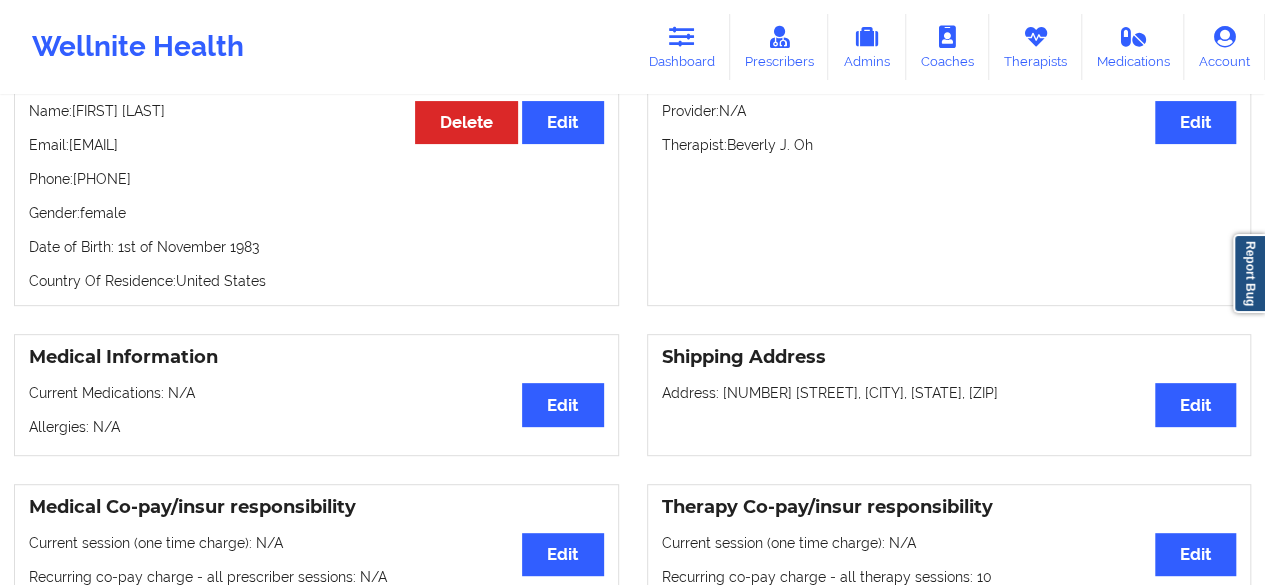 scroll, scrollTop: 218, scrollLeft: 0, axis: vertical 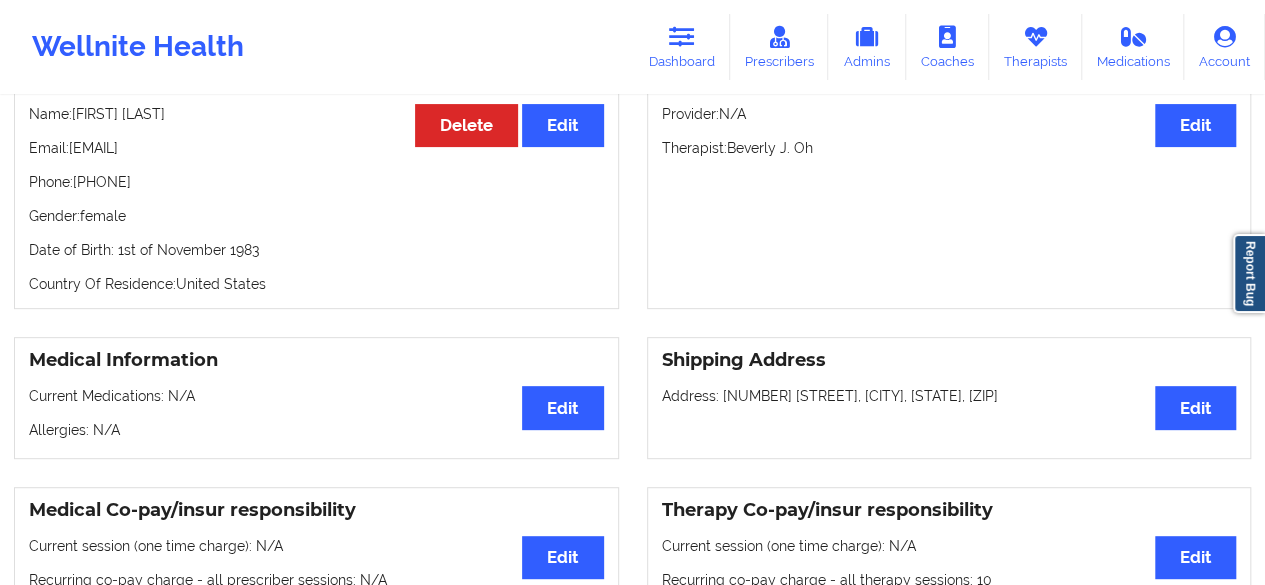 click on "Phone: [PHONE]" at bounding box center (316, 182) 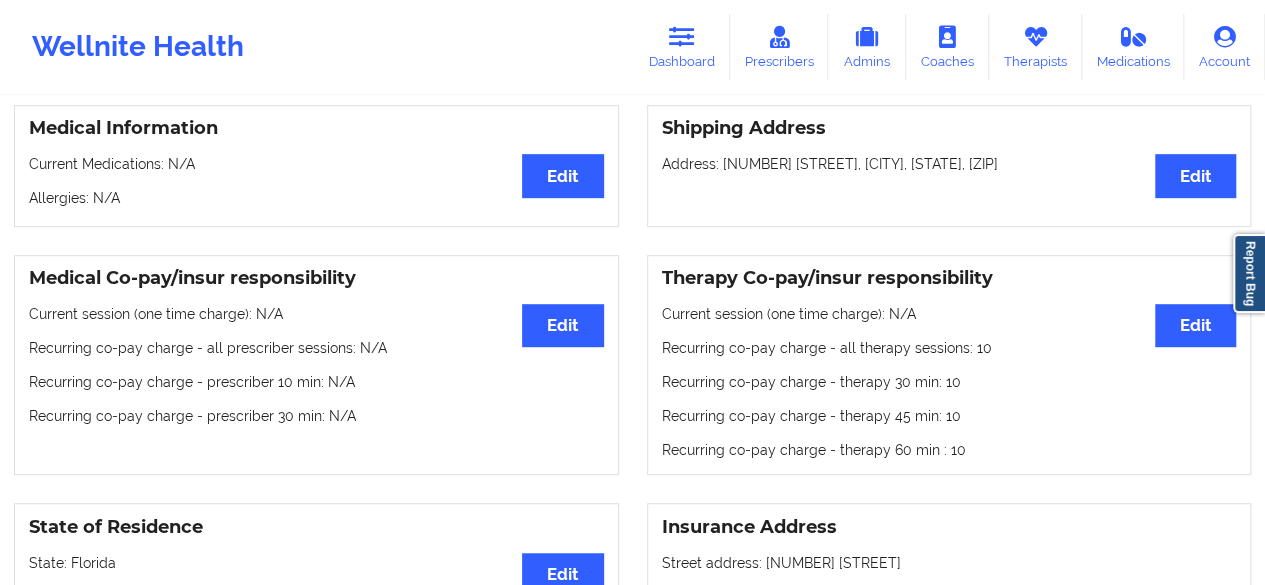 scroll, scrollTop: 452, scrollLeft: 0, axis: vertical 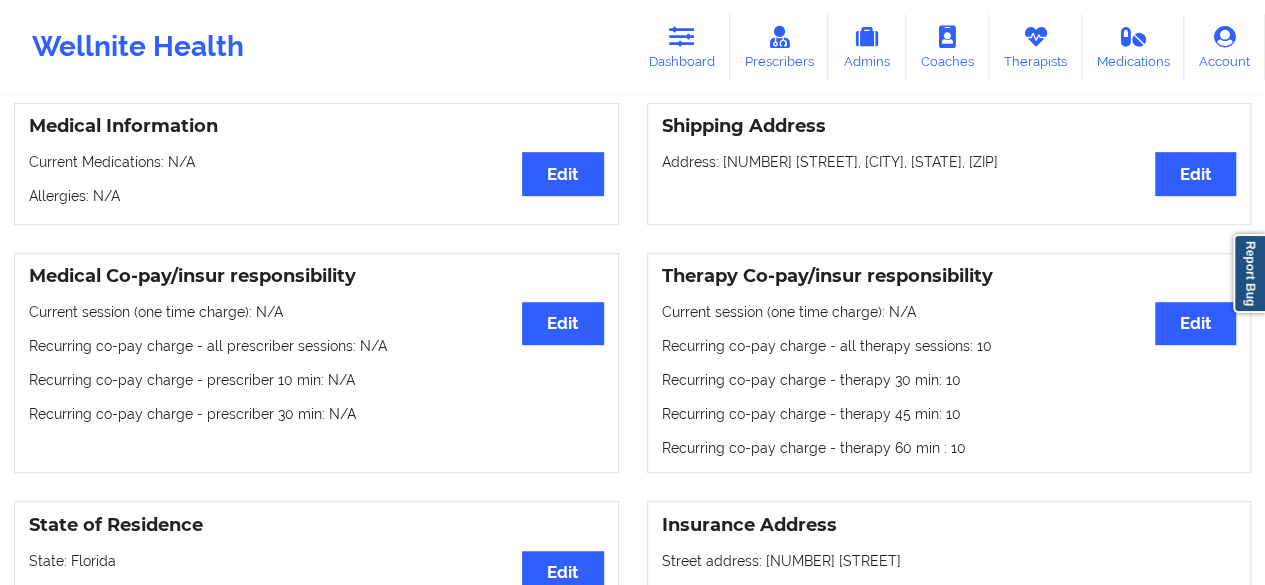 click on "Address: [NUMBER] [STREET], [CITY], [STATE], [ZIP]" at bounding box center [949, 162] 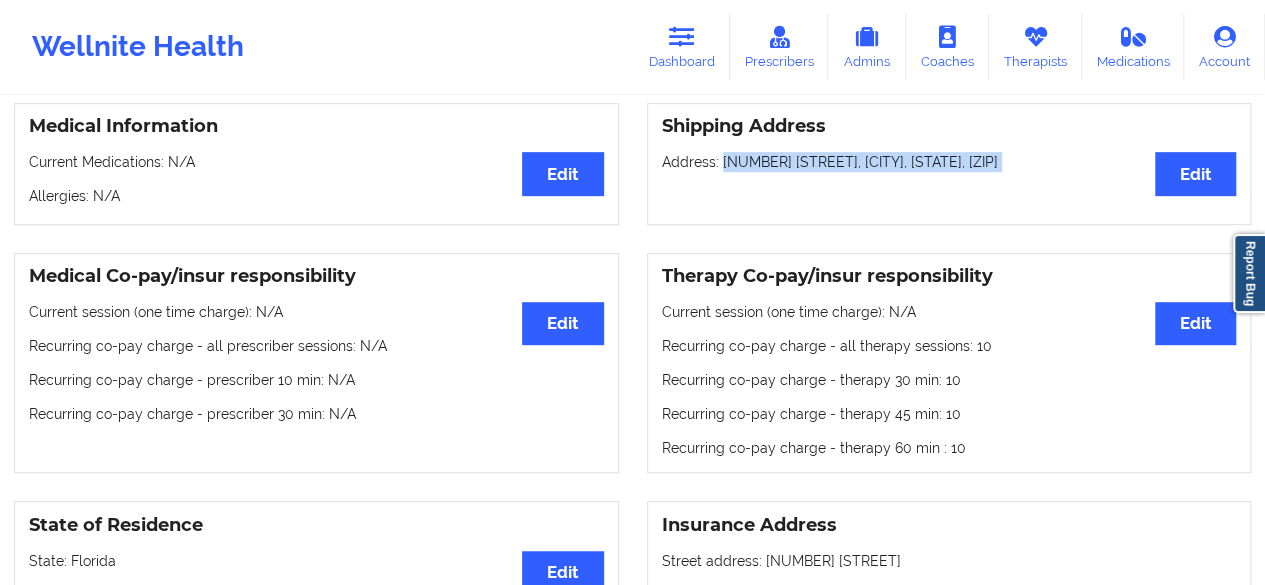 drag, startPoint x: 736, startPoint y: 168, endPoint x: 1013, endPoint y: 192, distance: 278.03778 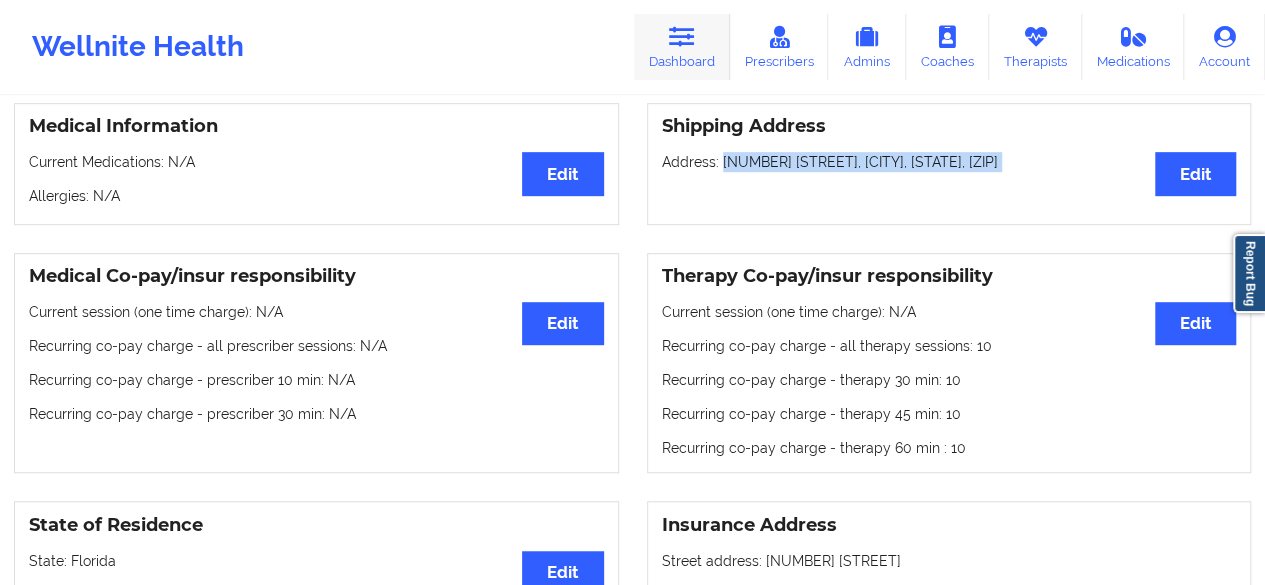 click on "Dashboard" at bounding box center [682, 47] 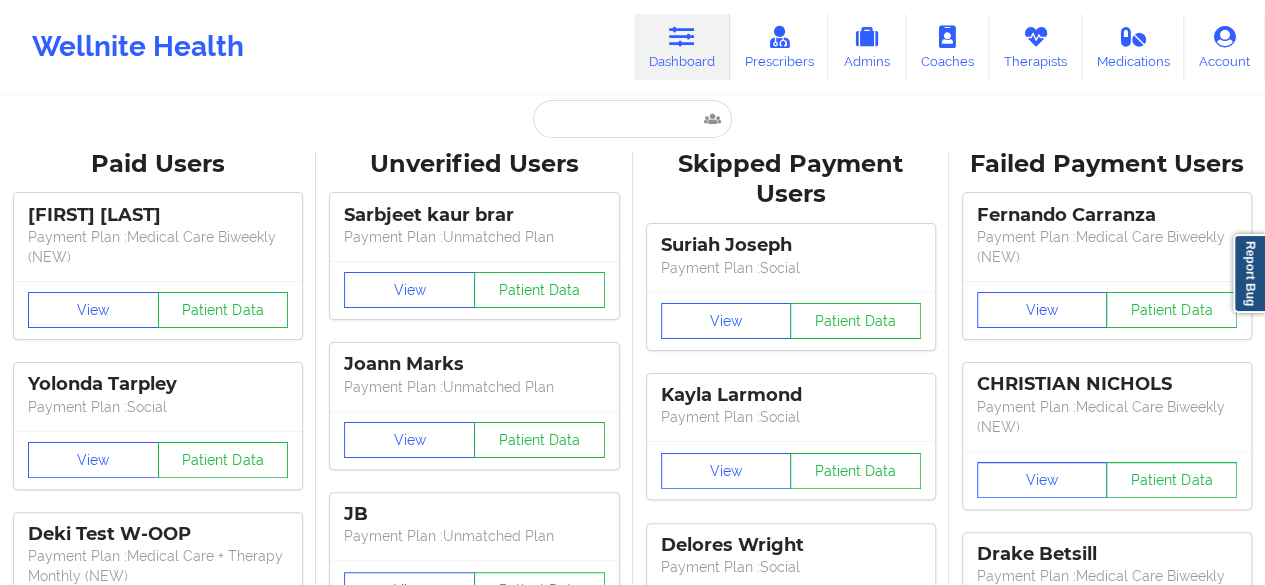 scroll, scrollTop: 0, scrollLeft: 0, axis: both 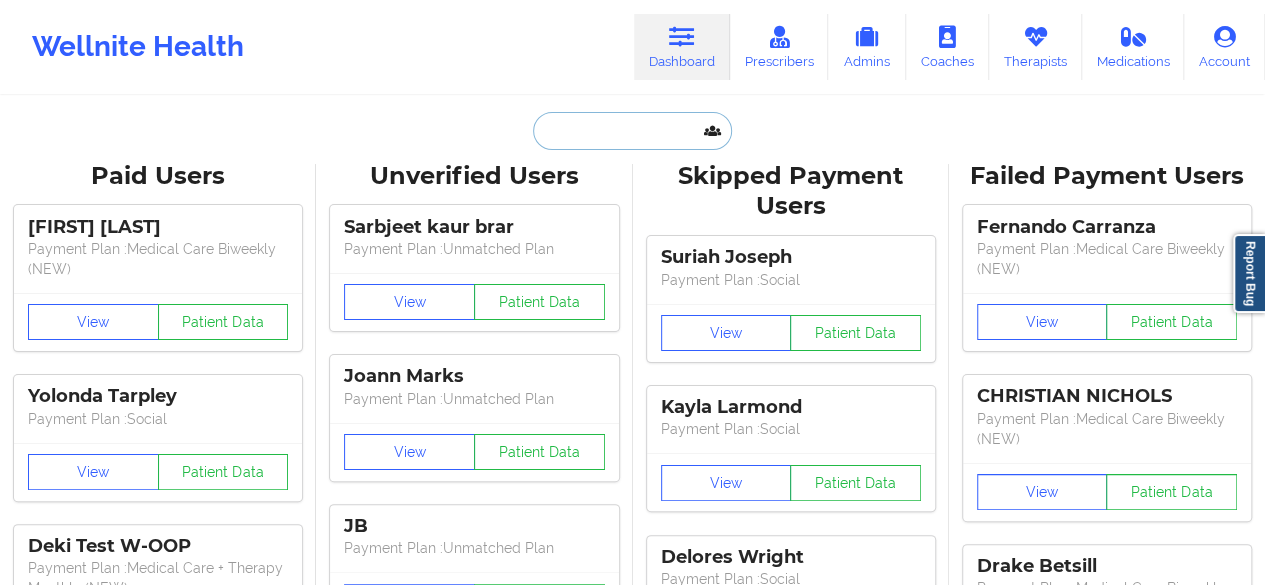 paste on "[FIRST] [LAST]" 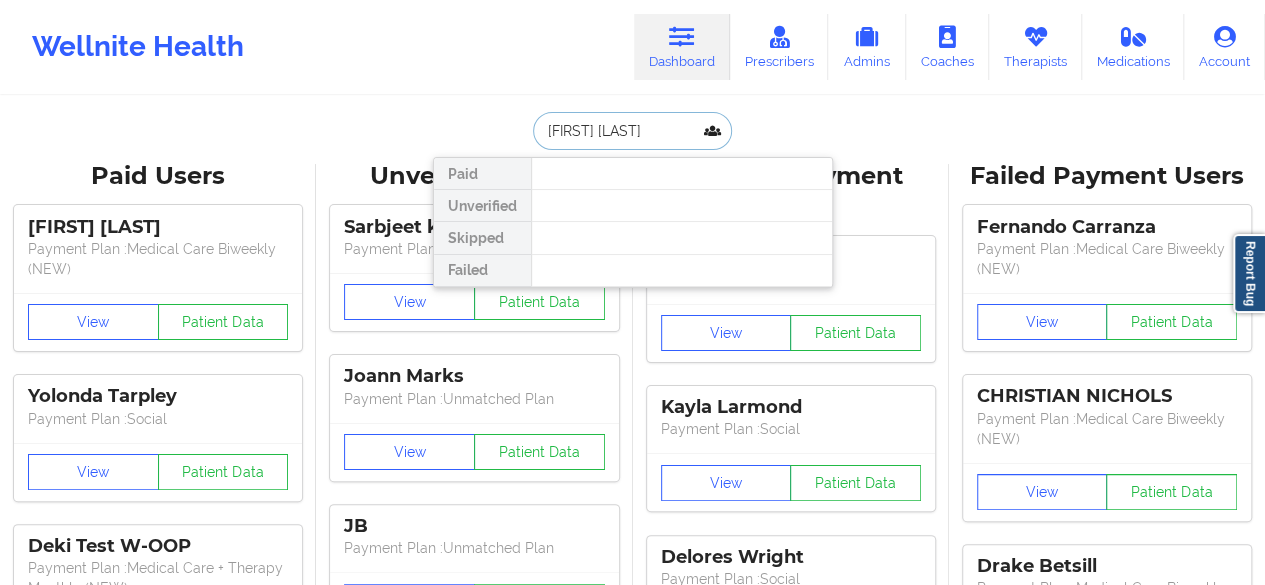 drag, startPoint x: 602, startPoint y: 132, endPoint x: 630, endPoint y: 128, distance: 28.284271 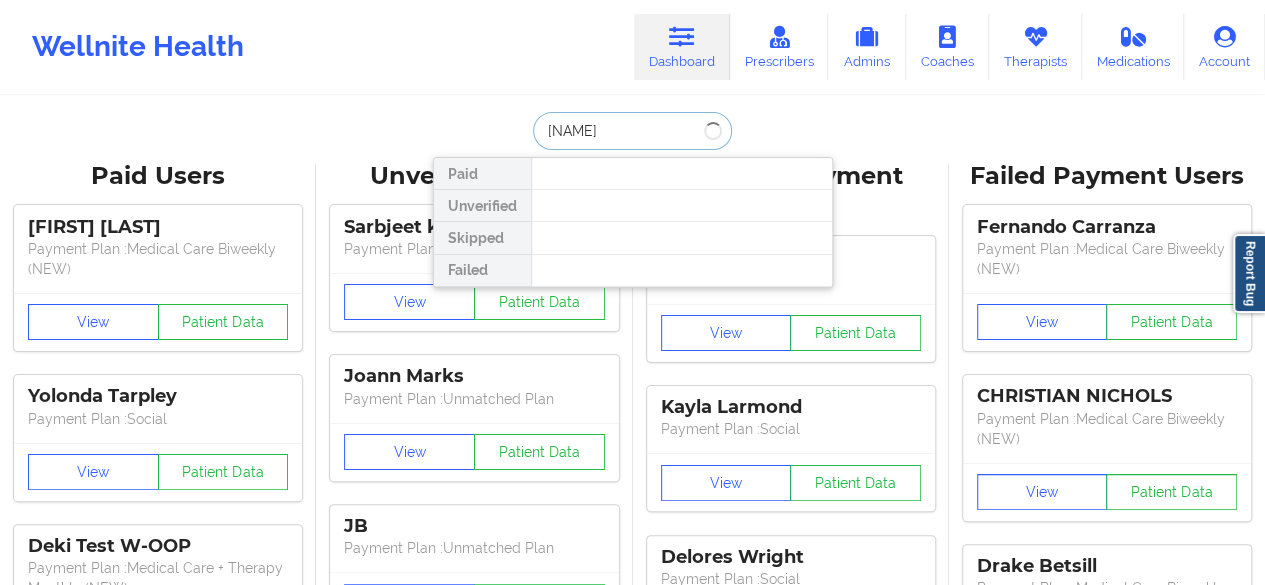 type on "[NAME]" 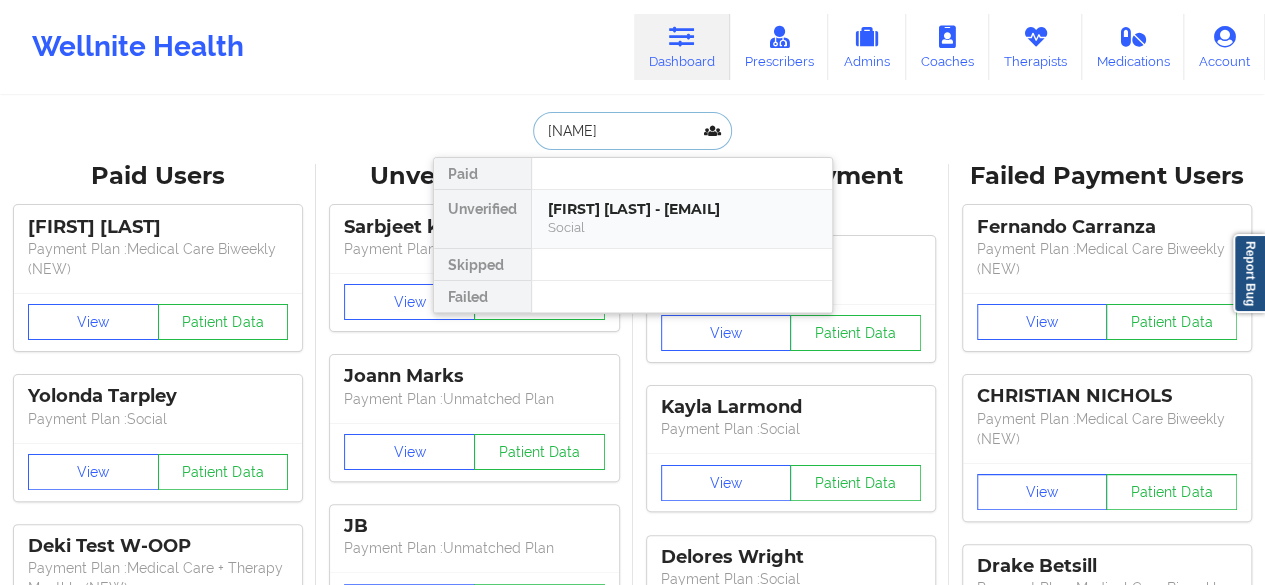 click on "[FIRST] [LAST] - [EMAIL]" at bounding box center (682, 209) 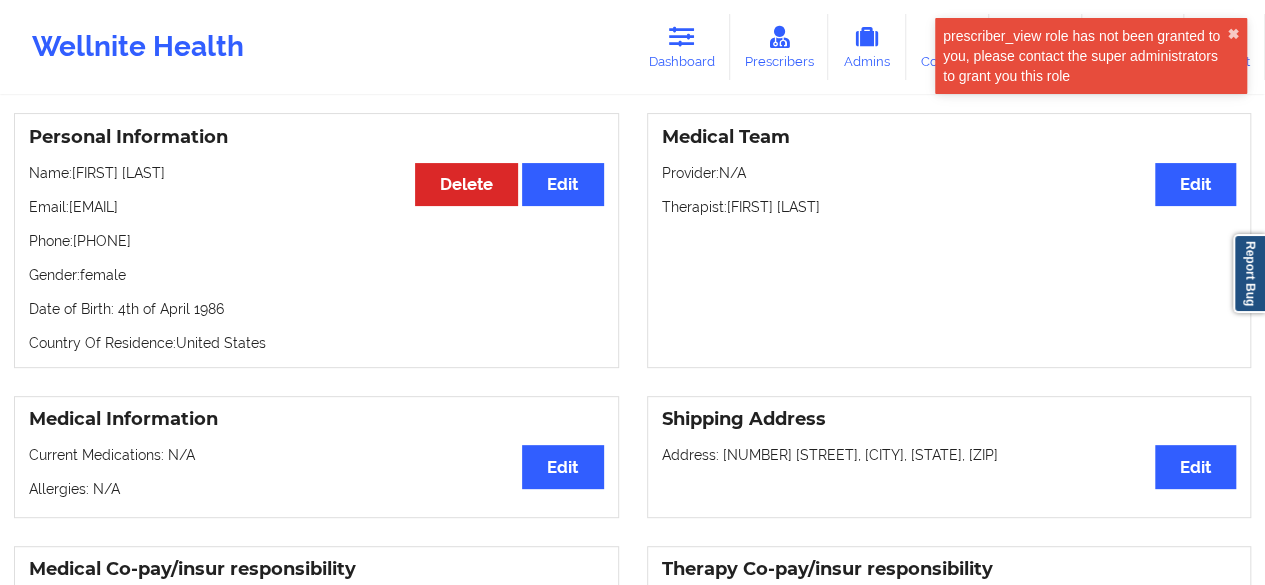 scroll, scrollTop: 160, scrollLeft: 0, axis: vertical 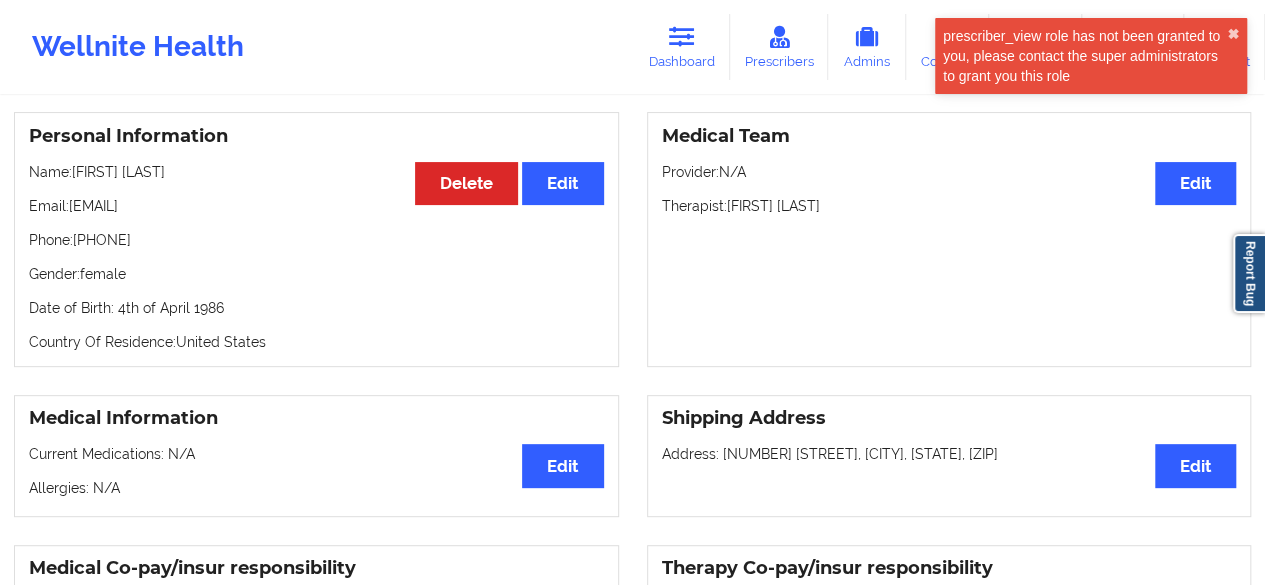 click on "Phone: [PHONE]" at bounding box center [316, 240] 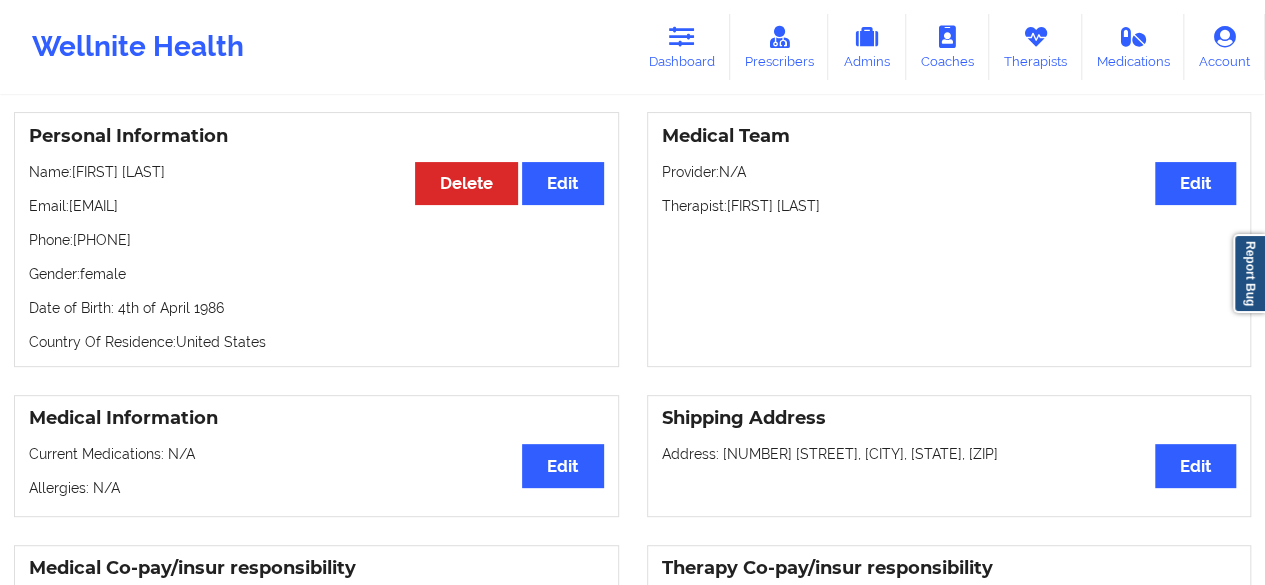 click on "Email: [EMAIL]" at bounding box center (316, 206) 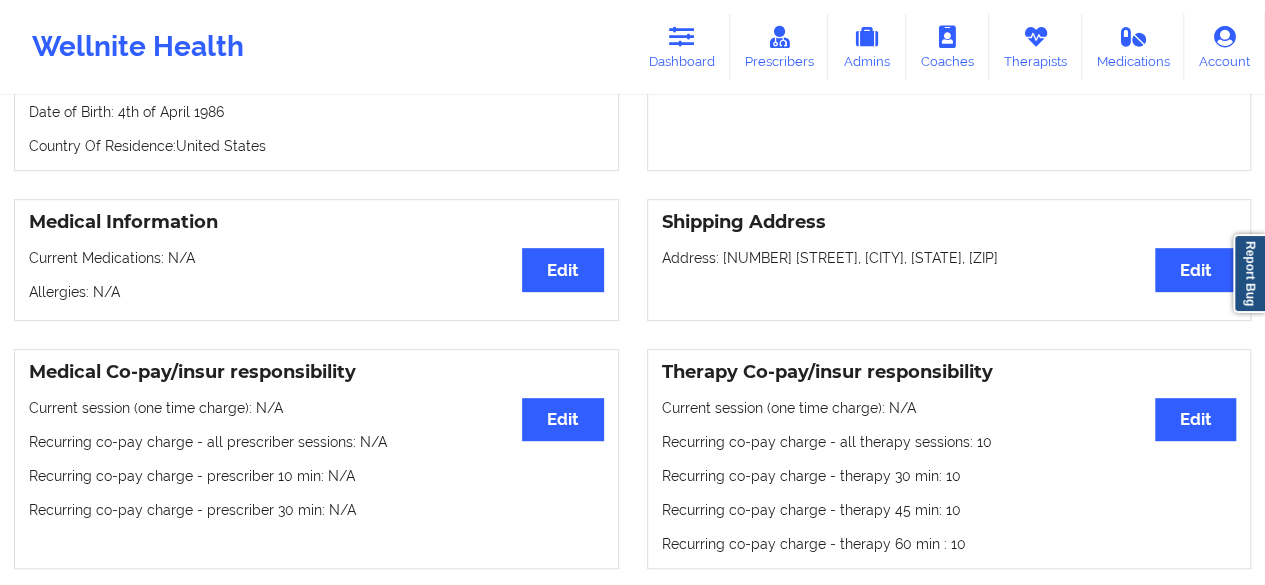scroll, scrollTop: 361, scrollLeft: 0, axis: vertical 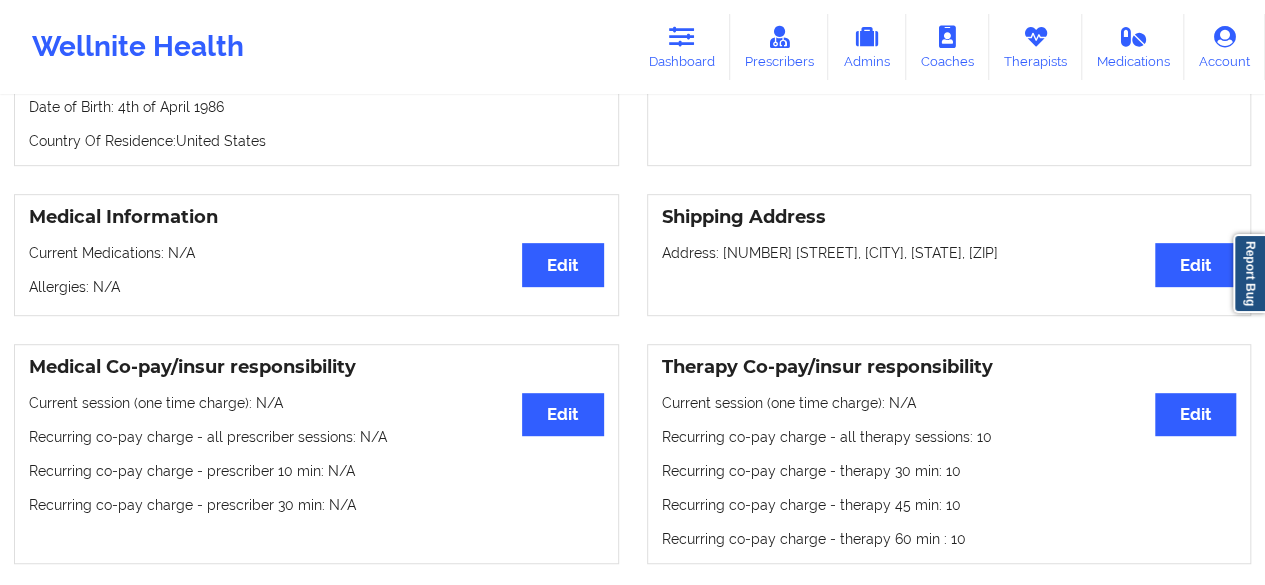 click on "Address: [NUMBER] [STREET], [CITY], [STATE], [ZIP]" at bounding box center (949, 253) 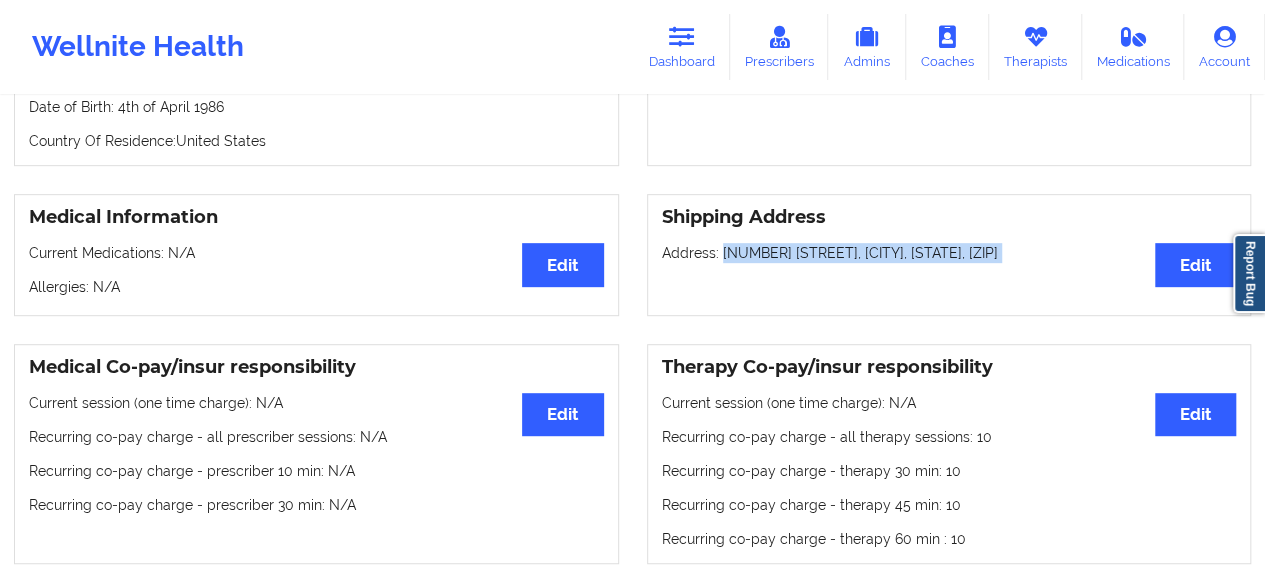 drag, startPoint x: 733, startPoint y: 261, endPoint x: 972, endPoint y: 262, distance: 239.00209 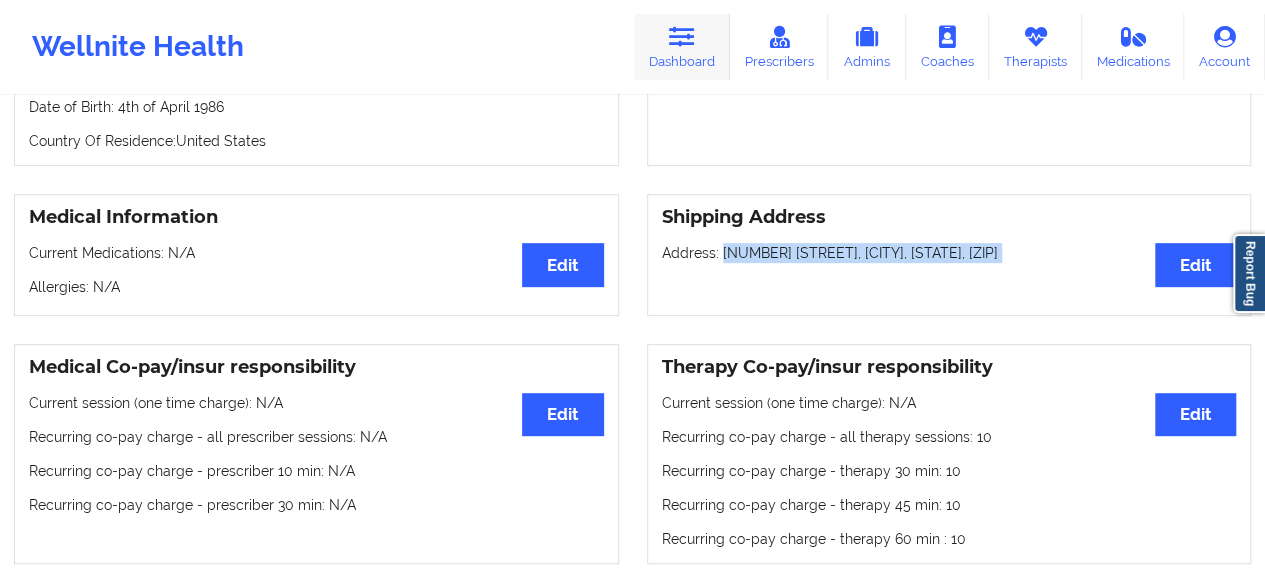 click on "Dashboard" at bounding box center (682, 47) 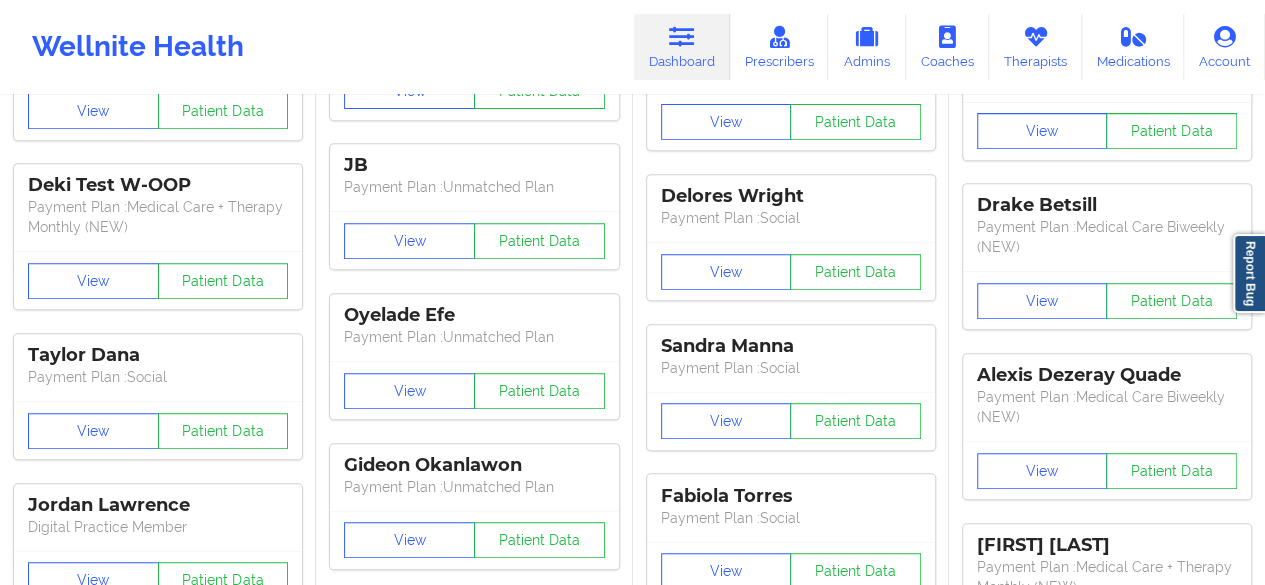 scroll, scrollTop: 0, scrollLeft: 0, axis: both 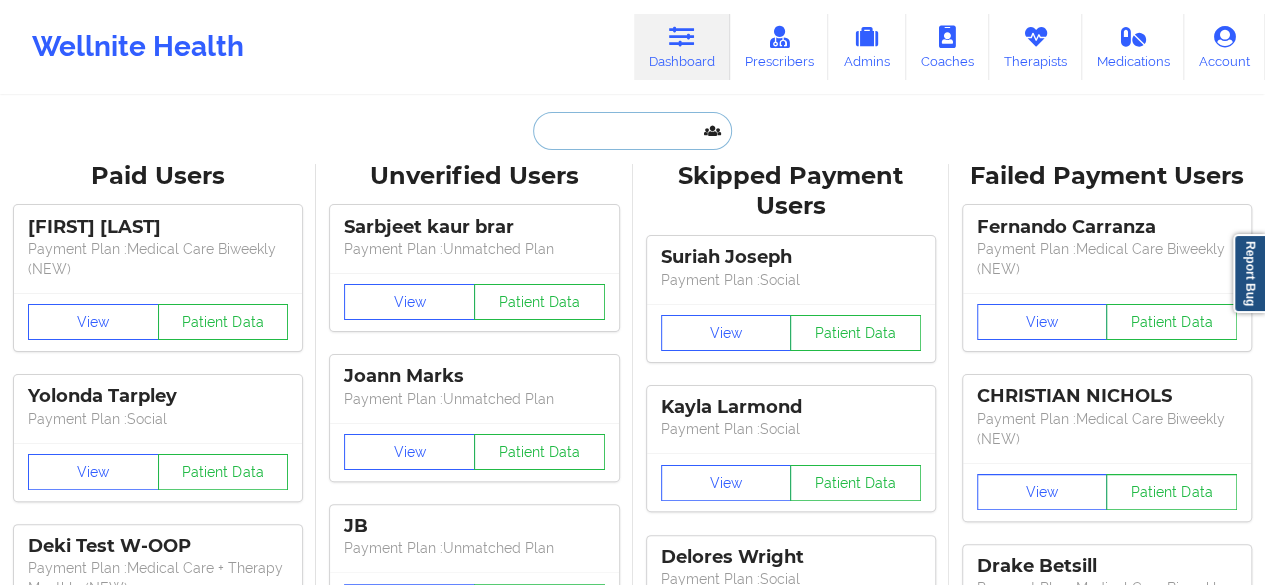 paste on "[EMAIL]" 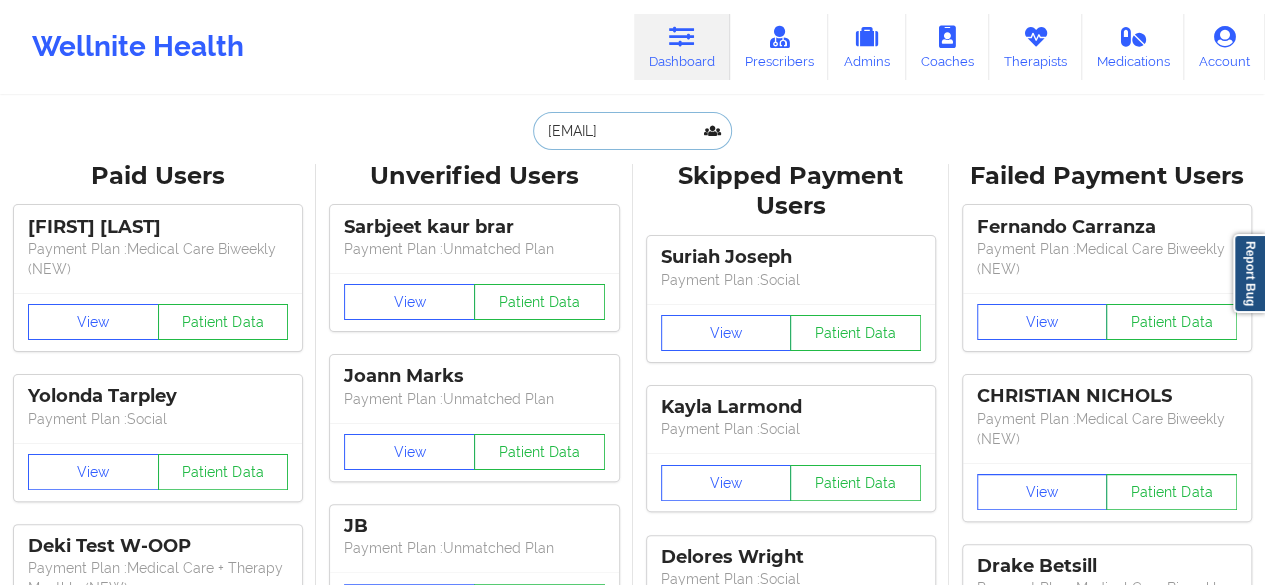 click on "[EMAIL]" at bounding box center (632, 131) 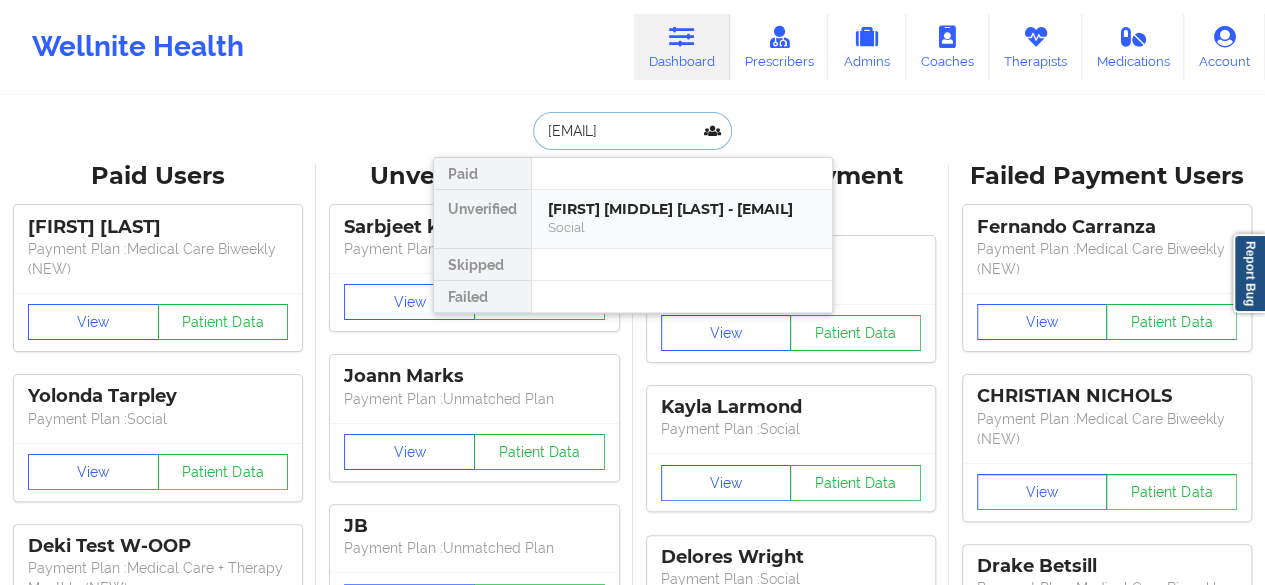 click on "[FIRST] [MIDDLE] [LAST] - [EMAIL]" at bounding box center (682, 209) 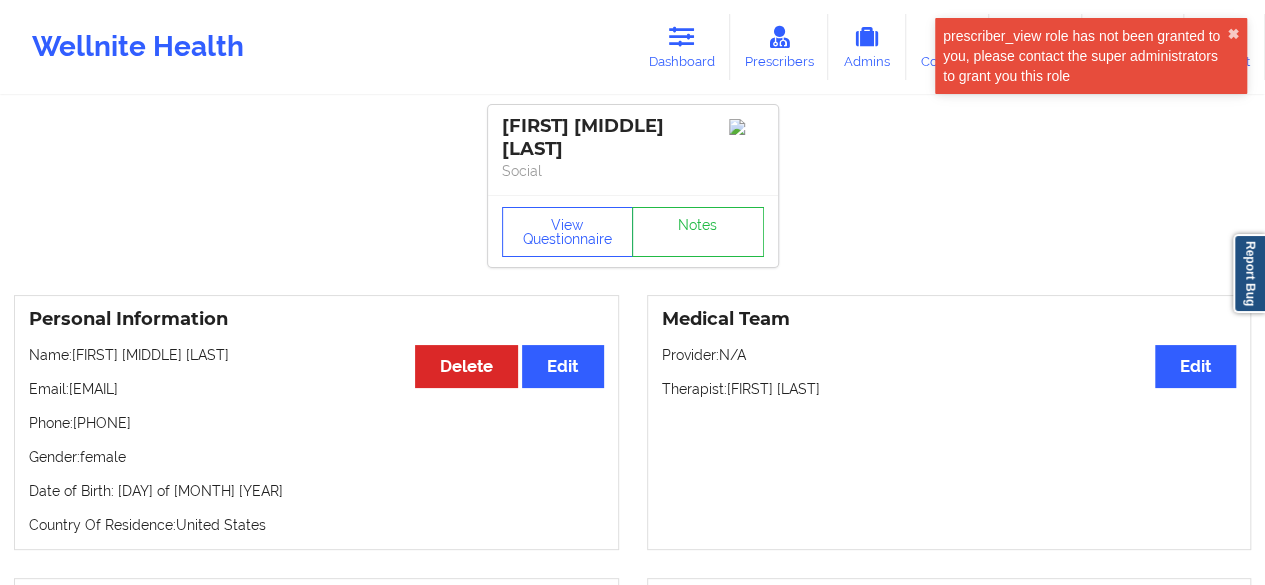click on "Phone: [PHONE]" at bounding box center [316, 423] 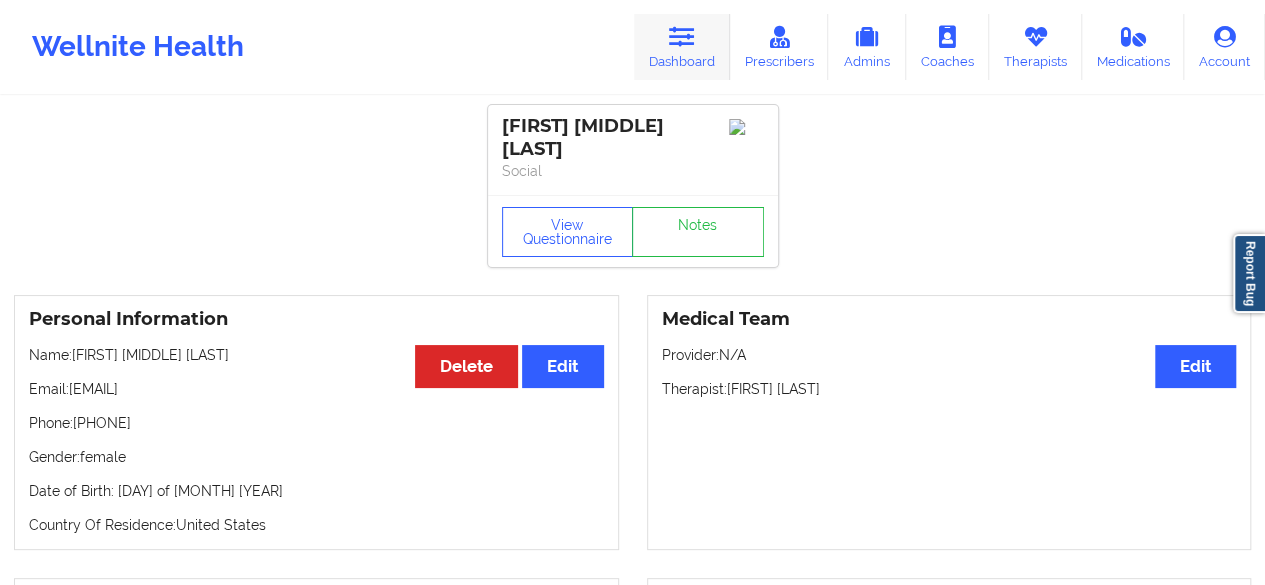 click on "Dashboard" at bounding box center (682, 47) 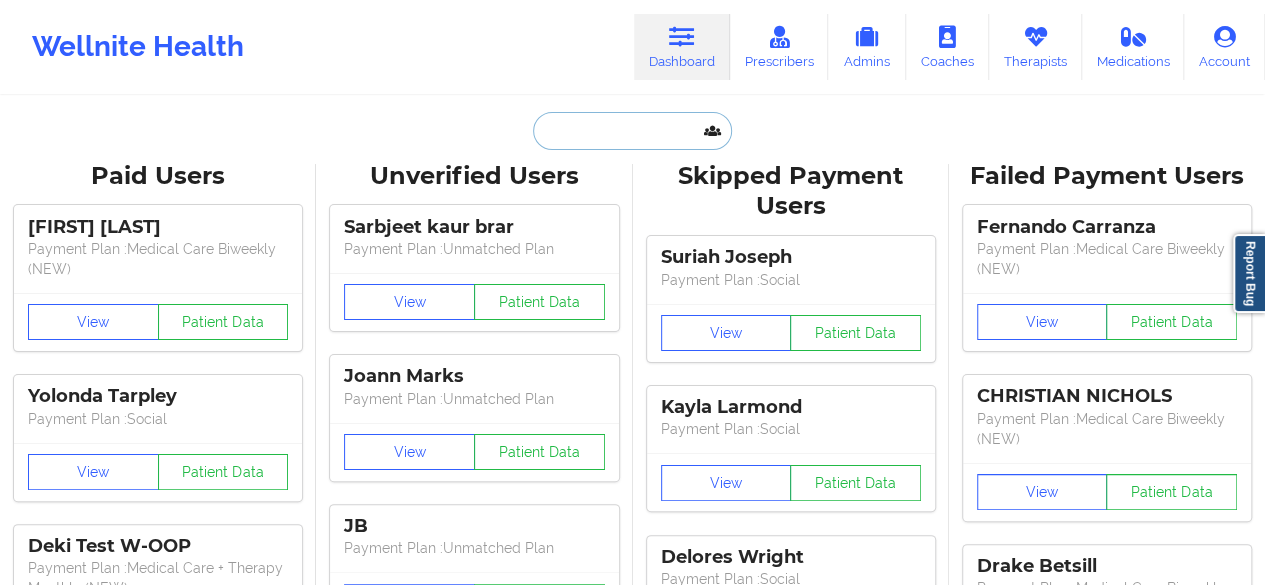 click at bounding box center (632, 131) 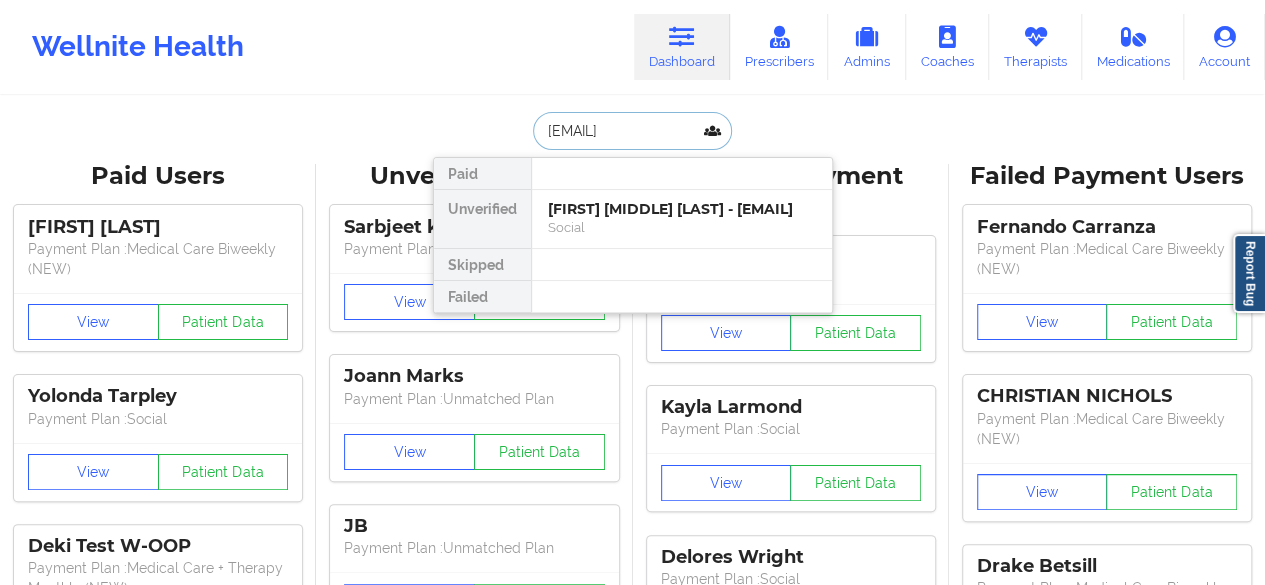 scroll, scrollTop: 0, scrollLeft: 8, axis: horizontal 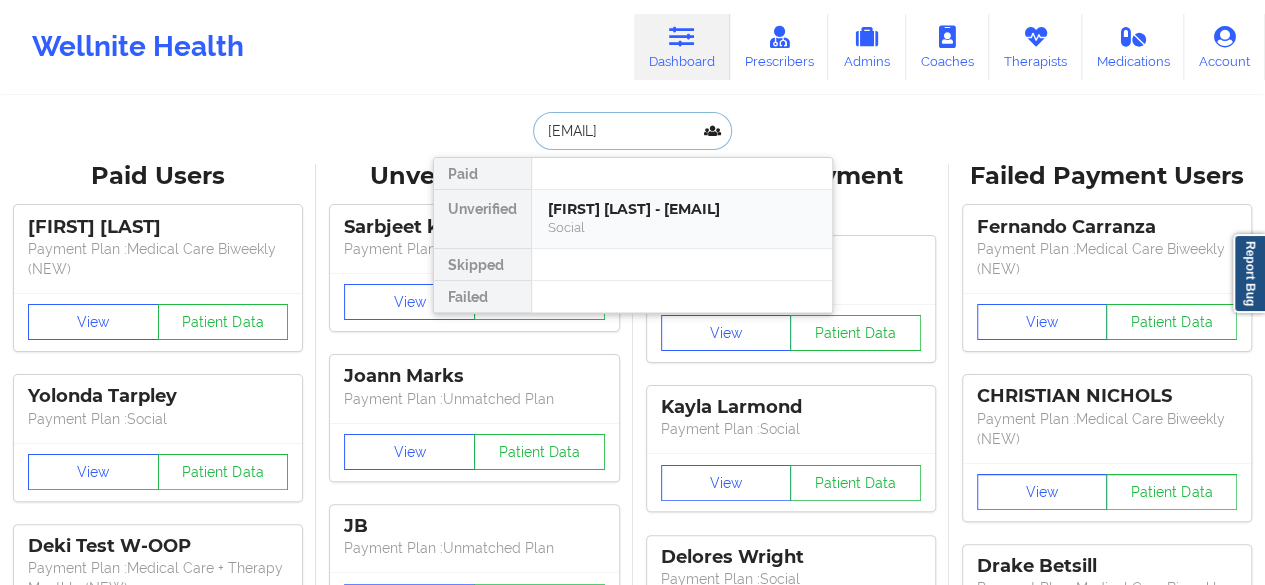 click on "[FIRST] [LAST] - [EMAIL]" at bounding box center [682, 209] 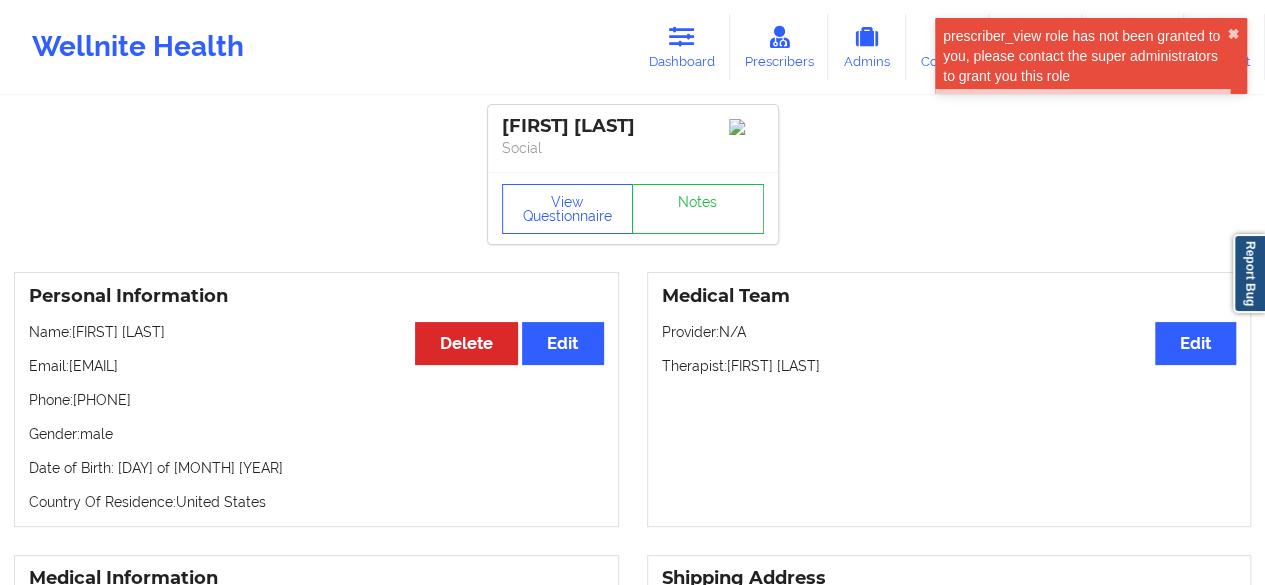 drag, startPoint x: 180, startPoint y: 406, endPoint x: 84, endPoint y: 408, distance: 96.02083 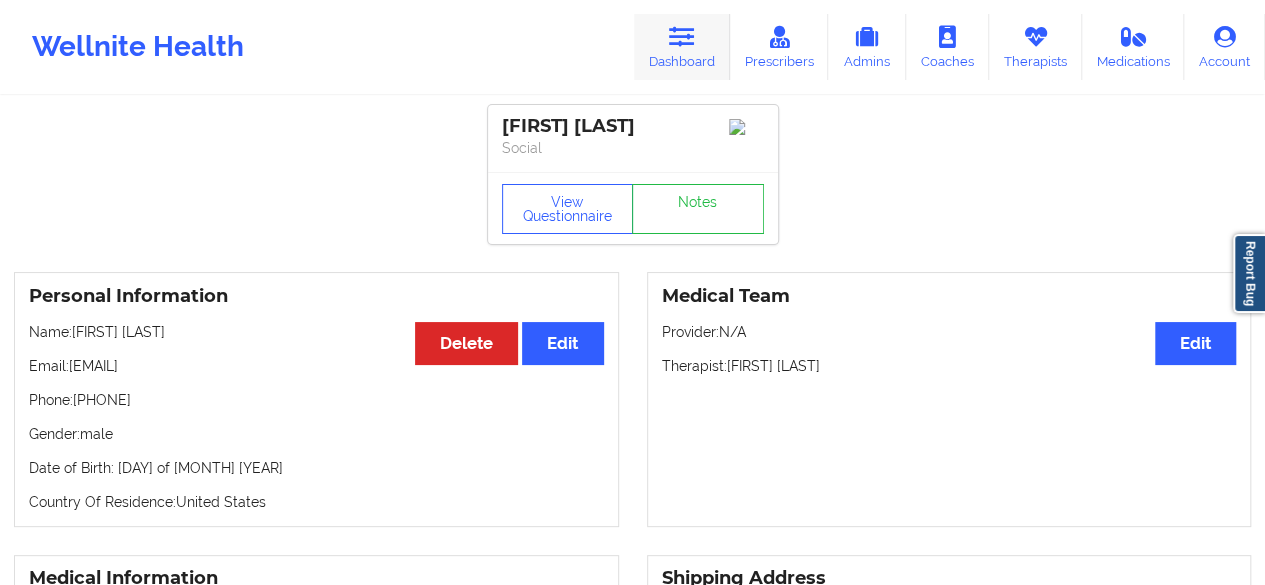 click on "Dashboard" at bounding box center [682, 47] 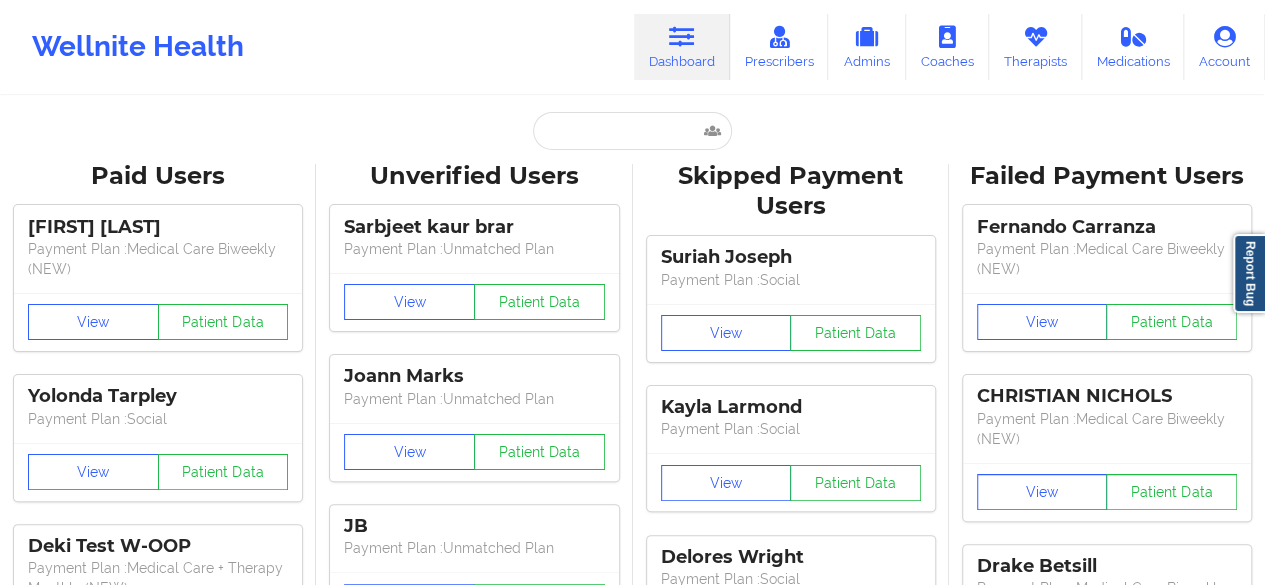 click on "Paid Users [FIRST] [LAST] Payment Plan : Medical Care Biweekly (NEW) View Patient Data [FIRST] [LAST] Payment Plan : Social View Patient Data [FIRST] [LAST] Payment Plan : Medical Care + Therapy Monthly (NEW) View Patient Data [FIRST] [LAST] Payment Plan : Social View Patient Data [FIRST] [LAST] Digital Practice Member View Patient Data [FIRST] [LAST] Payment Plan : Social View Patient Data ⟨ 1 2 3 ⟩ Unverified Users [FIRST] [LAST] Payment Plan : Unmatched Plan View Patient Data [FIRST] [LAST] Payment Plan : Unmatched Plan View Patient Data [FIRST] Payment Plan : Unmatched Plan View Patient Data [FIRST] [LAST] Payment Plan : Unmatched Plan View Patient Data [FIRST] [LAST] Payment Plan : Unmatched Plan View Patient Data [FIRST] [LAST] Payment Plan : Unmatched Plan View Patient Data [FIRST] [LAST] Digital Practice Member (In-Network) View Patient Data [FIRST] [LAST] Digital Practice Member (In-Network) View" at bounding box center (632, 2575) 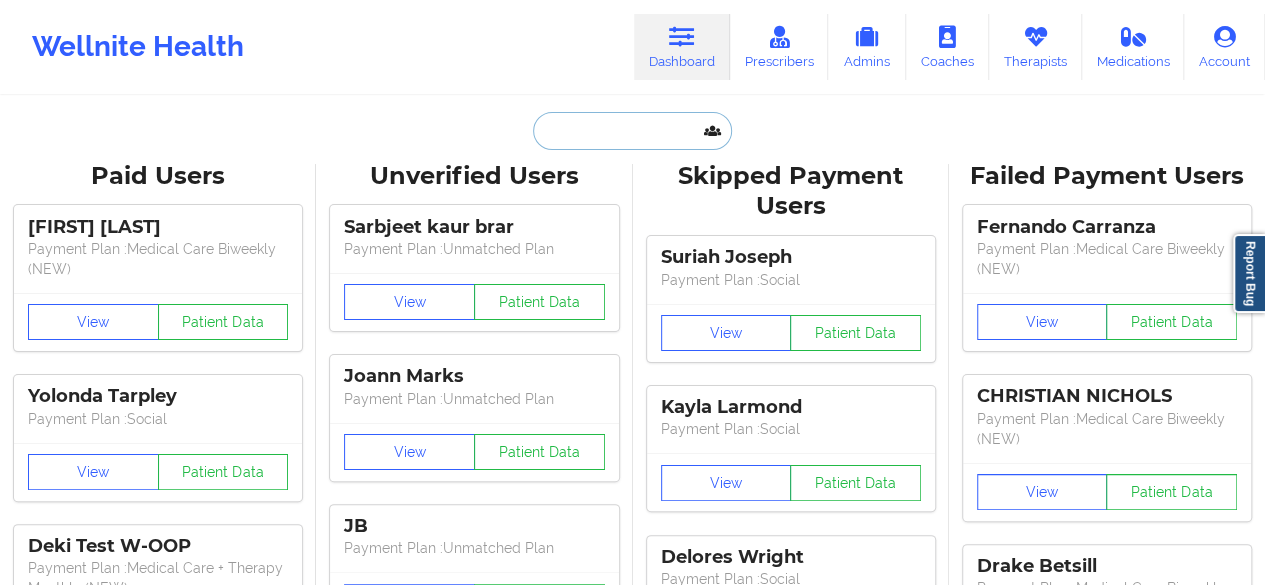 paste on "[FIRST] [LAST]" 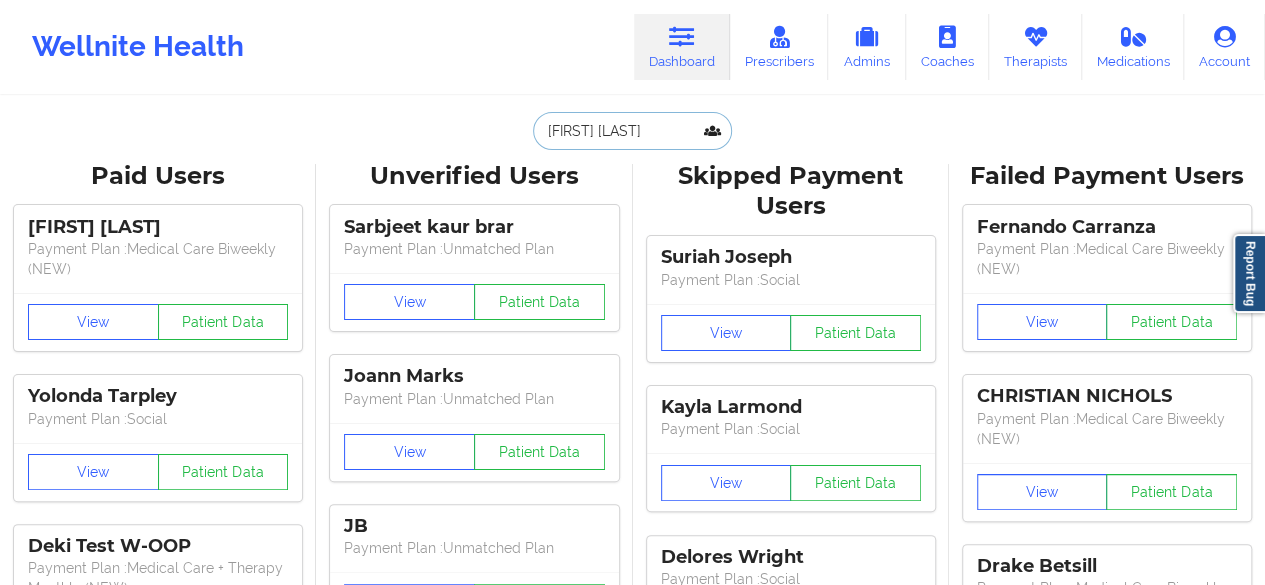 click on "[FIRST] [LAST]" at bounding box center (632, 131) 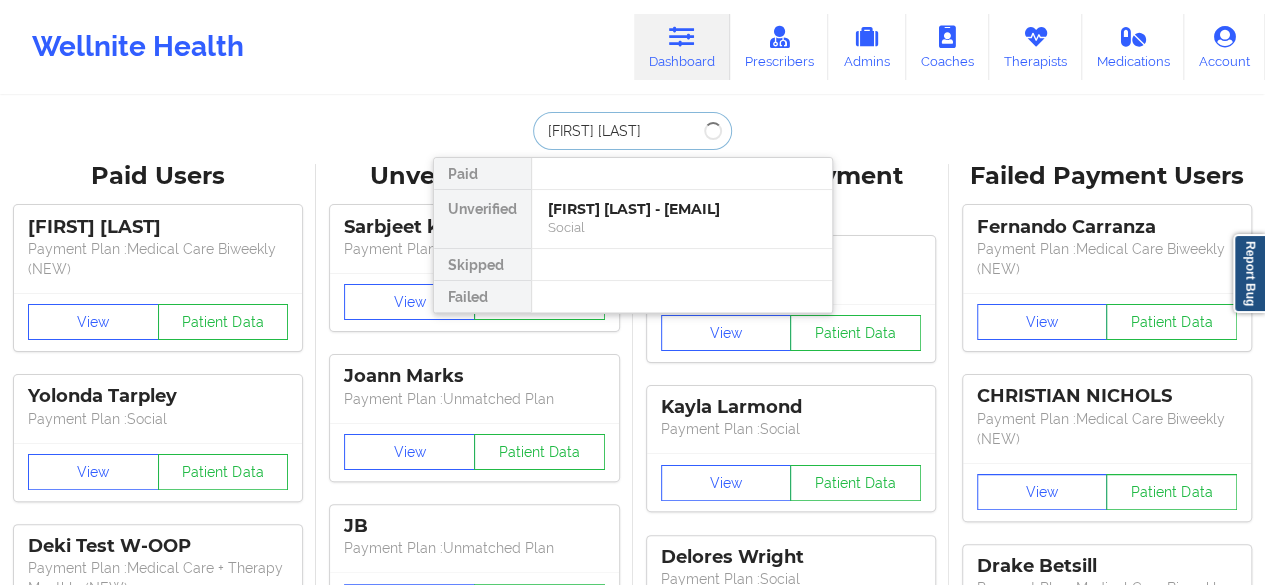 click on "[FIRST] [LAST]" at bounding box center [632, 131] 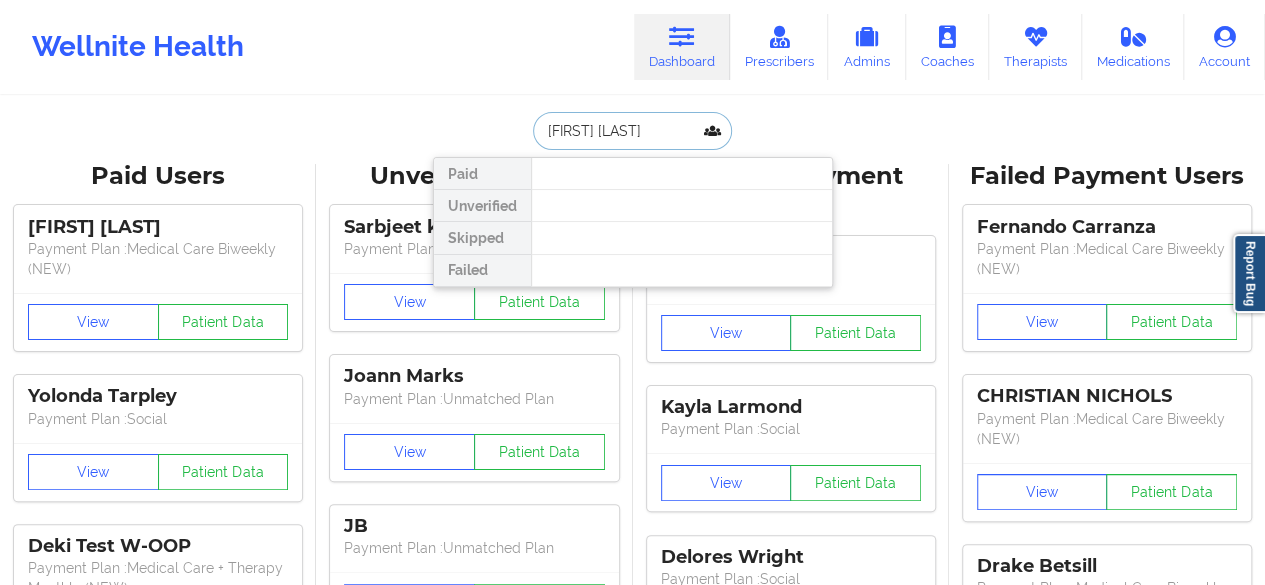 type on "[FIRST] [LAST]" 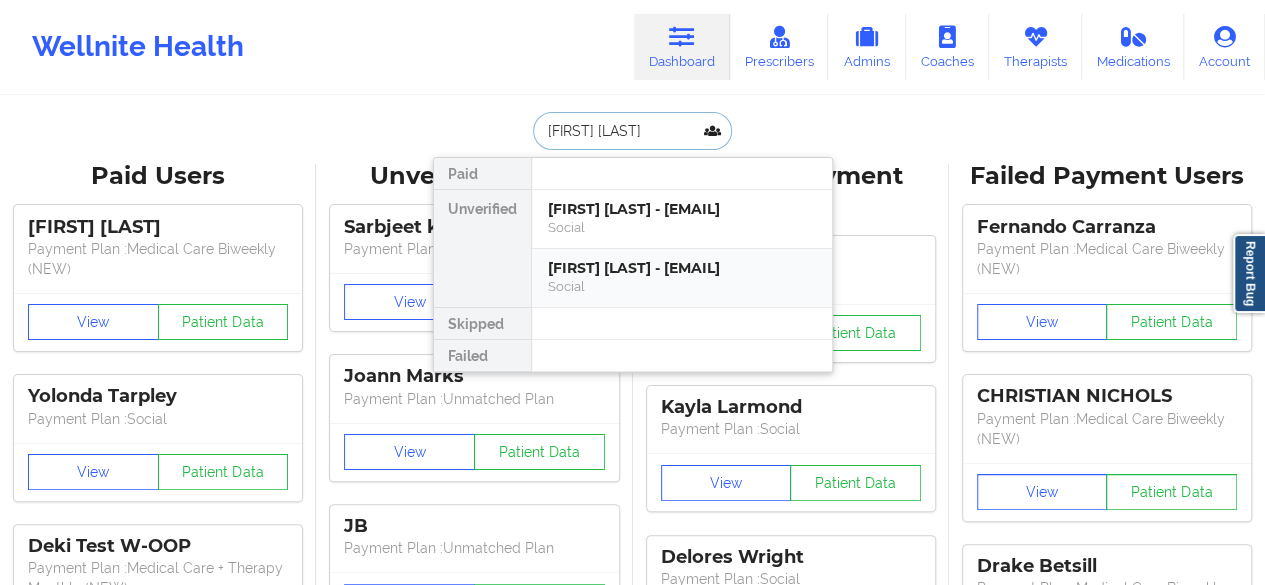 click on "[FIRST] [LAST] - [EMAIL]" at bounding box center (682, 268) 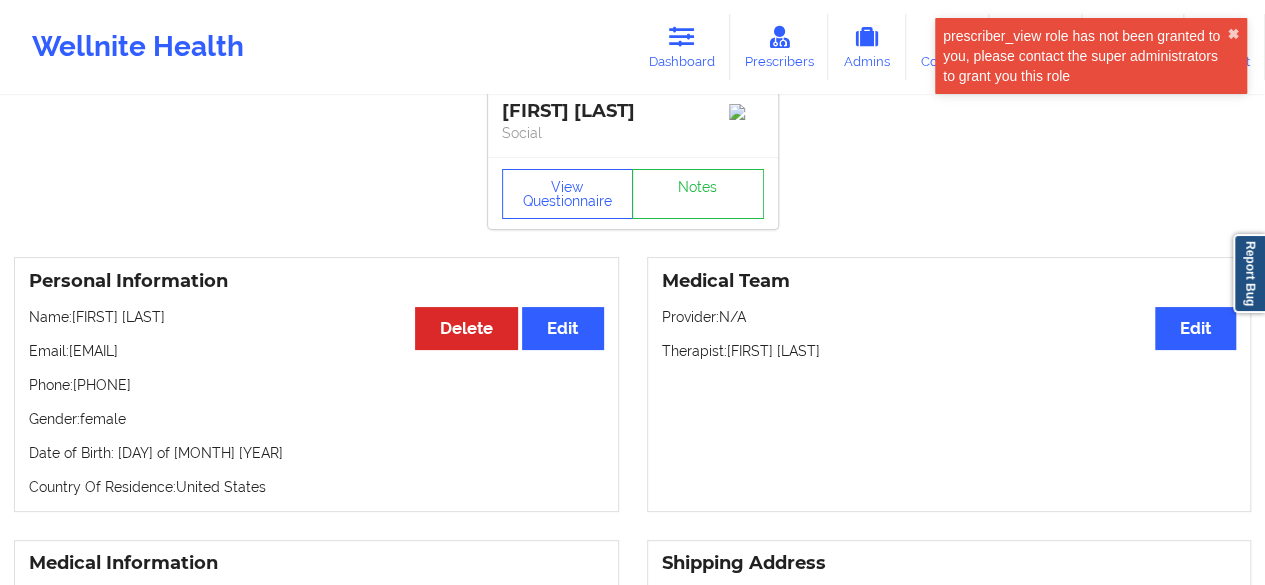 scroll, scrollTop: 16, scrollLeft: 0, axis: vertical 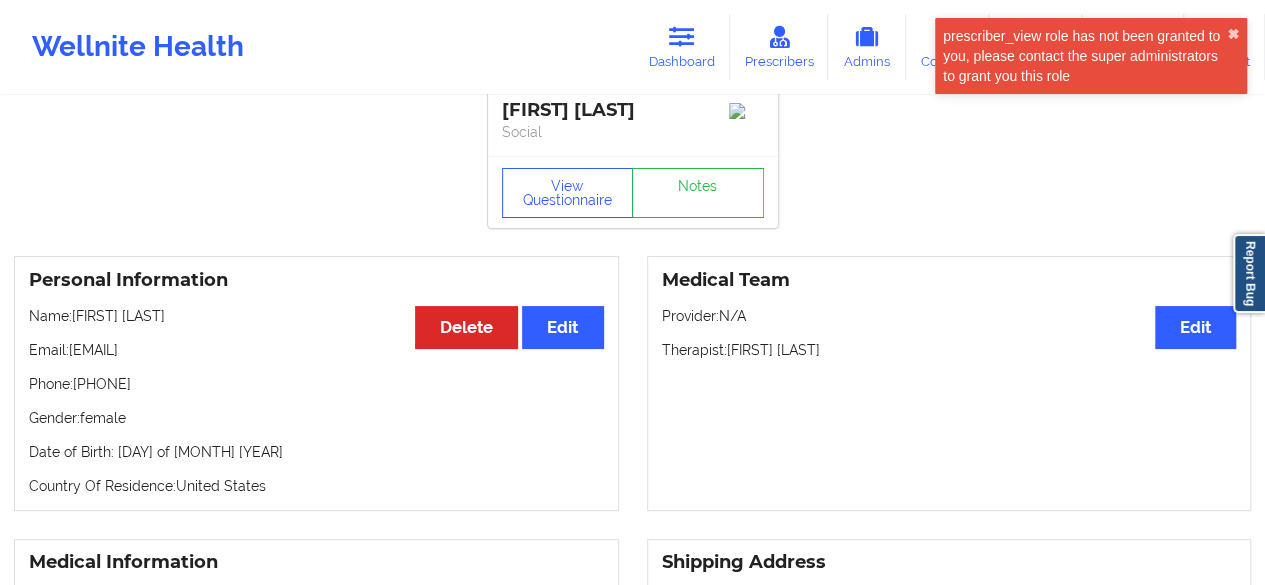 click on "Phone: [PHONE]" at bounding box center [316, 384] 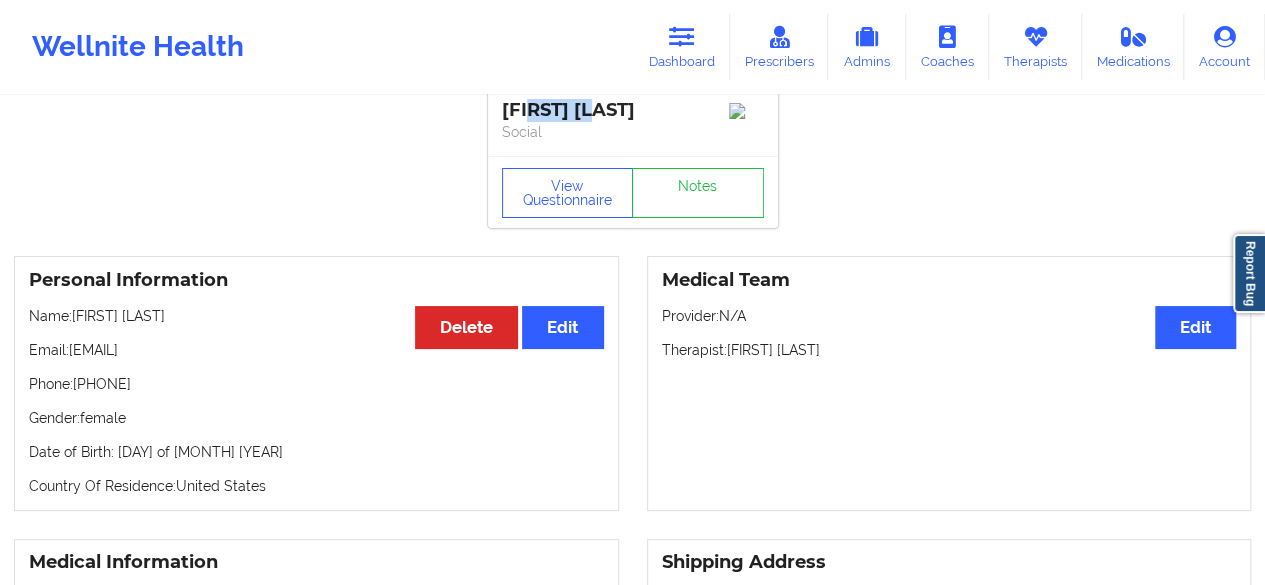 drag, startPoint x: 608, startPoint y: 111, endPoint x: 530, endPoint y: 117, distance: 78.23043 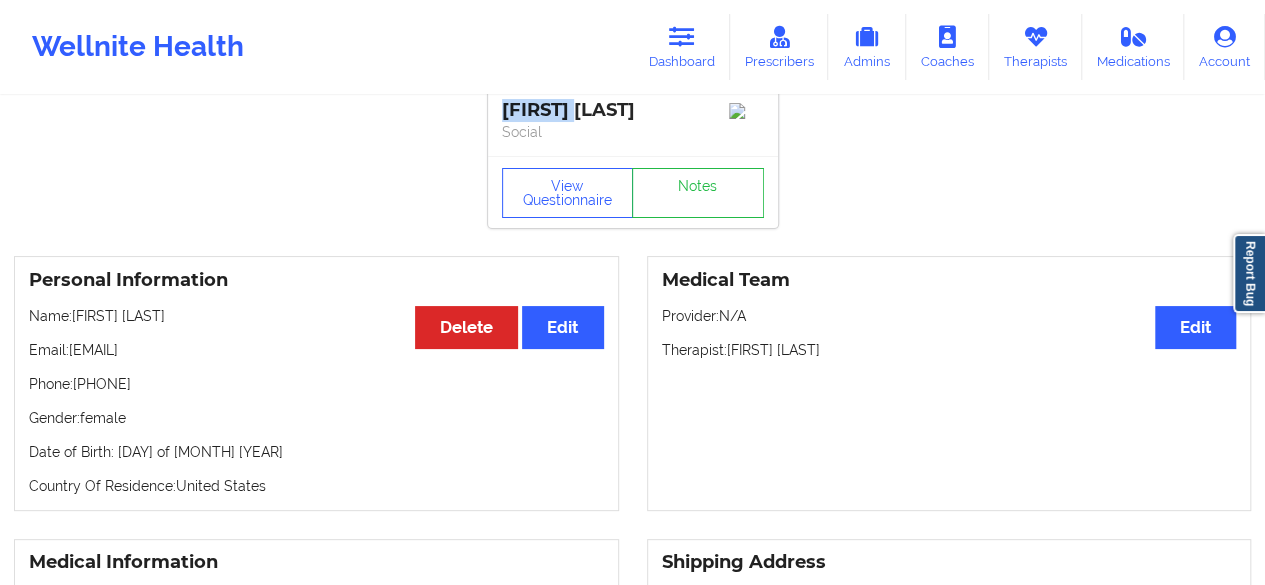 click on "[FIRST] [LAST]" at bounding box center [633, 110] 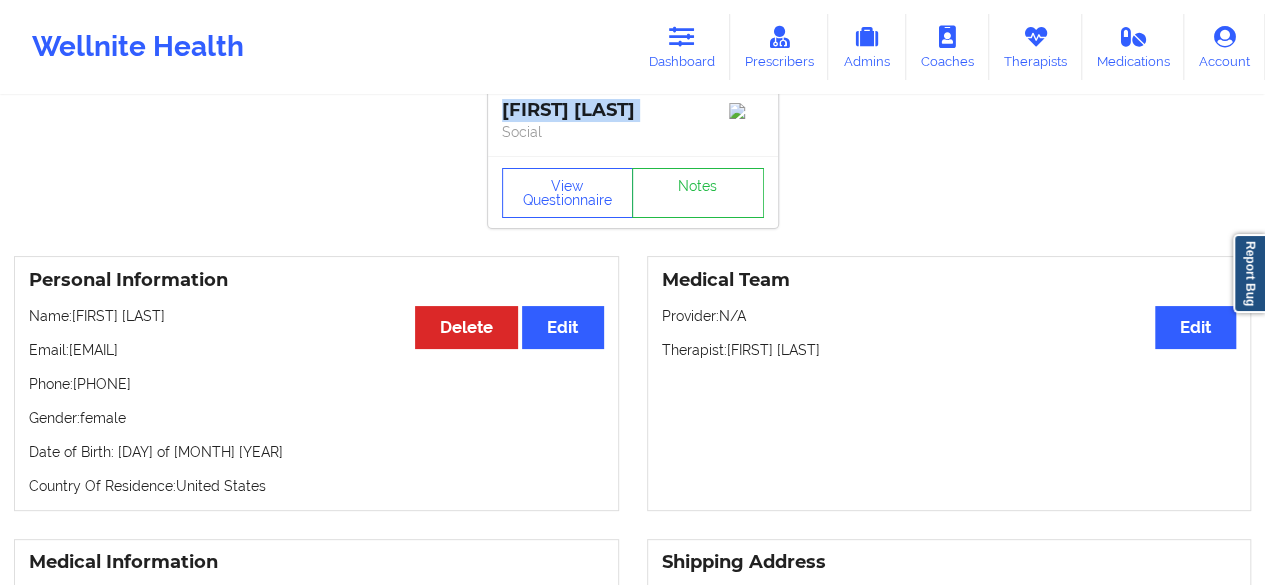 click on "[FIRST] [LAST]" at bounding box center (633, 110) 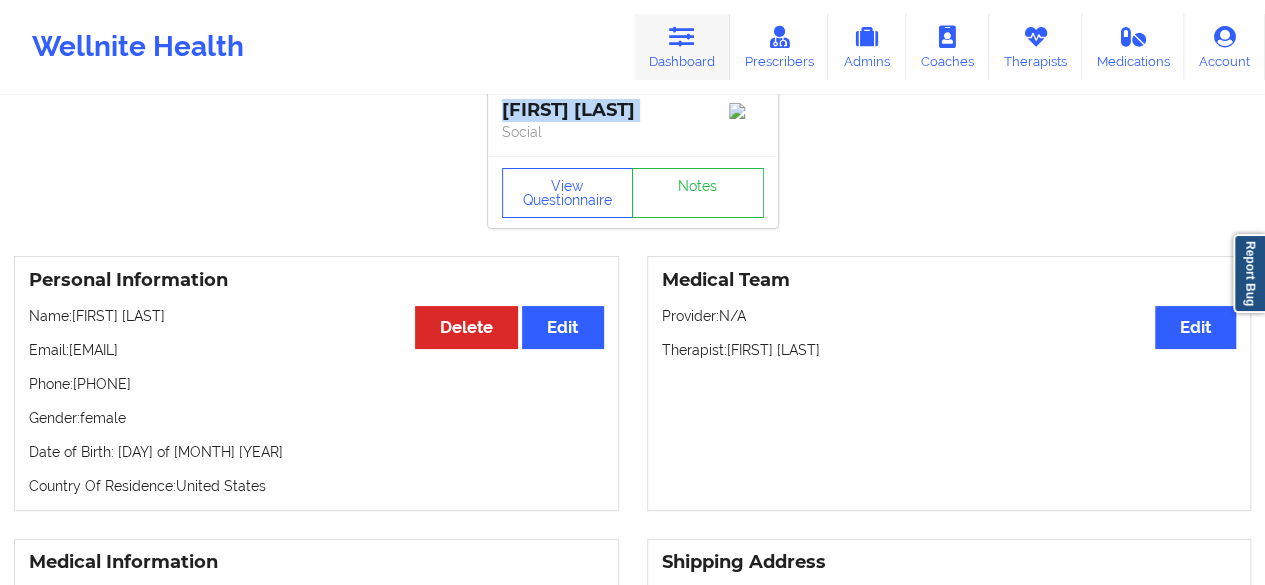 click at bounding box center [682, 37] 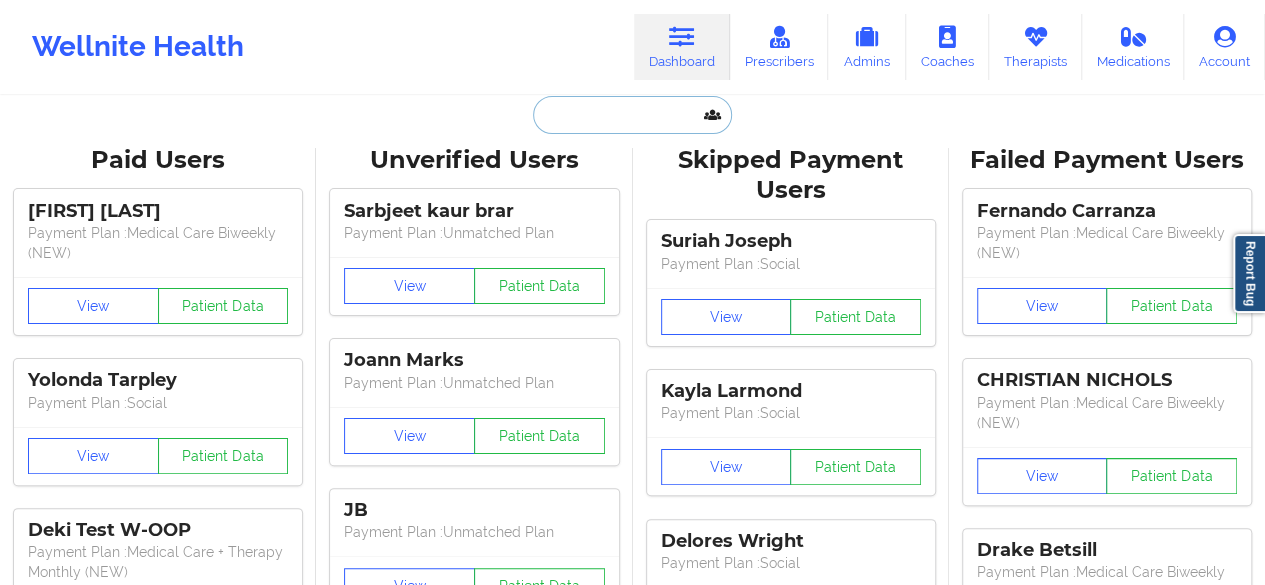 click at bounding box center (632, 115) 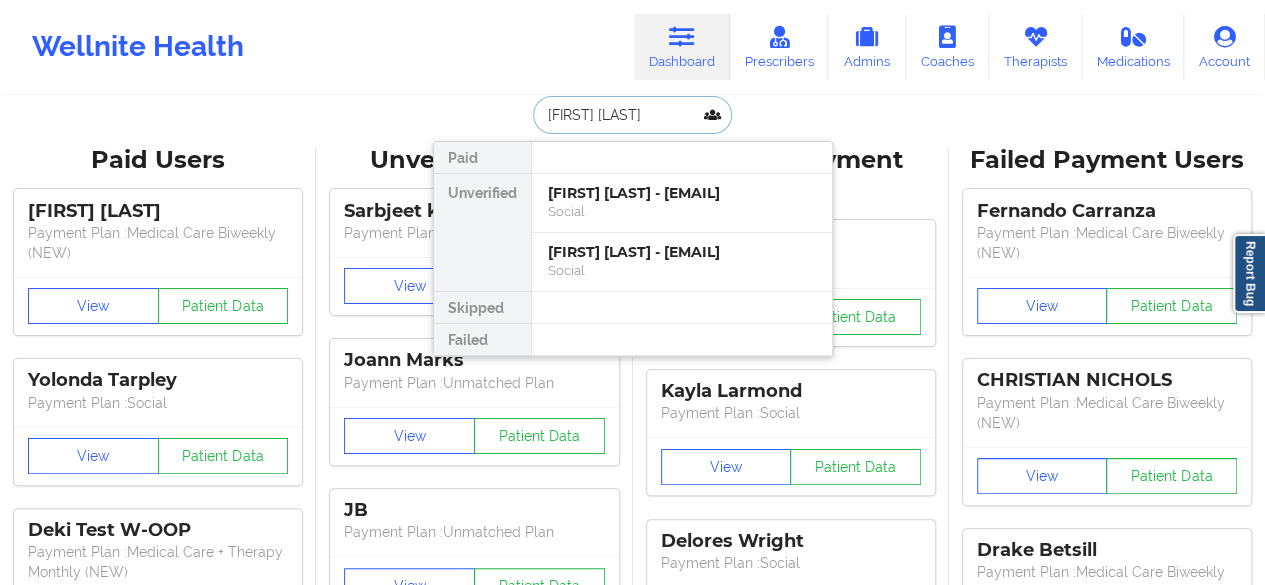 type on "[FIRST] [LAST]" 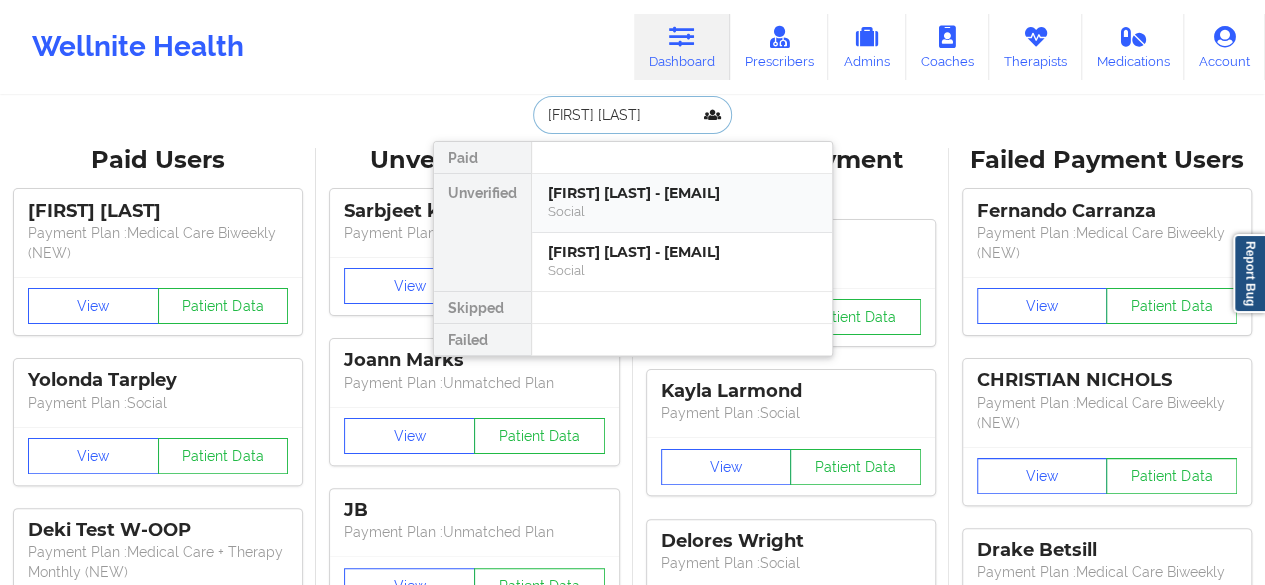 click on "[FIRST] [LAST] - [EMAIL]" at bounding box center (682, 193) 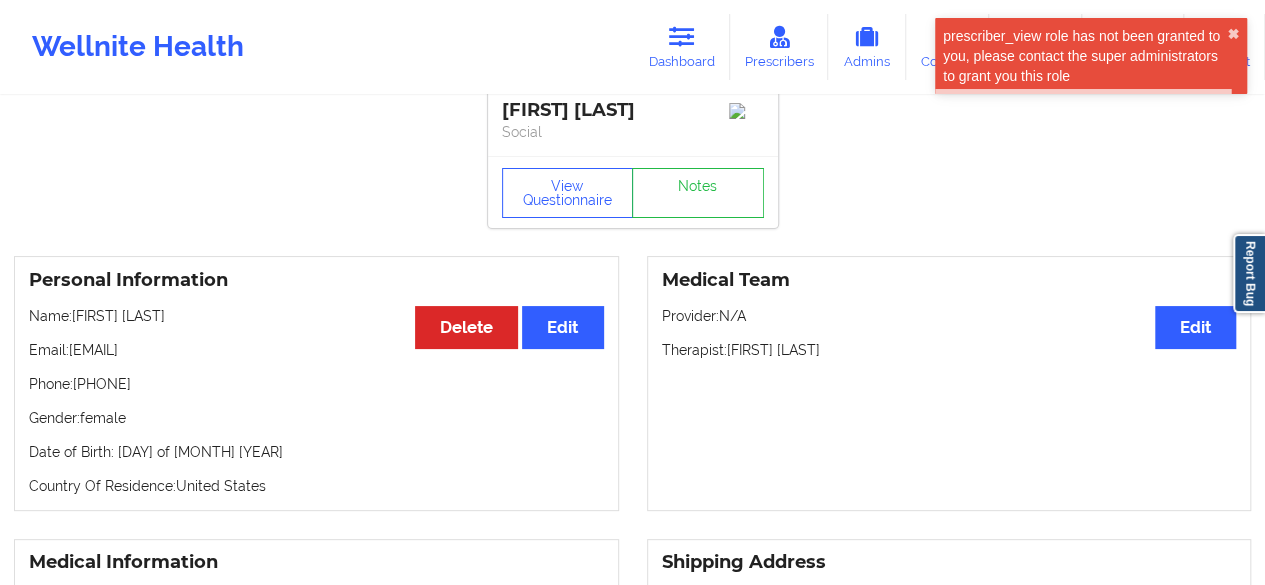 click on "Phone: [PHONE]" at bounding box center [316, 384] 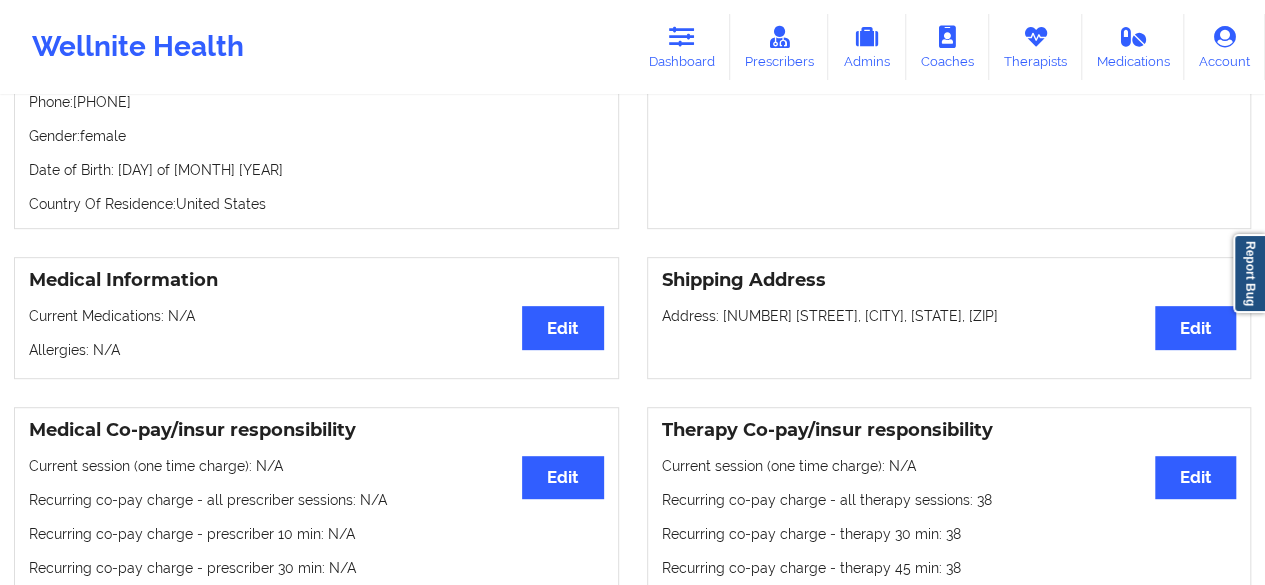 scroll, scrollTop: 296, scrollLeft: 0, axis: vertical 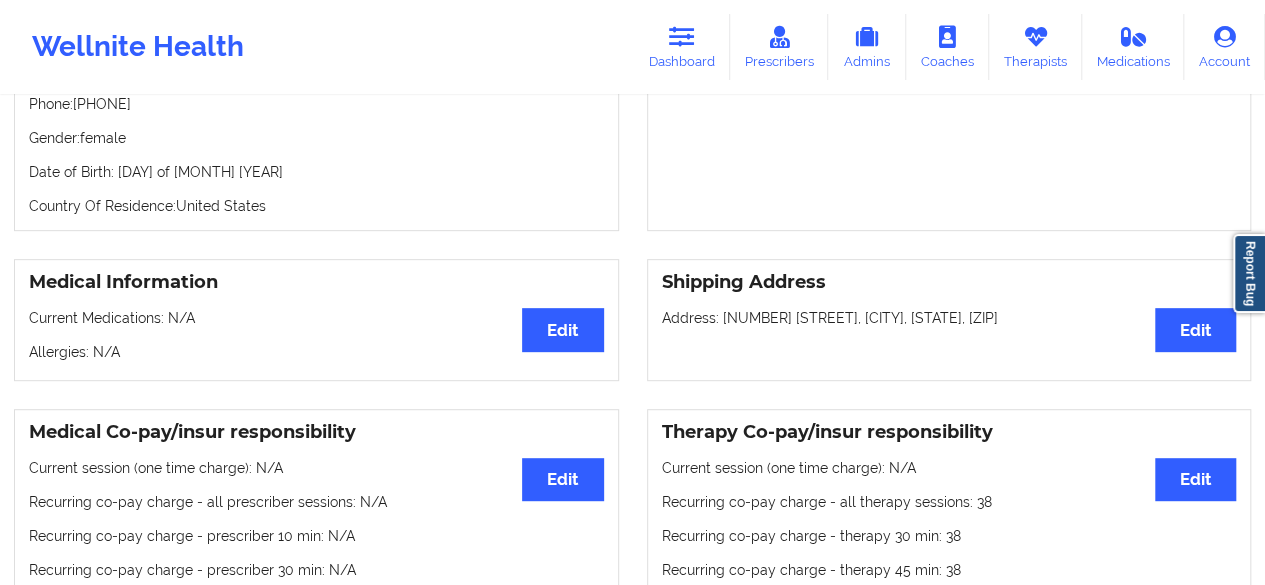 click on "Shipping Address Edit Address: [NUMBER] [STREET], [CITY], [STATE], [ZIP]" at bounding box center [949, 320] 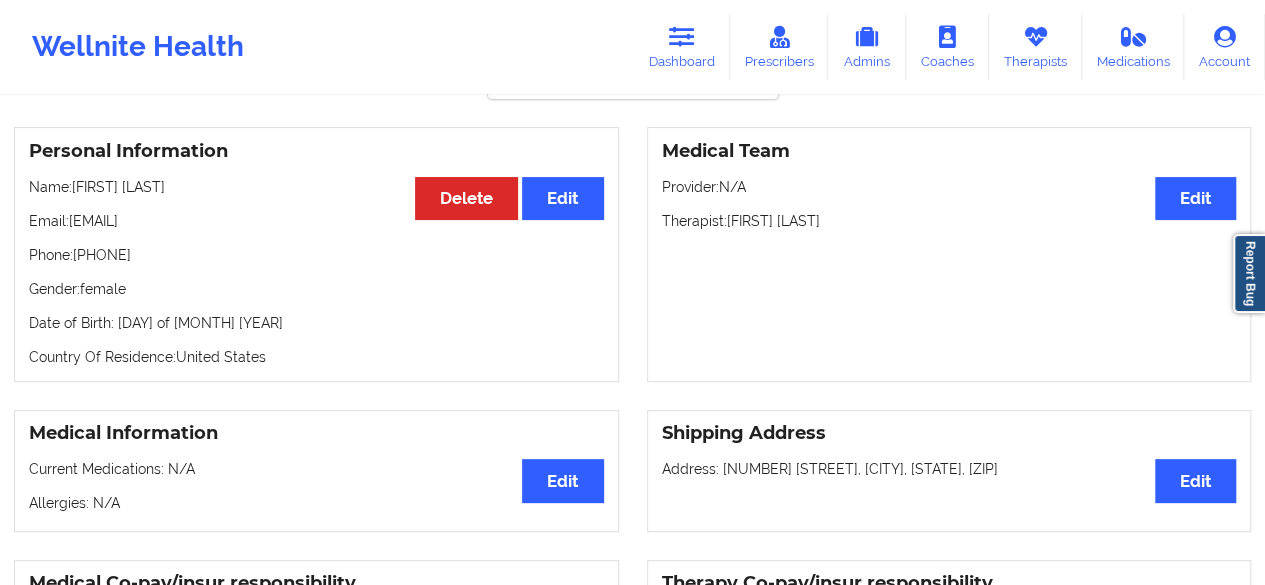 scroll, scrollTop: 144, scrollLeft: 0, axis: vertical 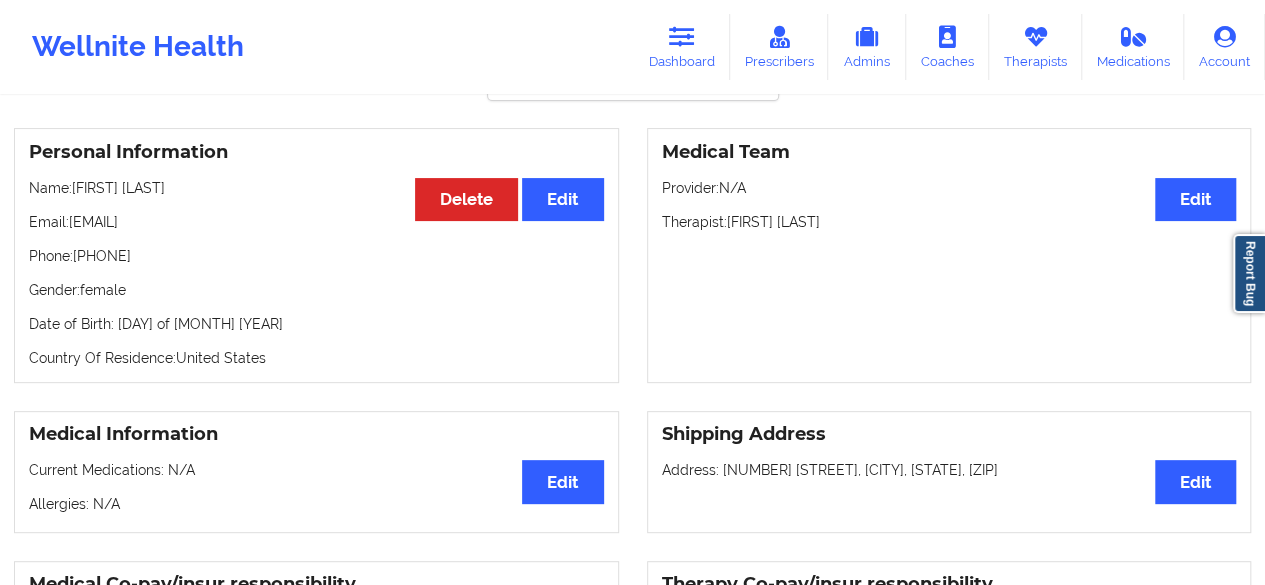 click on "Email: [EMAIL]" at bounding box center (316, 222) 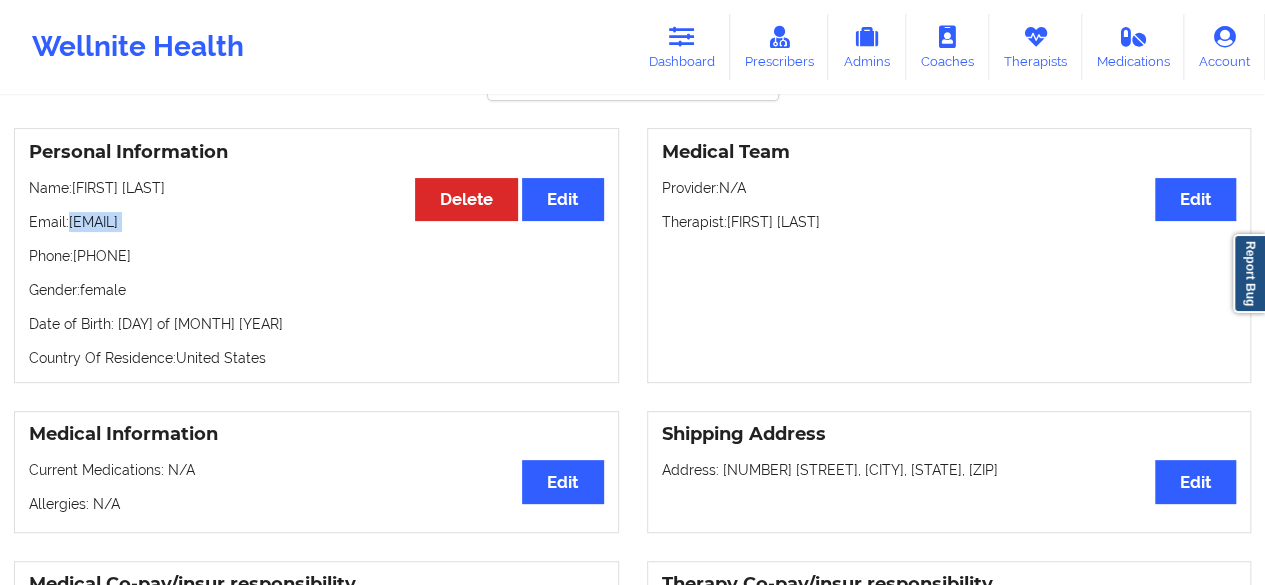 drag, startPoint x: 234, startPoint y: 227, endPoint x: 102, endPoint y: 219, distance: 132.2422 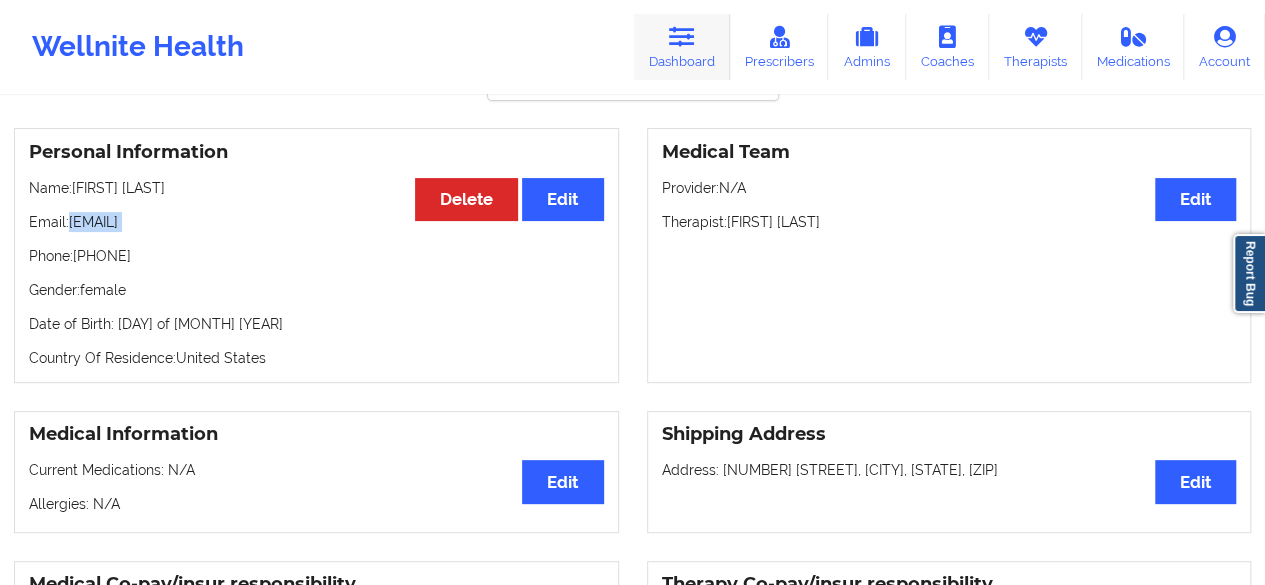 click on "Dashboard" at bounding box center [682, 47] 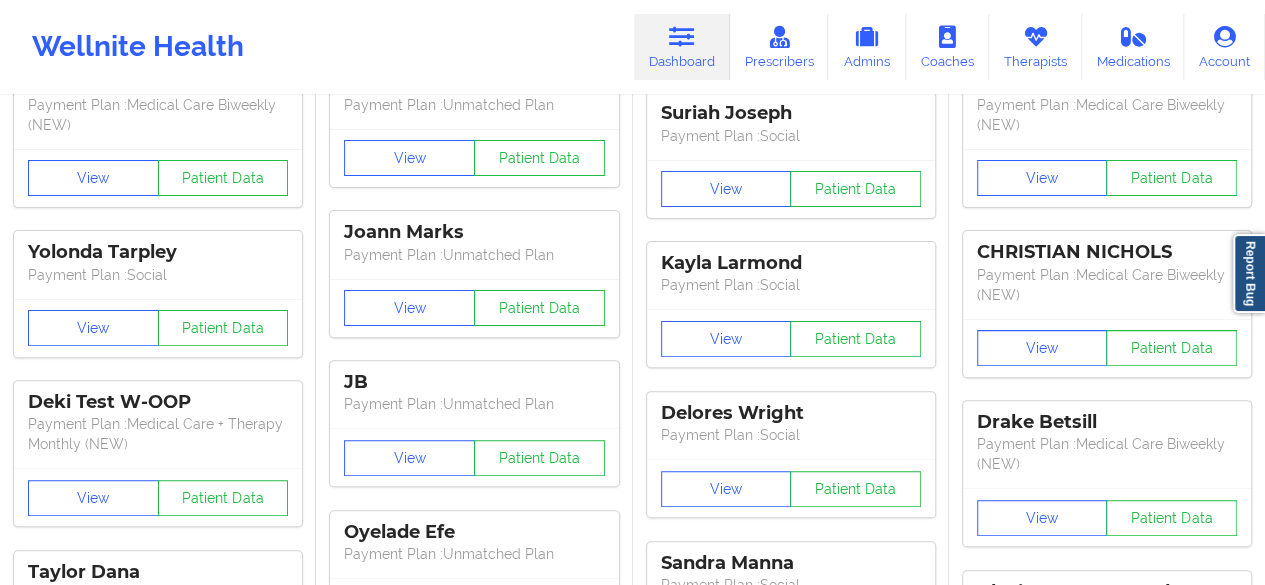 scroll, scrollTop: 0, scrollLeft: 0, axis: both 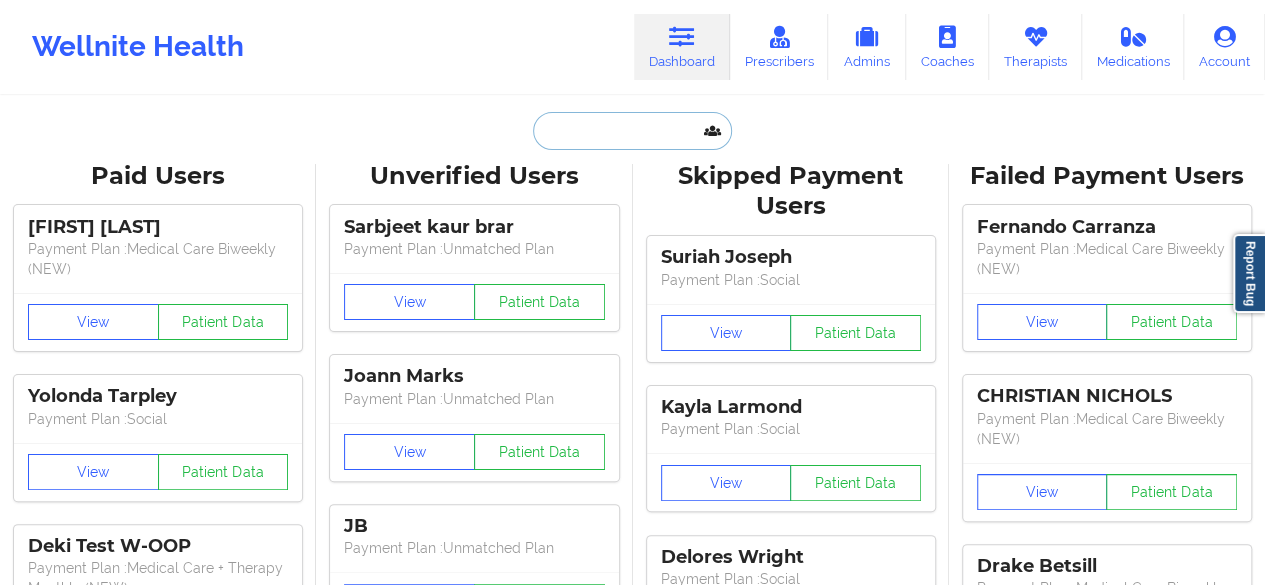 click at bounding box center (632, 131) 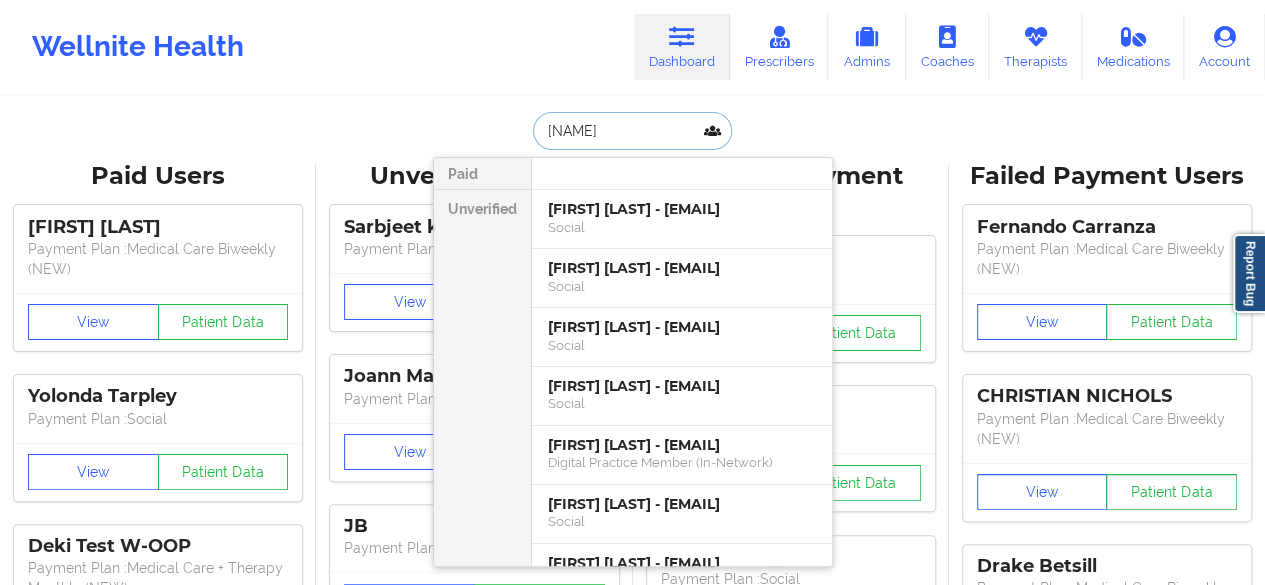 type on "[NAME]" 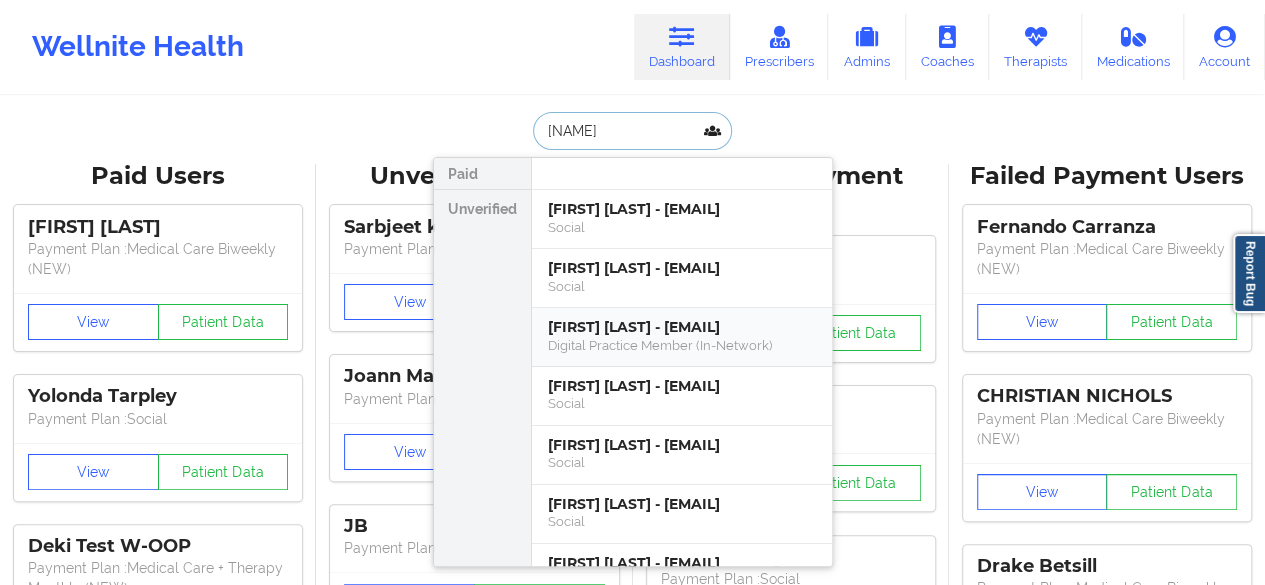 click on "[FIRST] [LAST] - [EMAIL]" at bounding box center [682, 327] 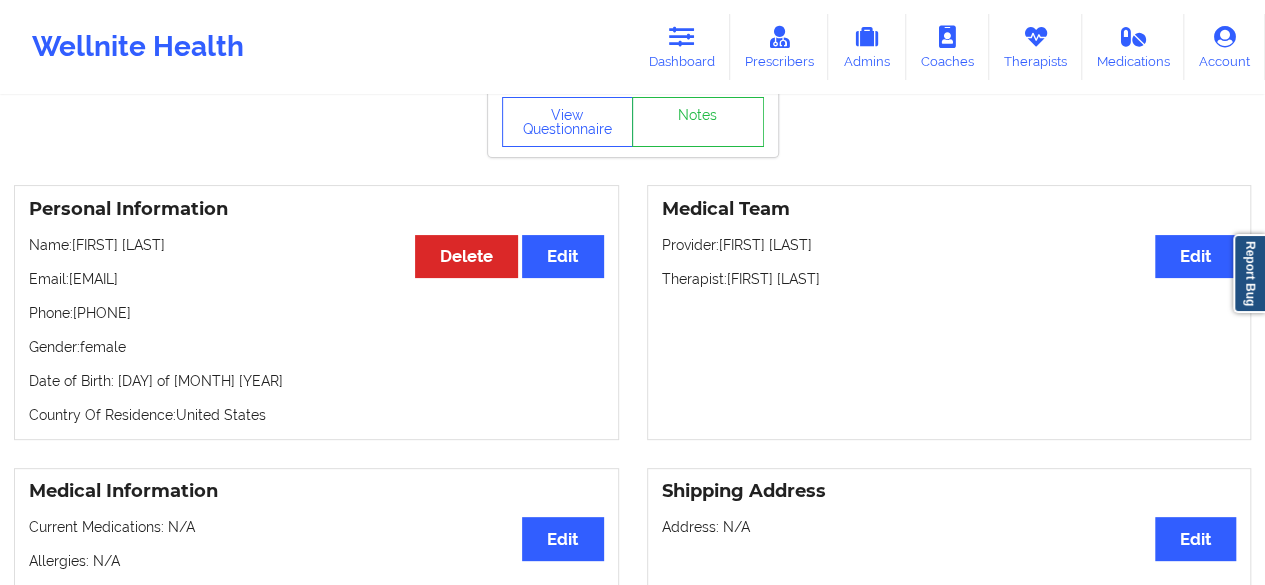 scroll, scrollTop: 0, scrollLeft: 0, axis: both 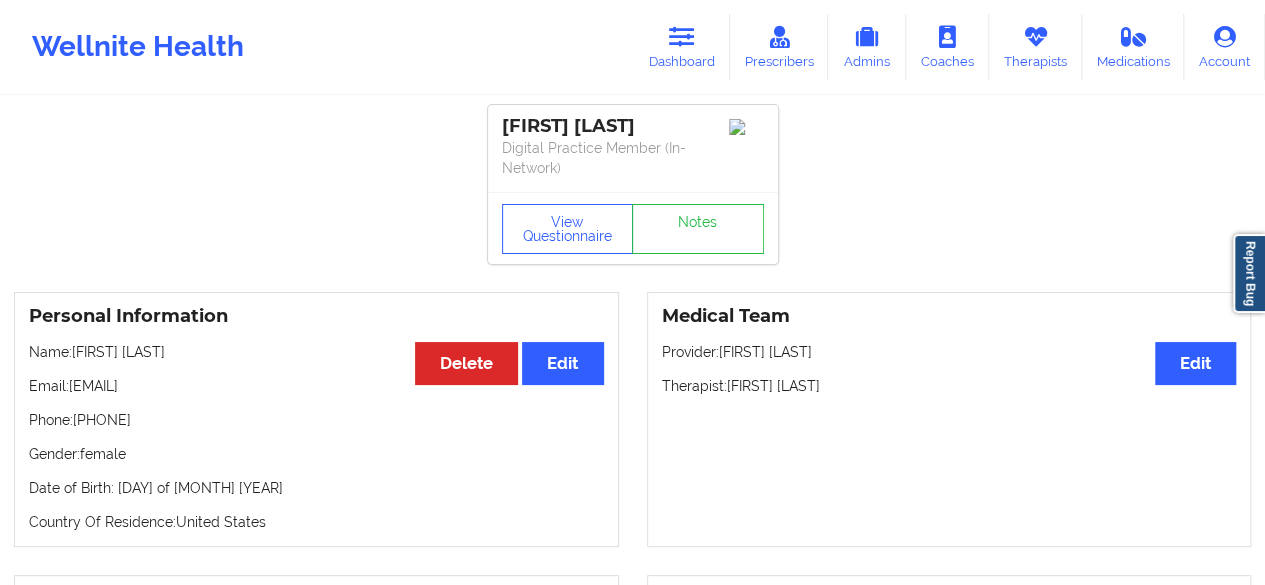 click on "Phone: [PHONE]" at bounding box center (316, 420) 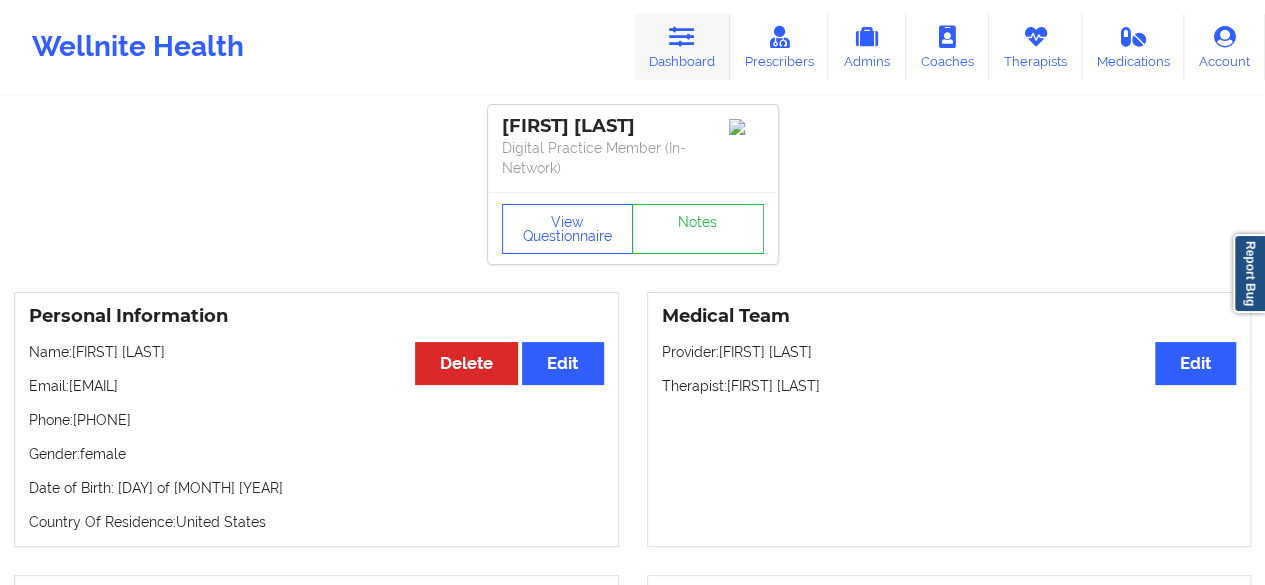 click on "Dashboard" at bounding box center (682, 47) 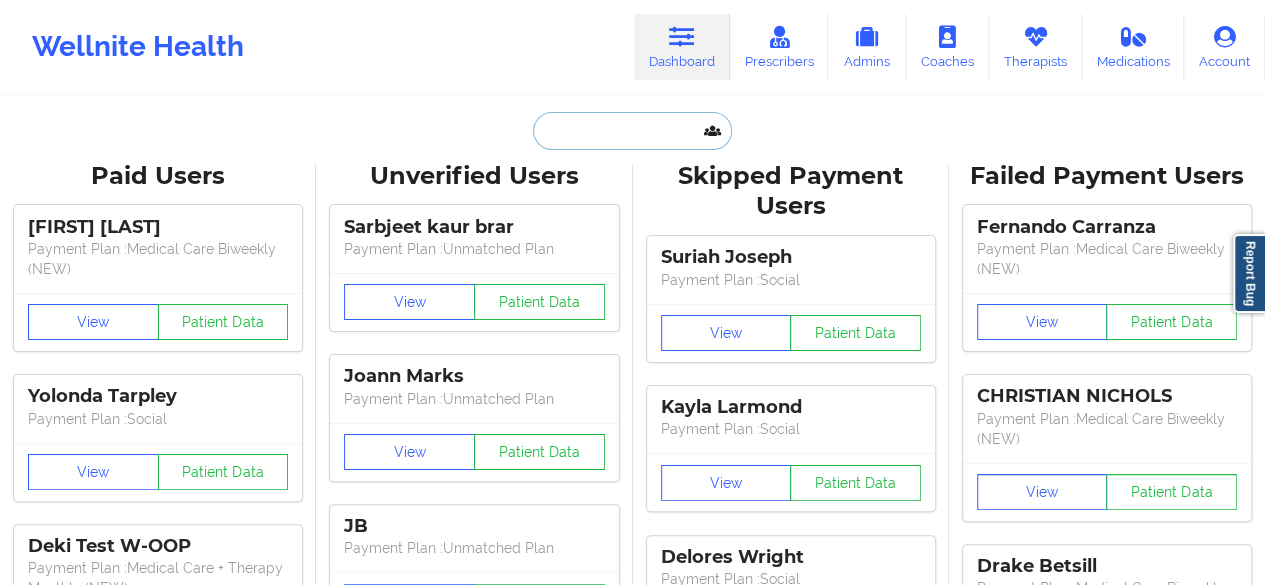 paste on "[EMAIL]" 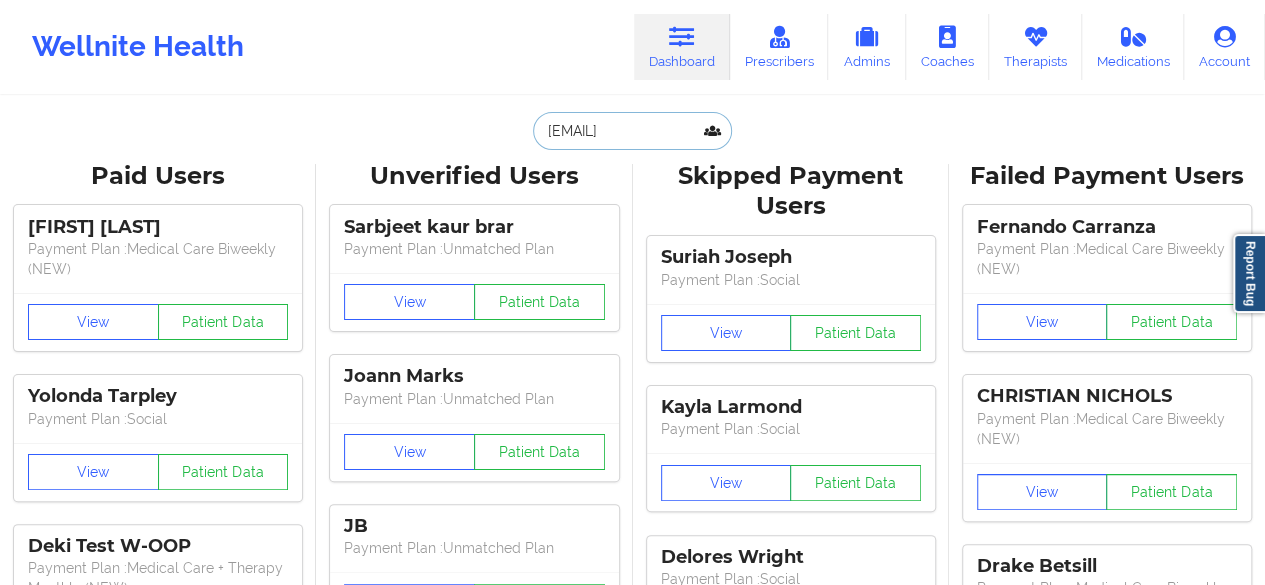 type on "[EMAIL]" 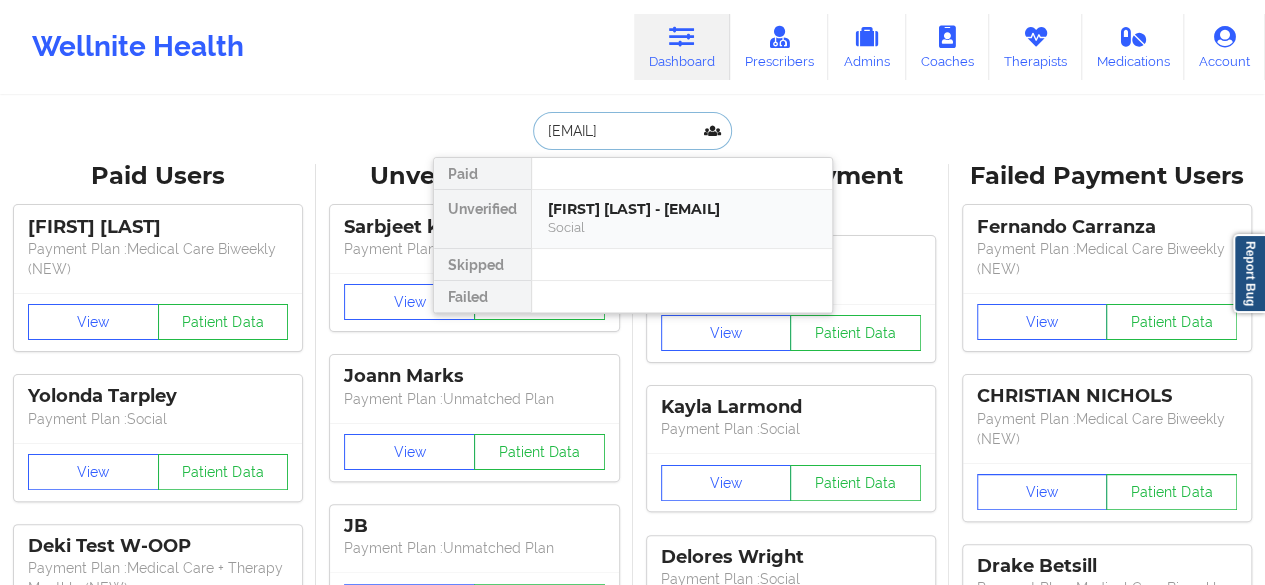 click on "[FIRST] [LAST] - [EMAIL]" at bounding box center [682, 209] 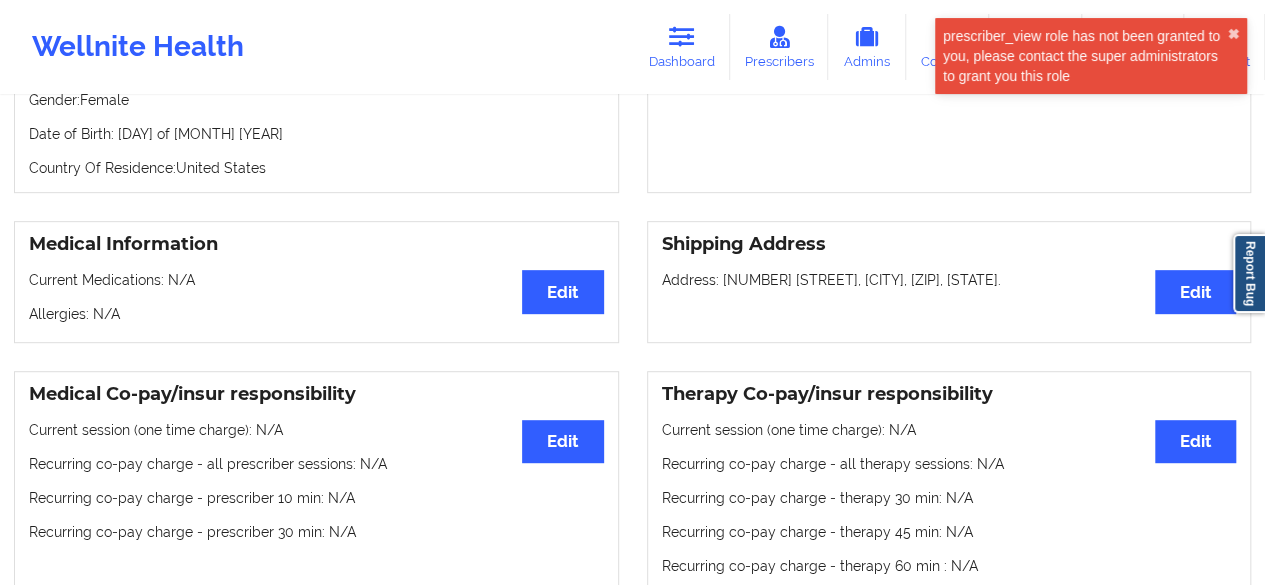 scroll, scrollTop: 343, scrollLeft: 0, axis: vertical 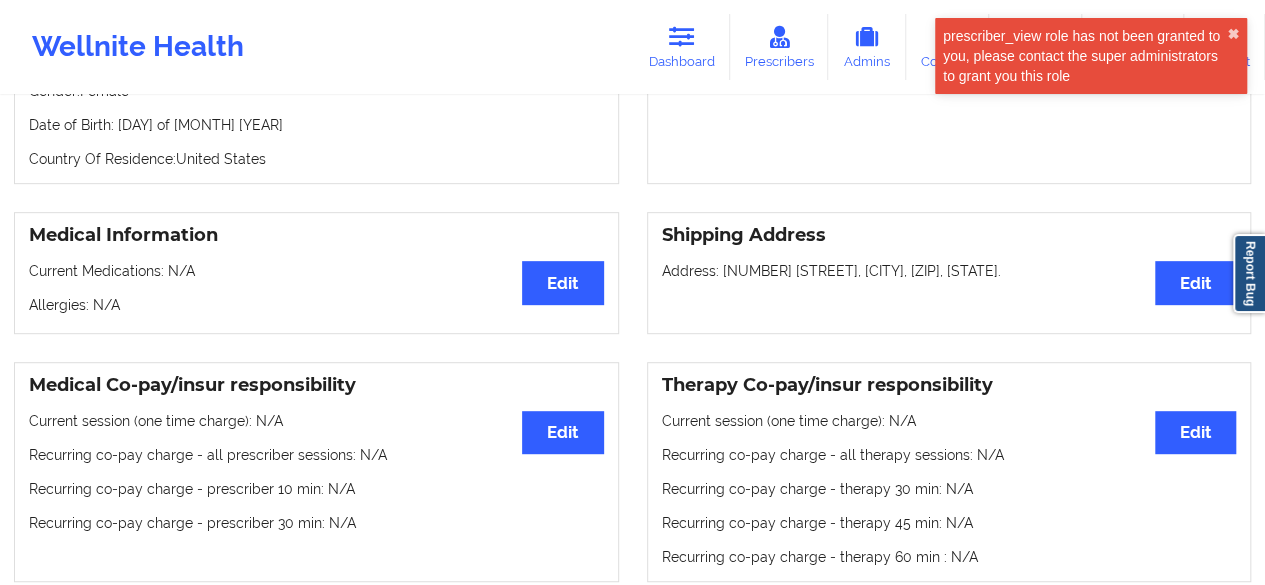 click on "Address: [NUMBER] [STREET], [CITY], [ZIP], [STATE]." at bounding box center [949, 271] 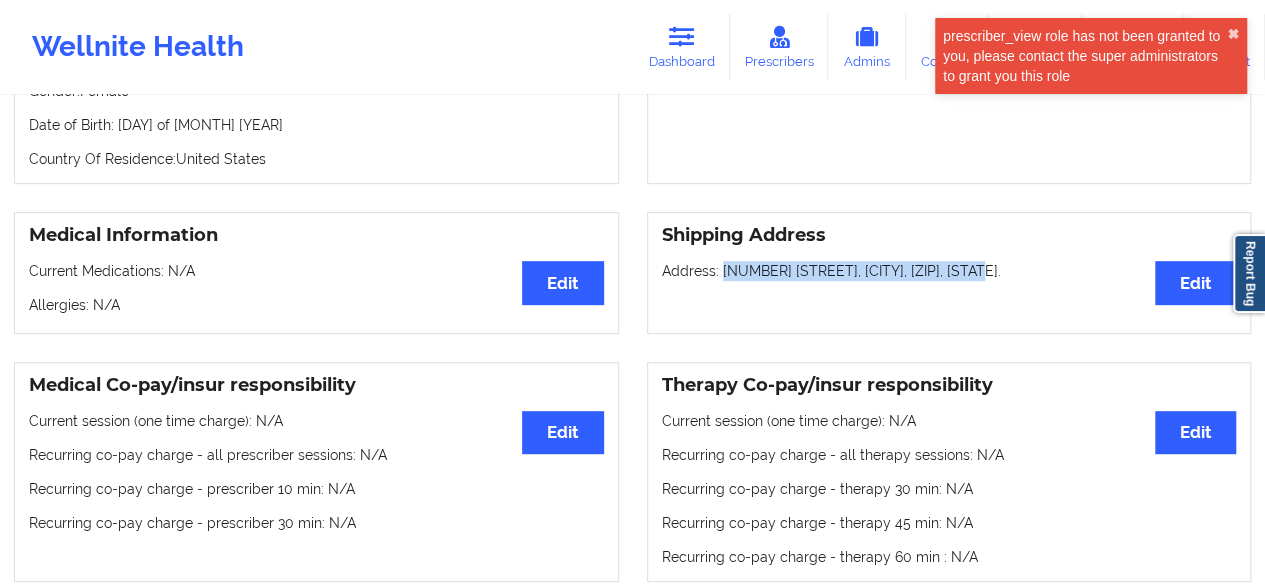 drag, startPoint x: 742, startPoint y: 281, endPoint x: 956, endPoint y: 274, distance: 214.11446 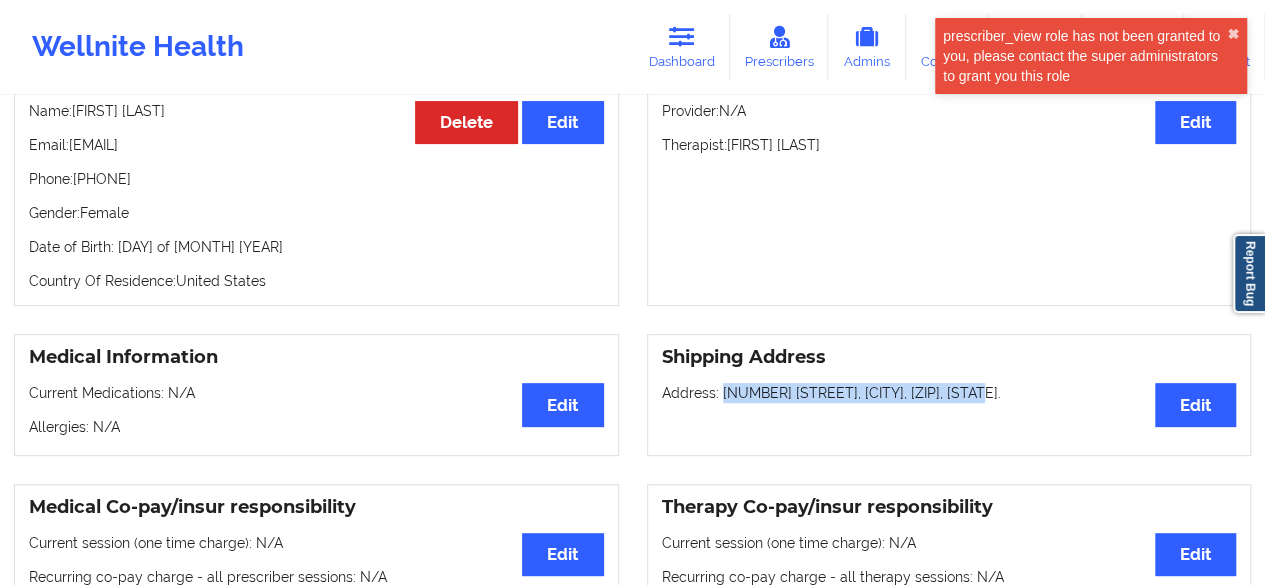 scroll, scrollTop: 212, scrollLeft: 0, axis: vertical 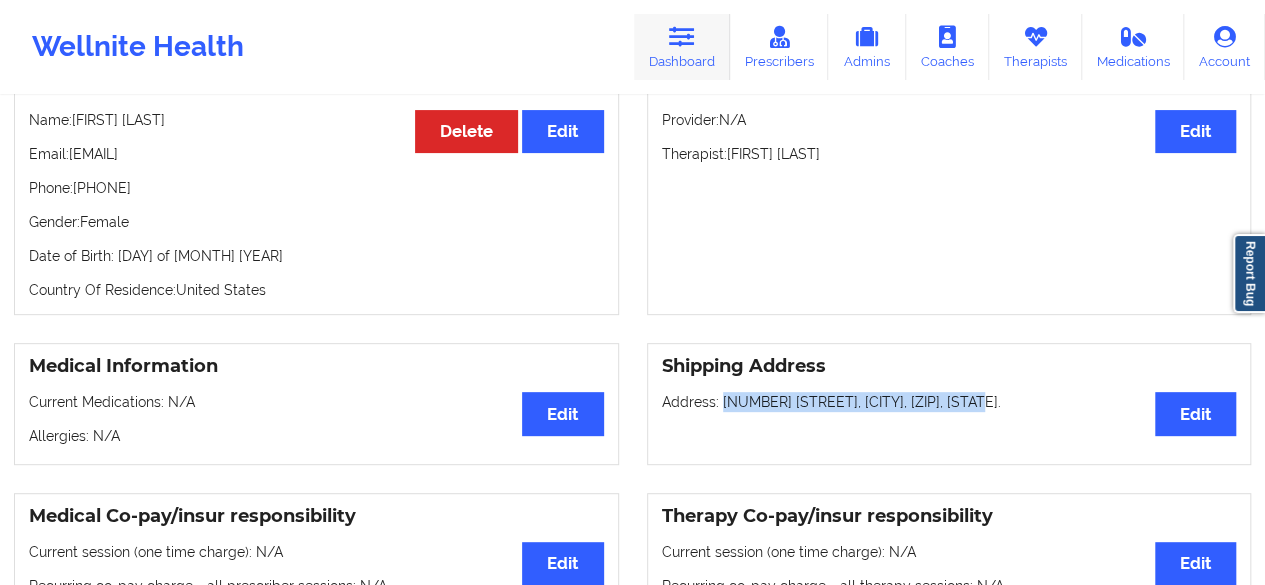 click at bounding box center [682, 37] 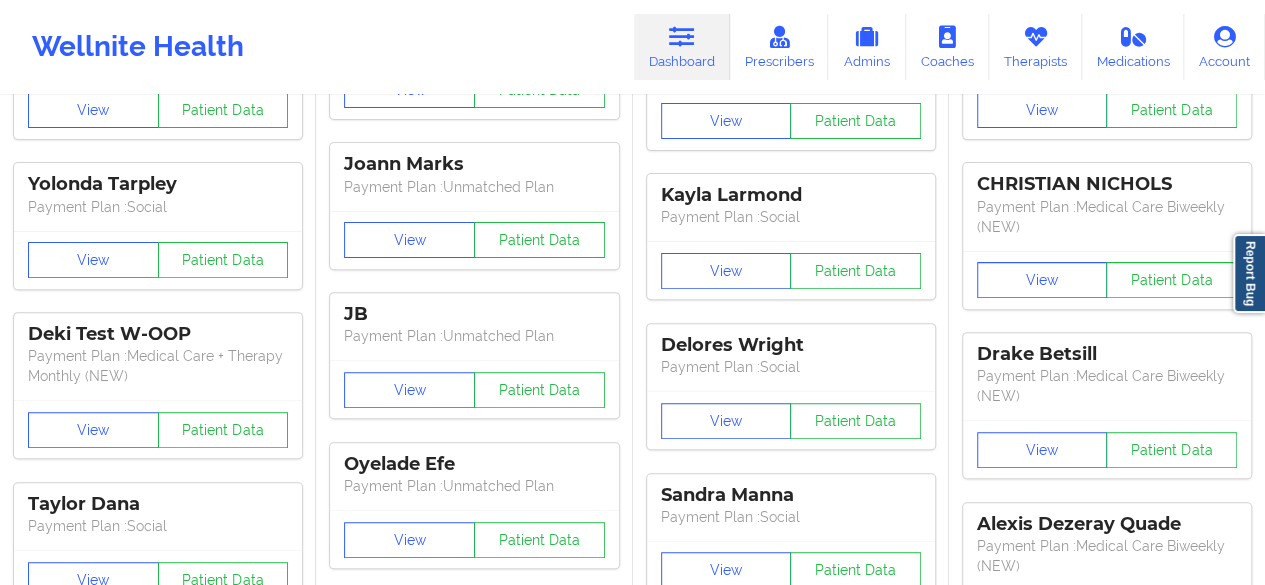 scroll, scrollTop: 0, scrollLeft: 0, axis: both 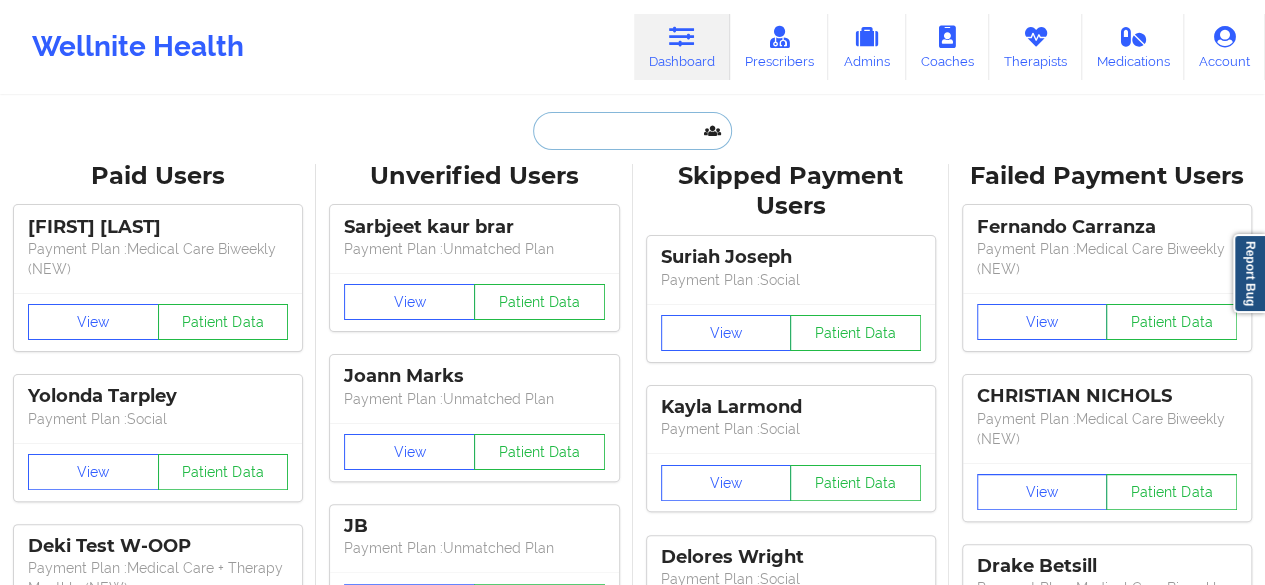 click at bounding box center [632, 131] 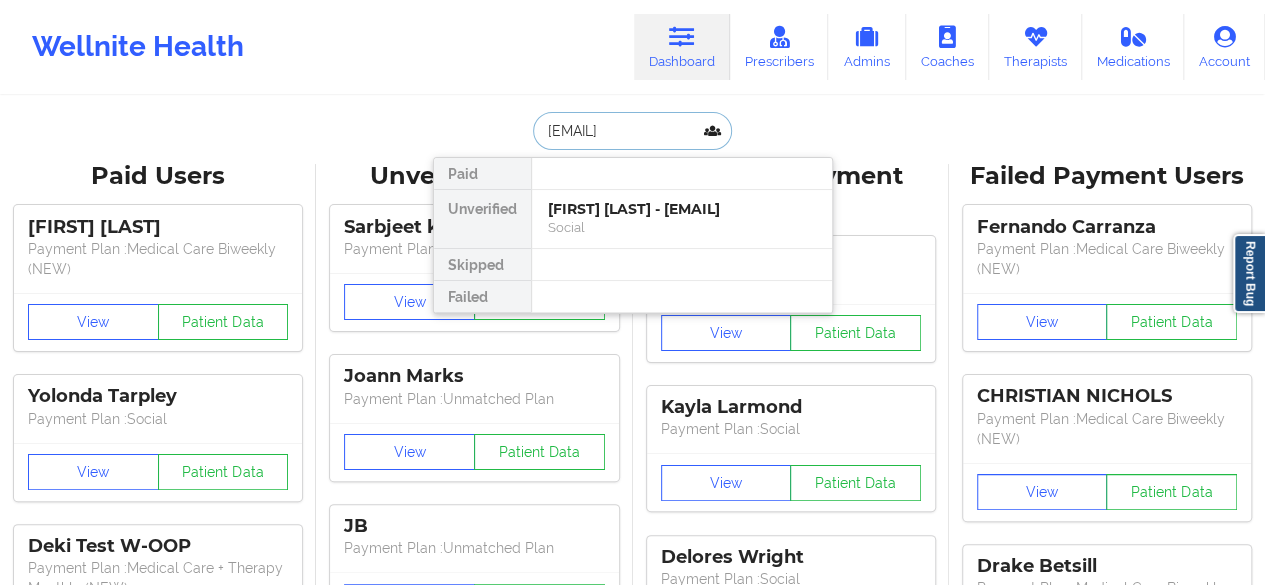type on "[EMAIL]" 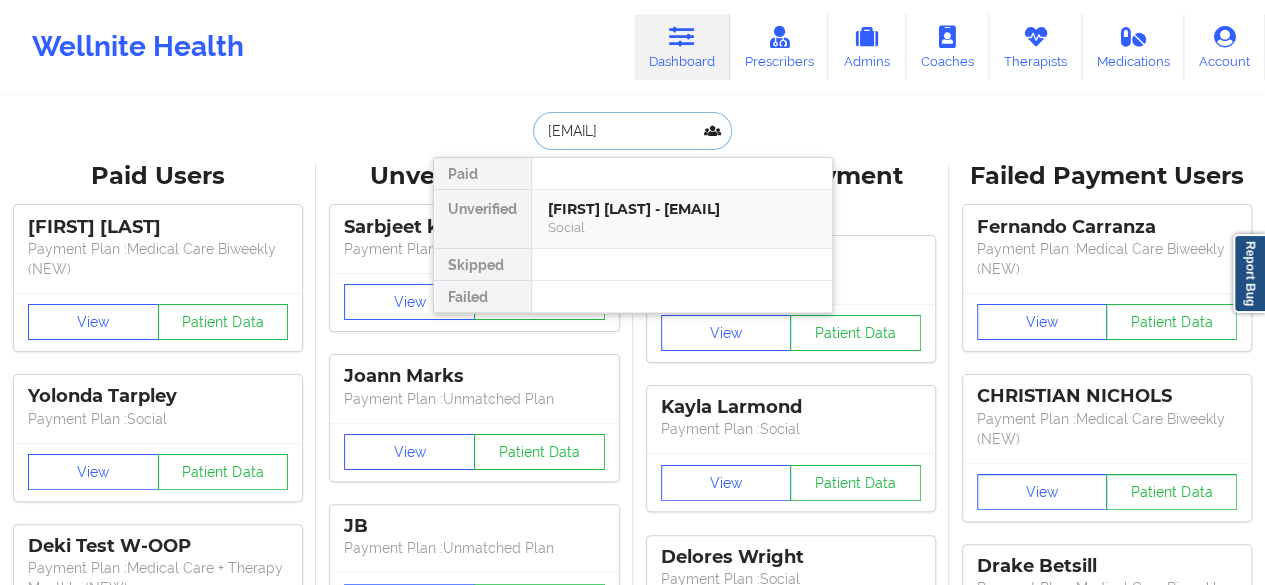 click on "[FIRST] [LAST] - [EMAIL]" at bounding box center (682, 209) 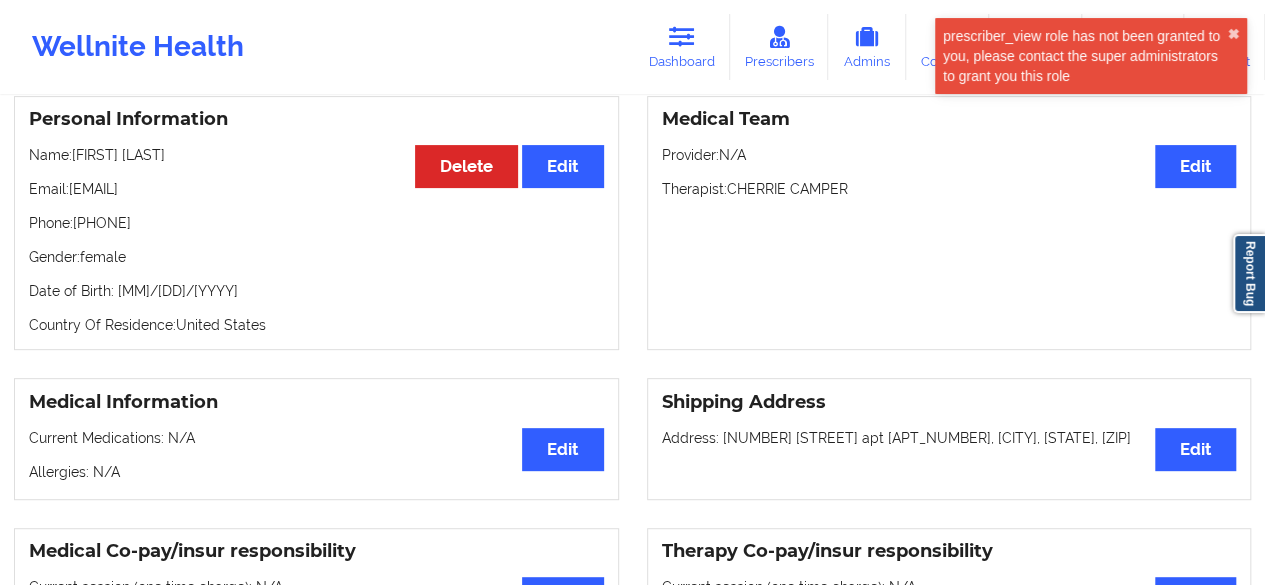 scroll, scrollTop: 212, scrollLeft: 0, axis: vertical 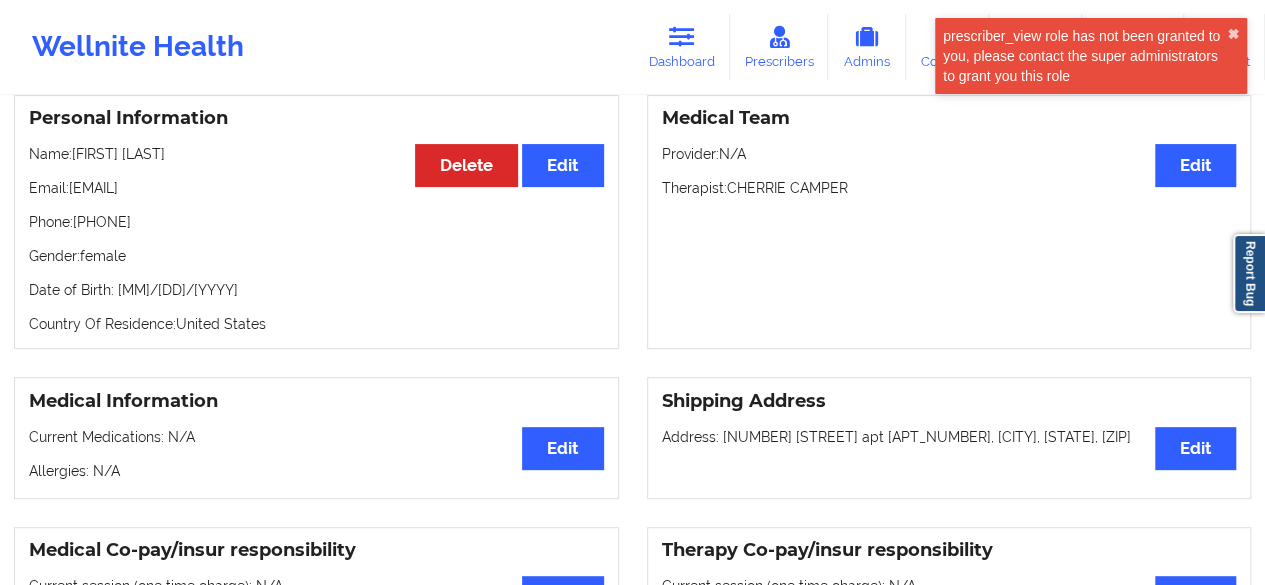 click on "Address: [NUMBER] [STREET] apt [APT_NUMBER], [CITY], [STATE], [ZIP]" at bounding box center [949, 437] 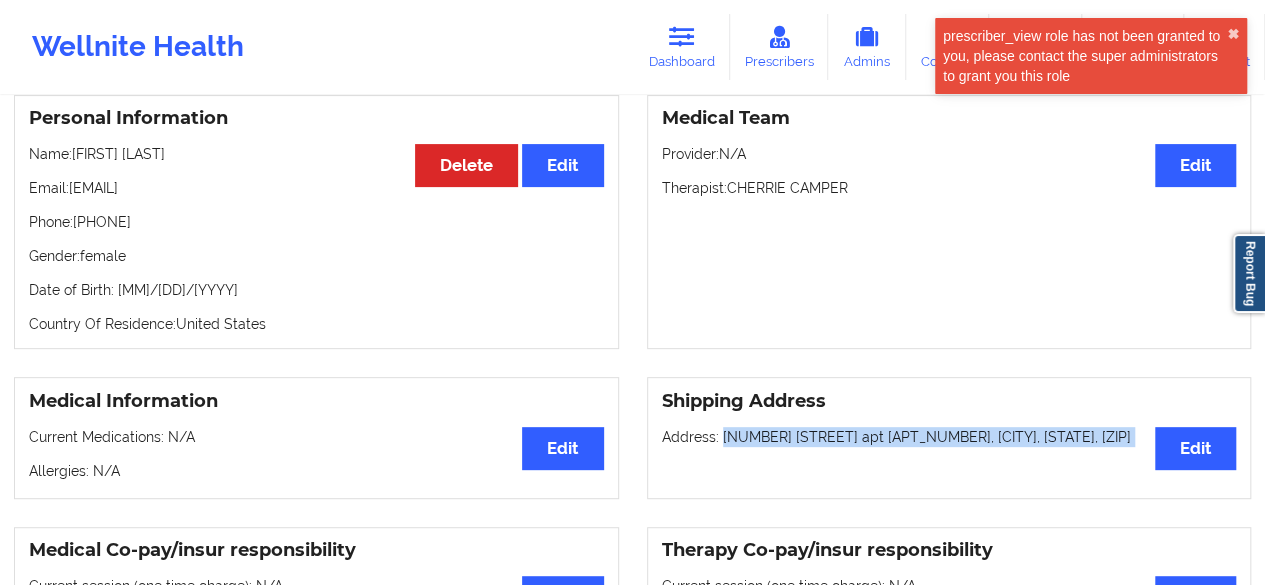 drag, startPoint x: 743, startPoint y: 429, endPoint x: 1044, endPoint y: 441, distance: 301.2391 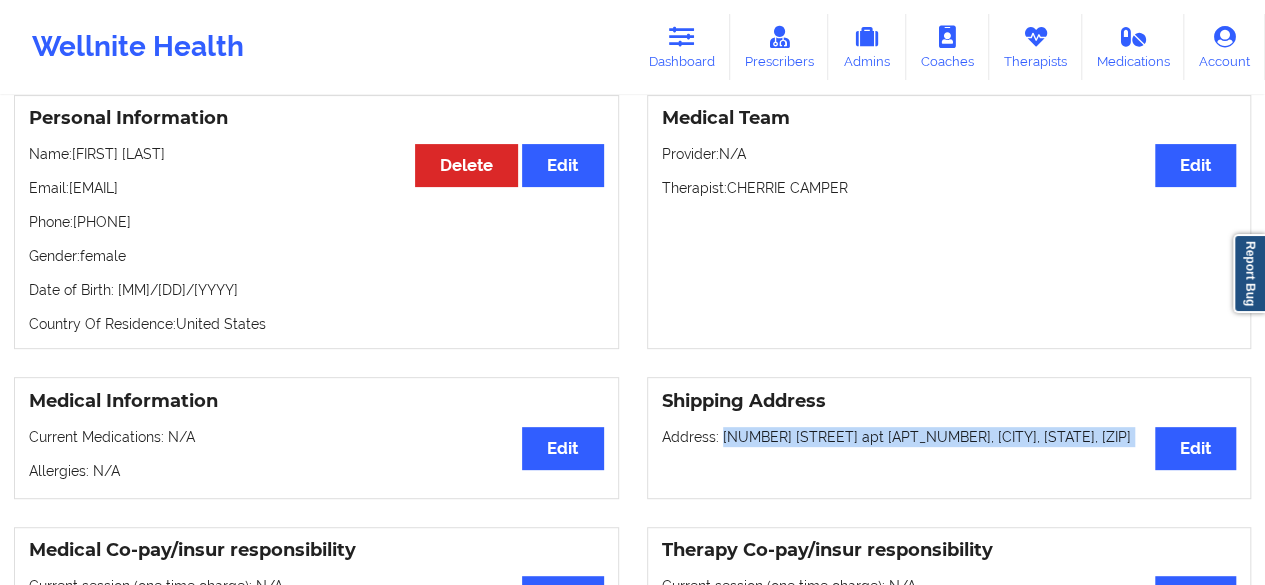scroll, scrollTop: 0, scrollLeft: 0, axis: both 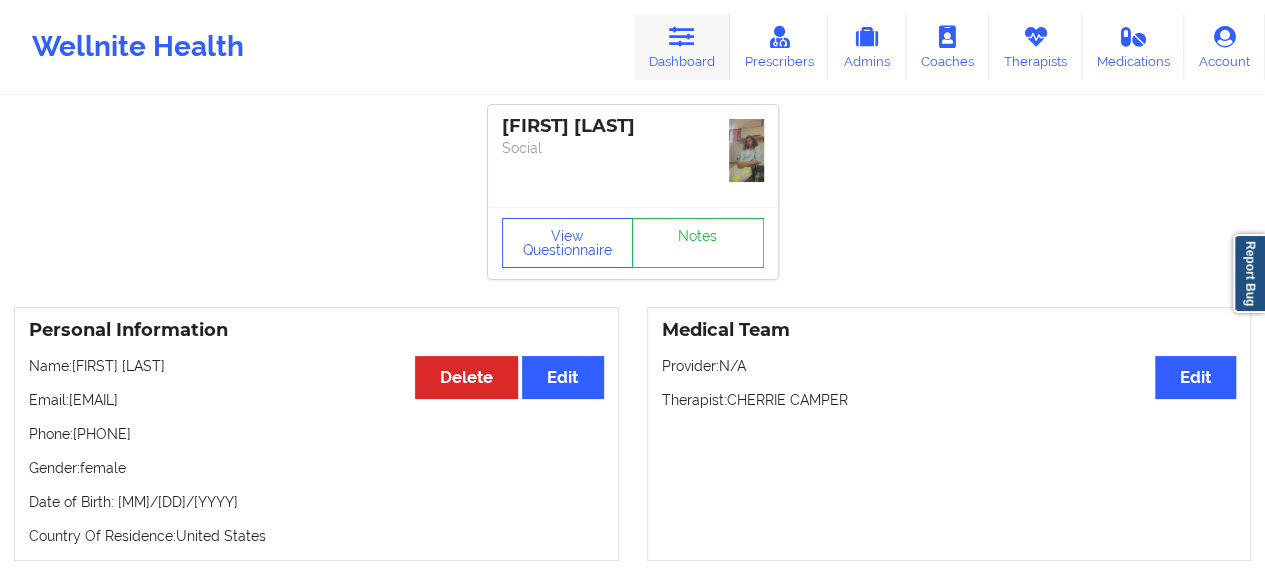 click on "Dashboard" at bounding box center [682, 47] 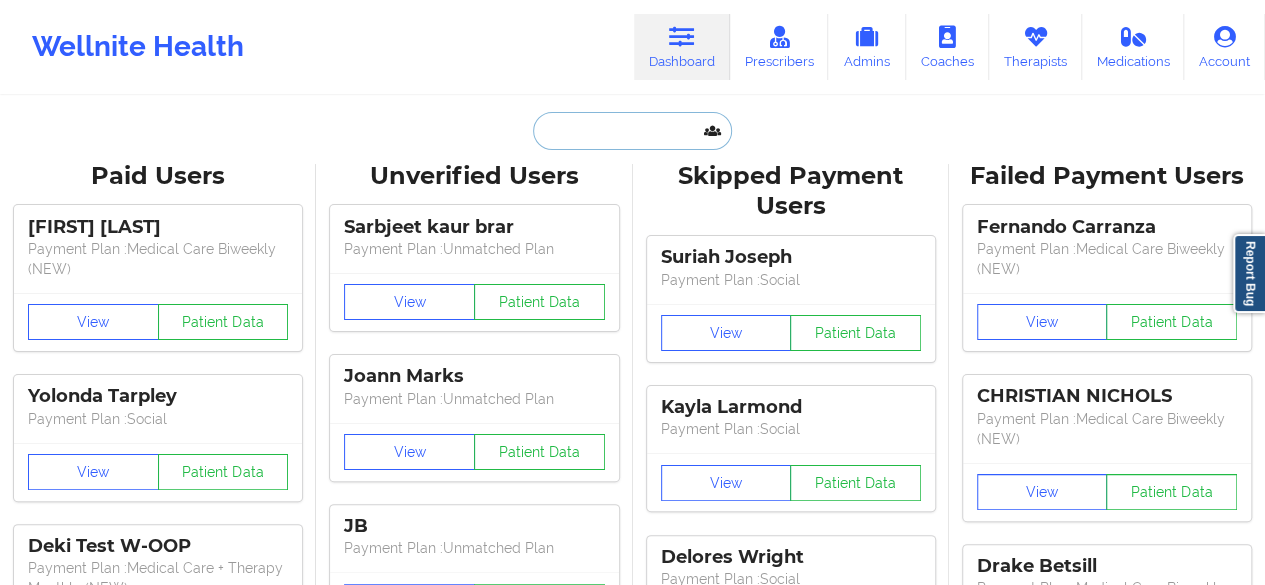 paste on "[EMAIL]" 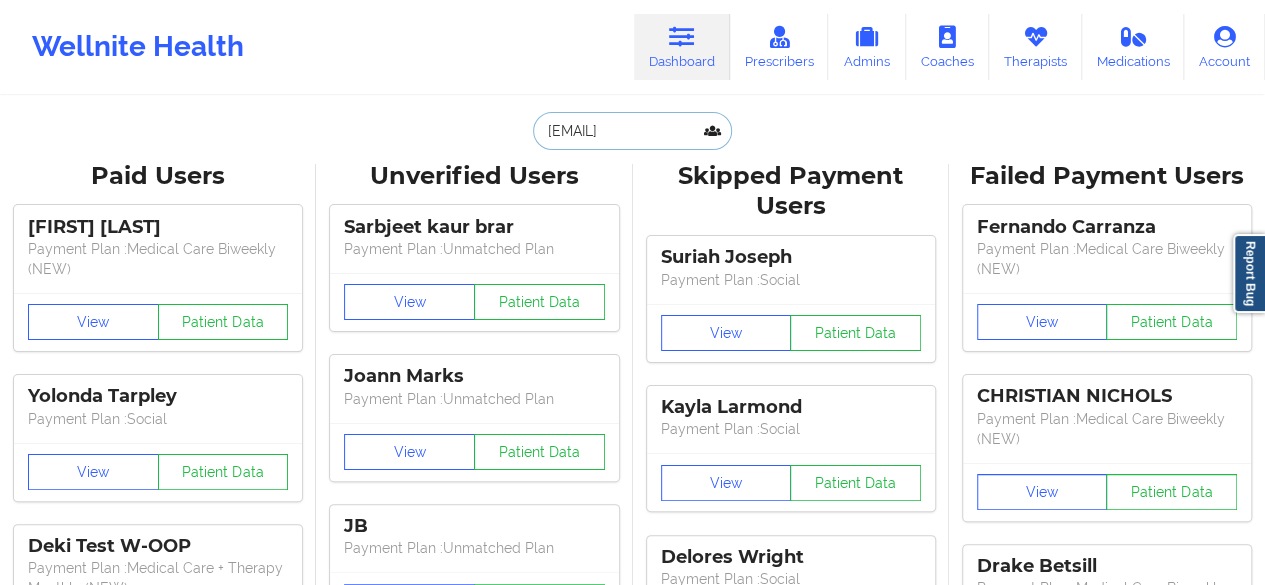 click on "[EMAIL]" at bounding box center (632, 131) 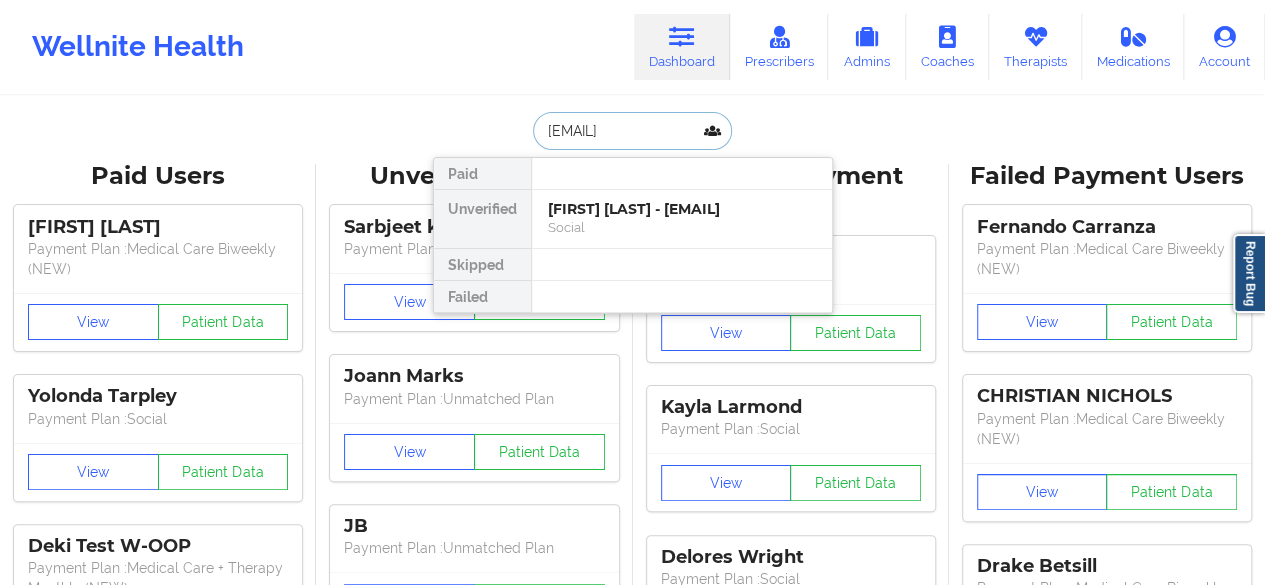 scroll, scrollTop: 0, scrollLeft: 20, axis: horizontal 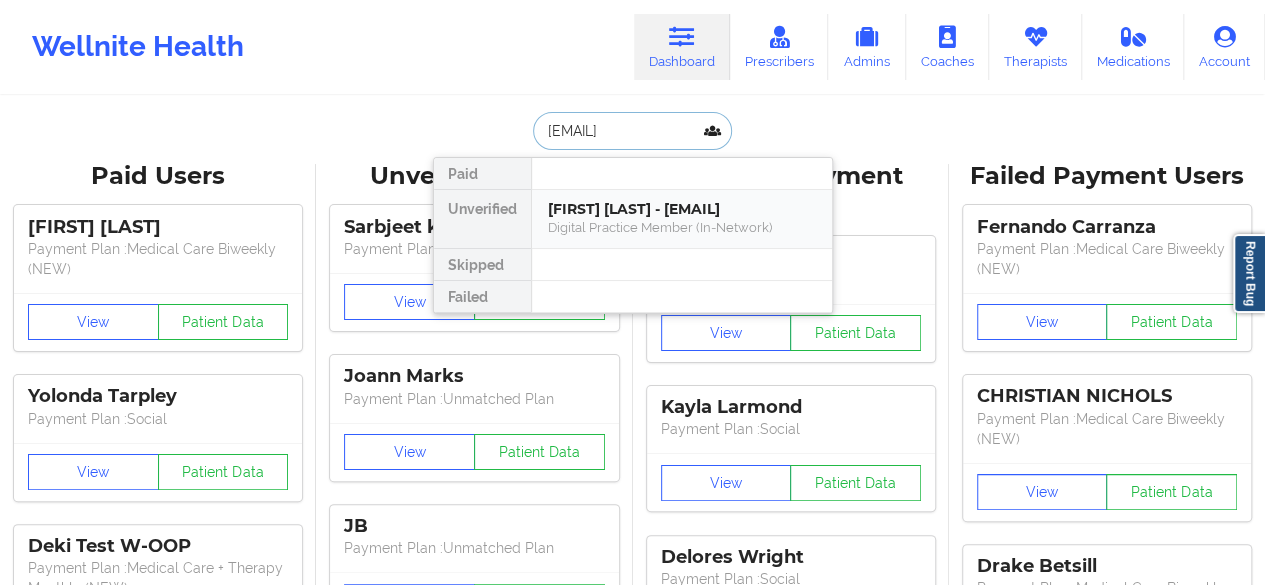 click on "Digital Practice Member  (In-Network)" at bounding box center (682, 227) 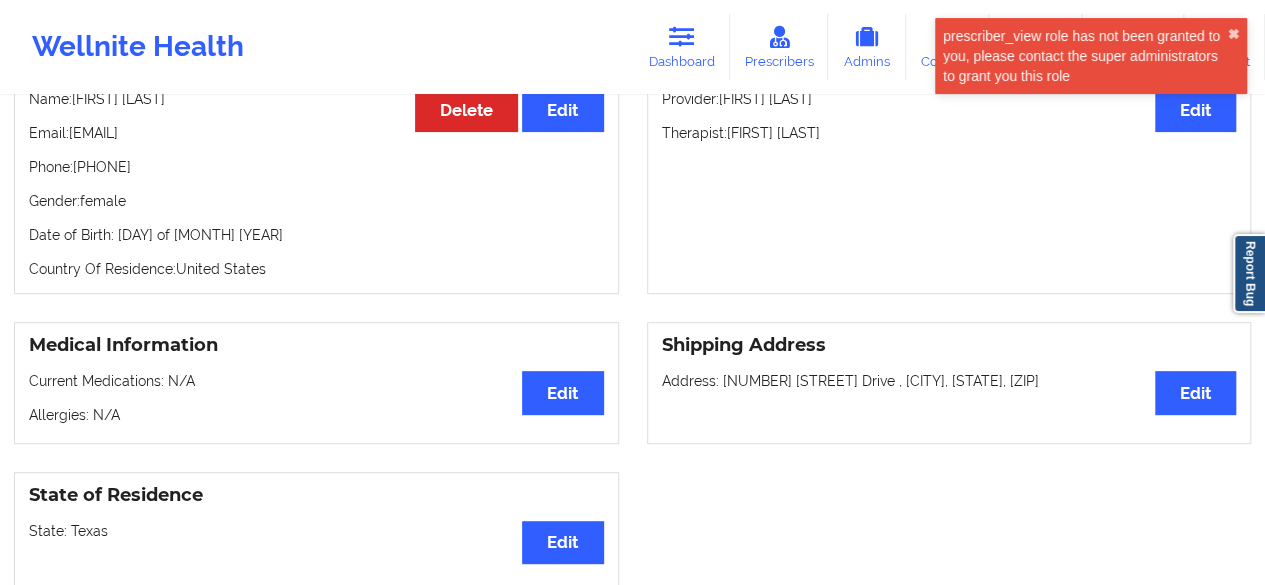 scroll, scrollTop: 259, scrollLeft: 0, axis: vertical 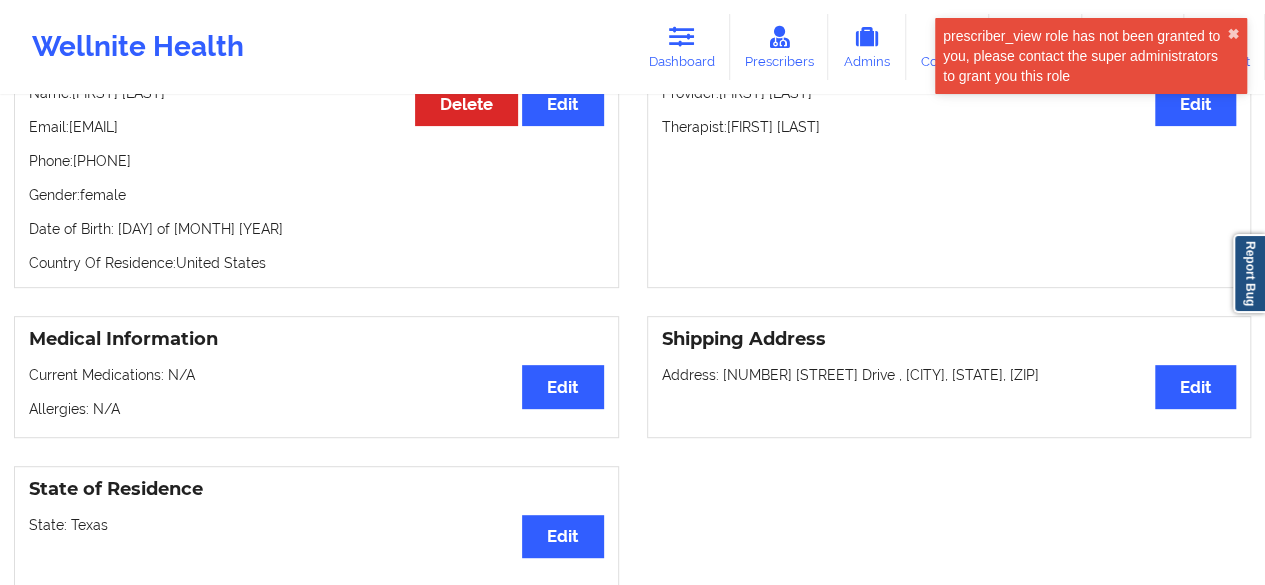 click on "Address: [NUMBER] [STREET] Drive , [CITY], [STATE], [ZIP]" at bounding box center (949, 375) 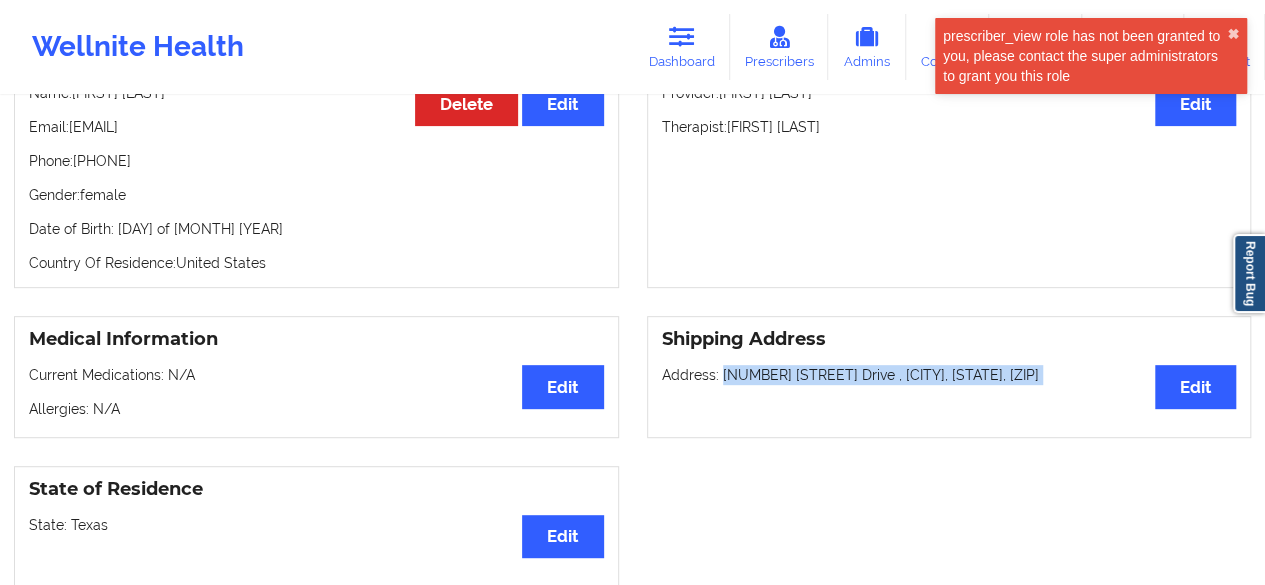 drag, startPoint x: 732, startPoint y: 379, endPoint x: 1031, endPoint y: 373, distance: 299.06018 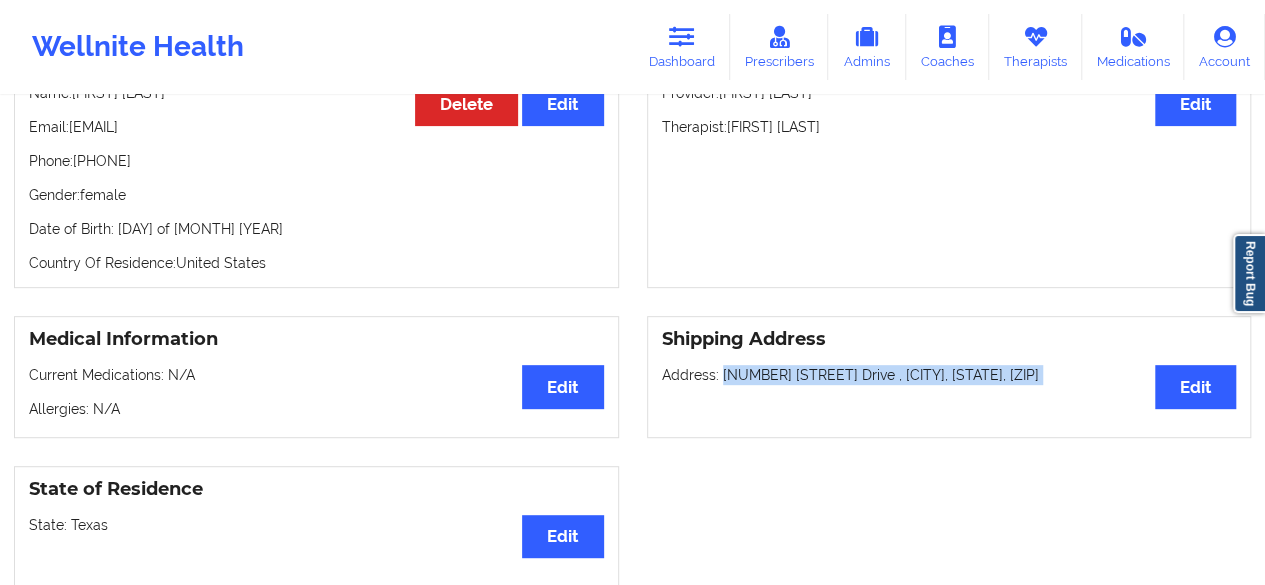 scroll, scrollTop: 0, scrollLeft: 0, axis: both 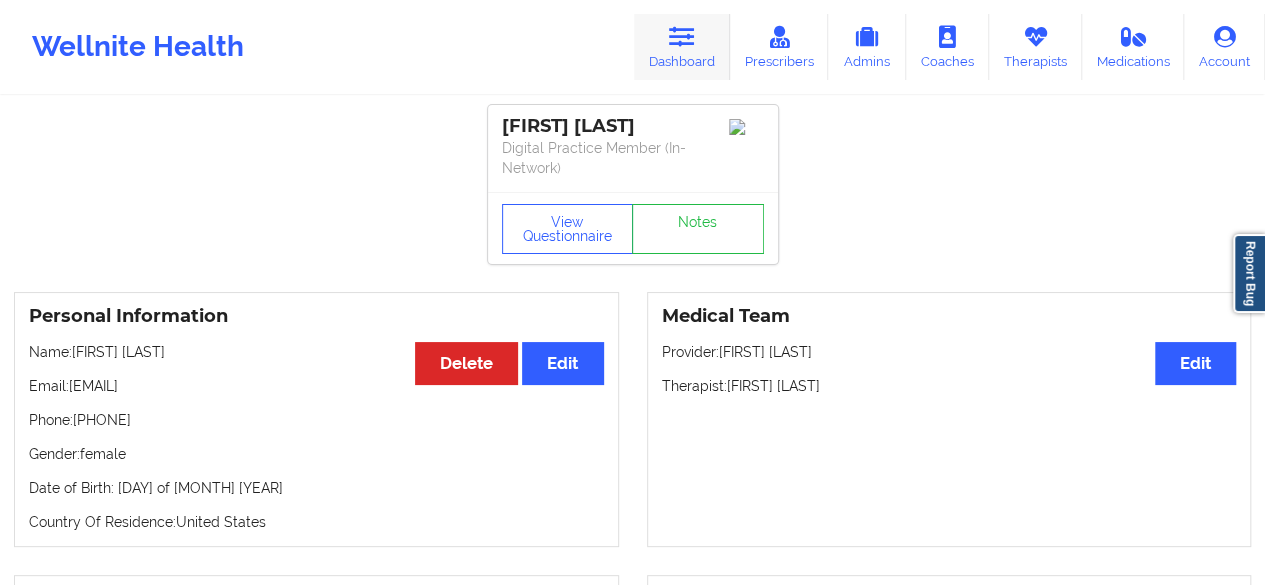 click on "Dashboard" at bounding box center [682, 47] 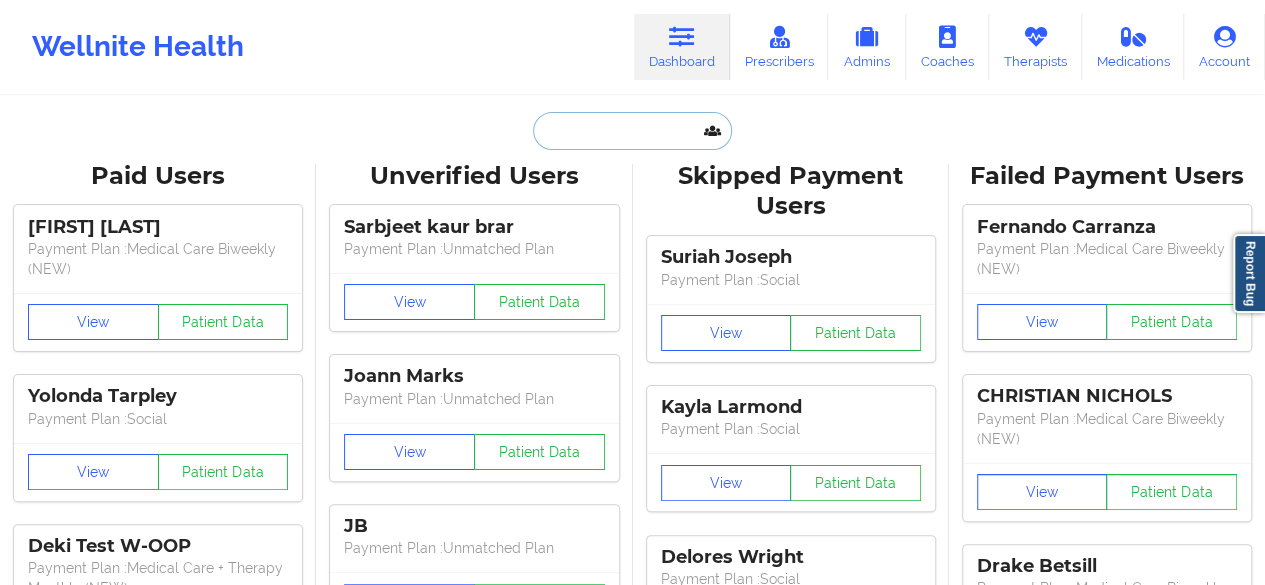 paste on "[EMAIL]" 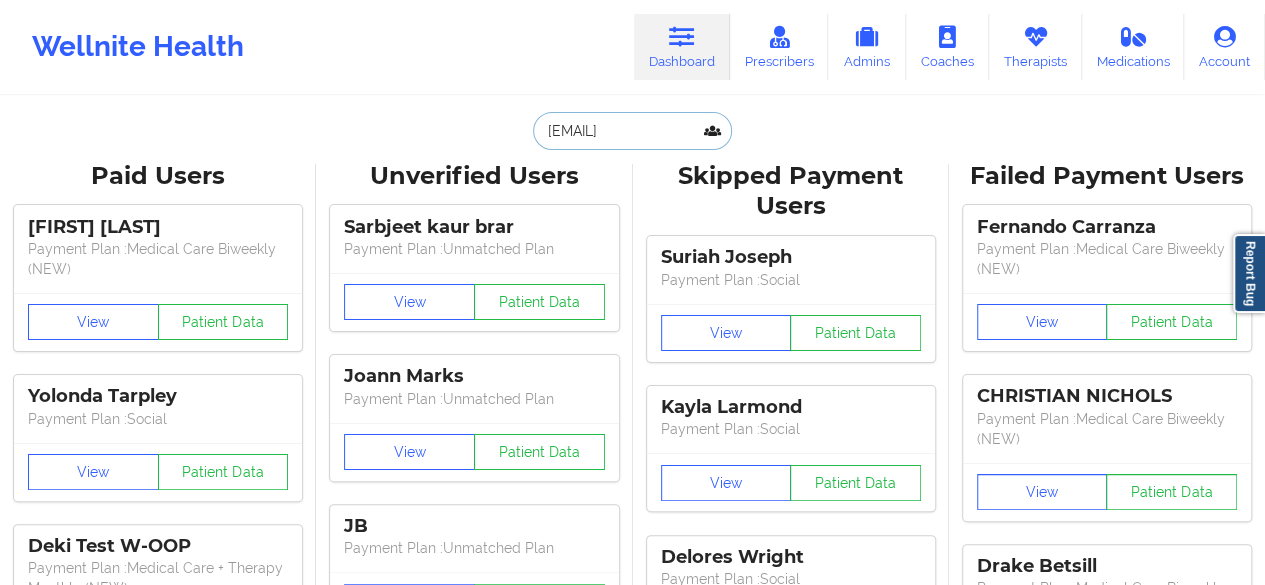 click on "[EMAIL]" at bounding box center (632, 131) 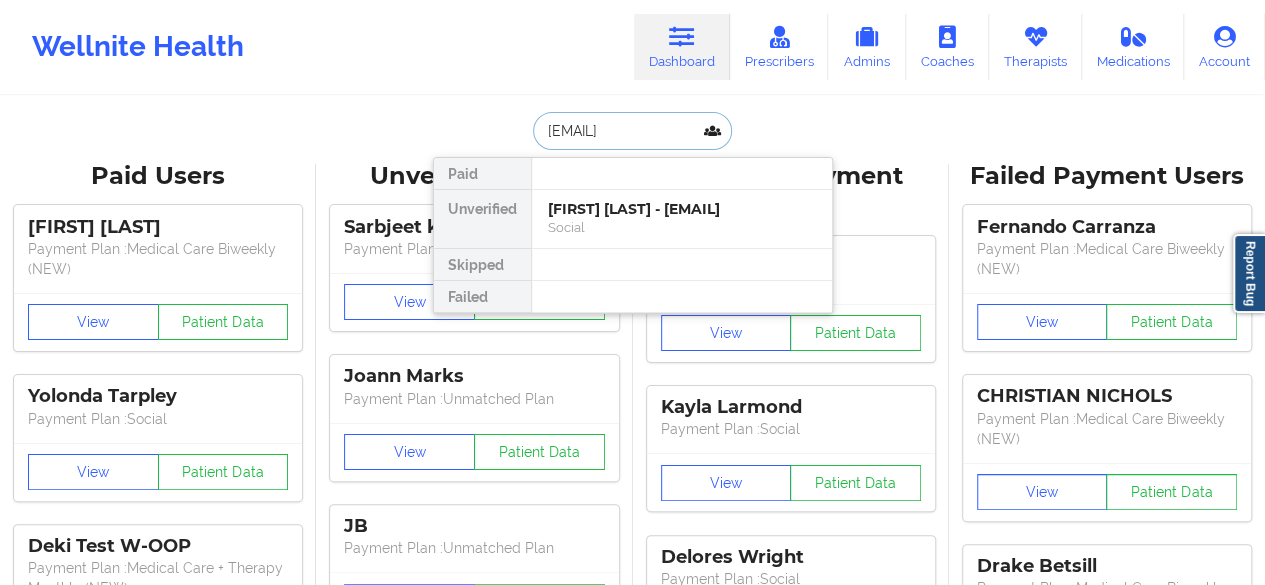 click on "[FIRST] [LAST] - [EMAIL] Social" at bounding box center [682, 219] 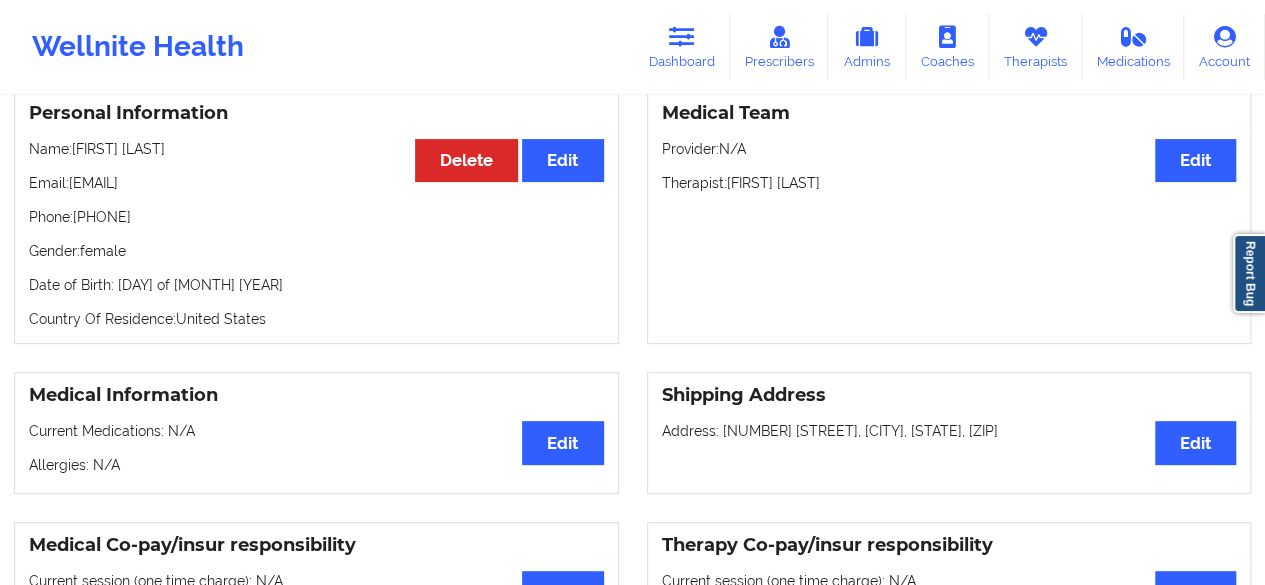 scroll, scrollTop: 184, scrollLeft: 0, axis: vertical 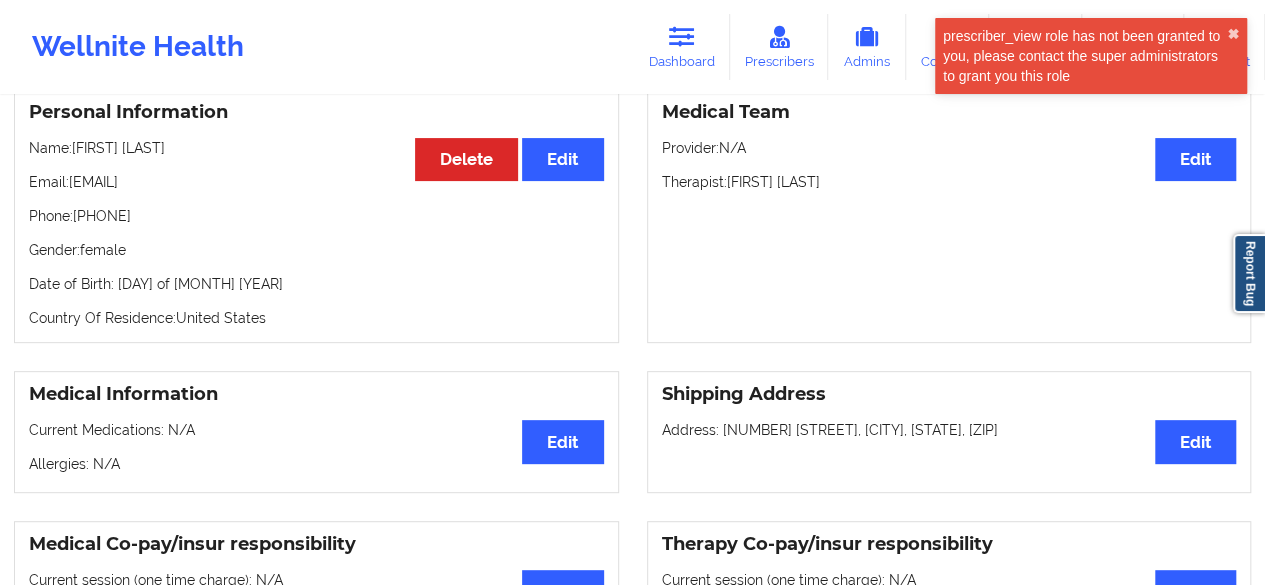 click on "Address: [NUMBER] [STREET], [CITY], [STATE], [ZIP]" at bounding box center [949, 430] 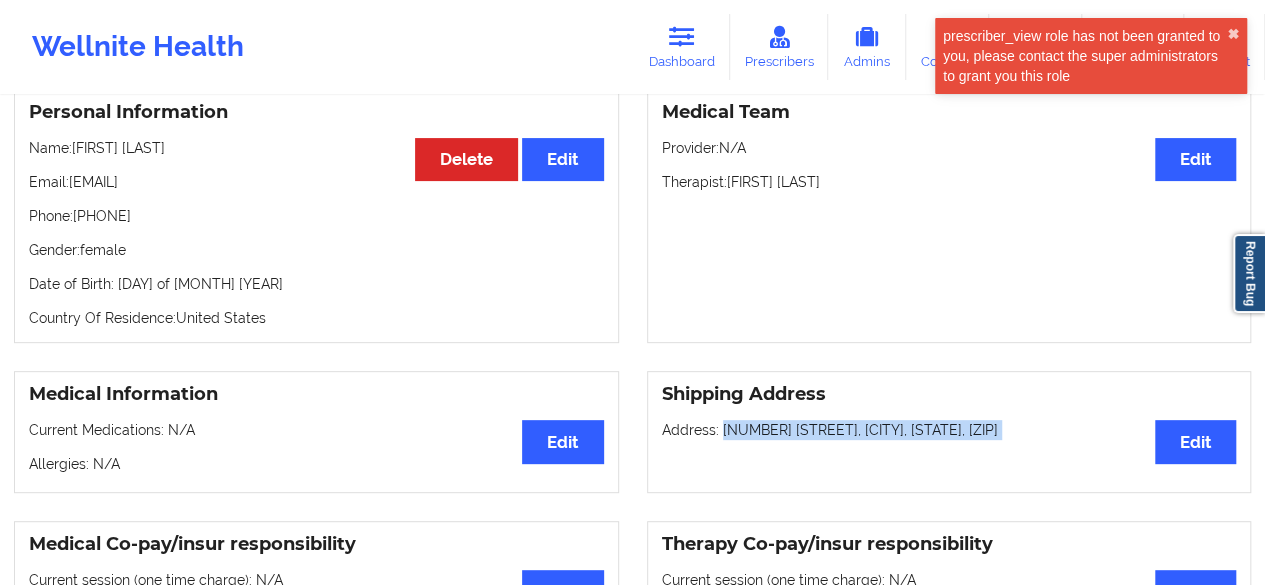 drag, startPoint x: 740, startPoint y: 440, endPoint x: 994, endPoint y: 435, distance: 254.04921 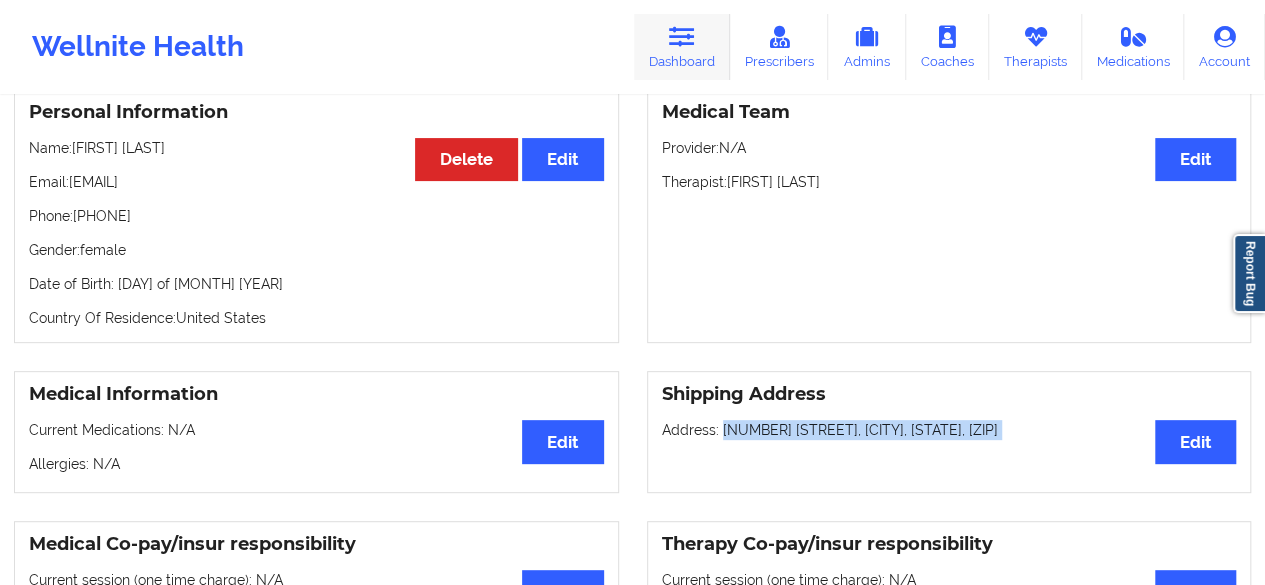 click on "Dashboard" at bounding box center [682, 47] 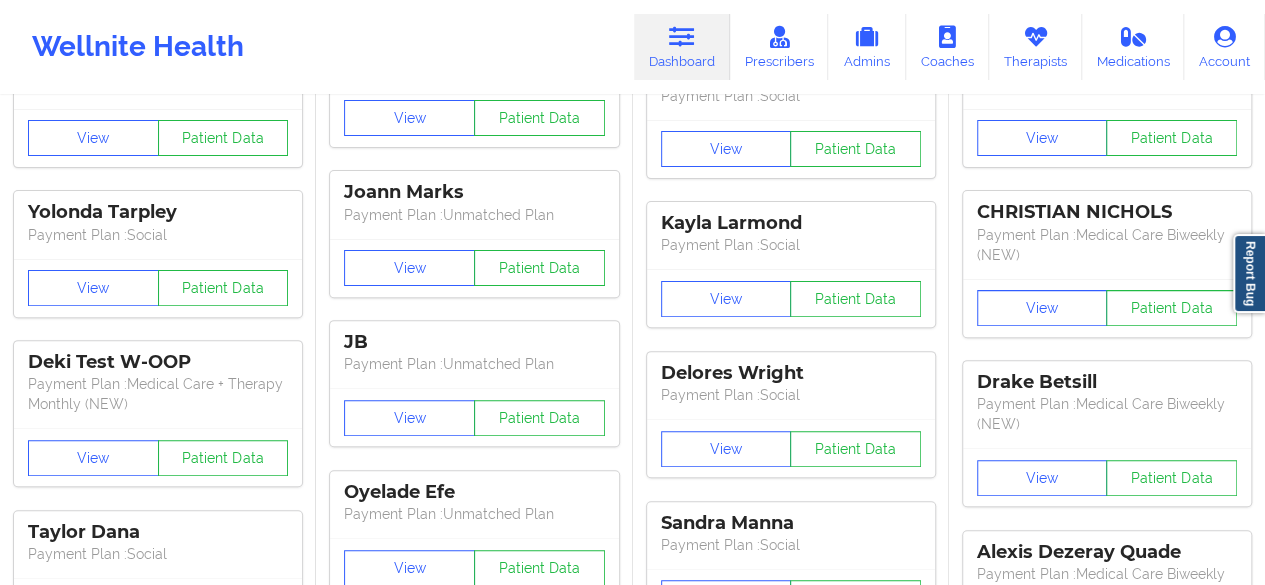 scroll, scrollTop: 0, scrollLeft: 0, axis: both 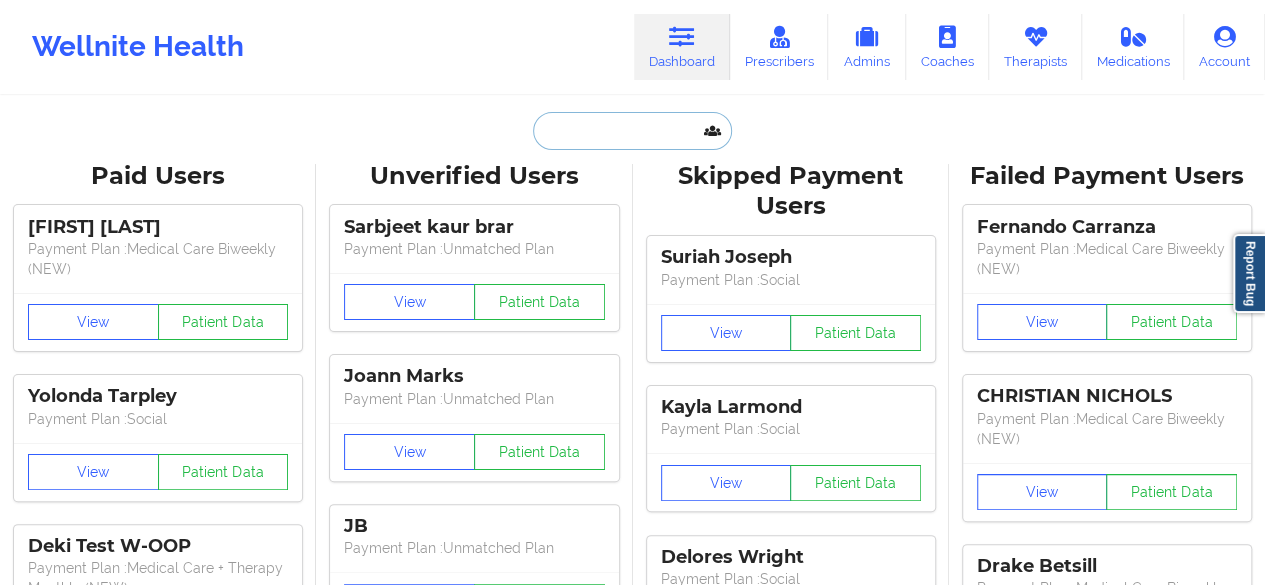 click at bounding box center (632, 131) 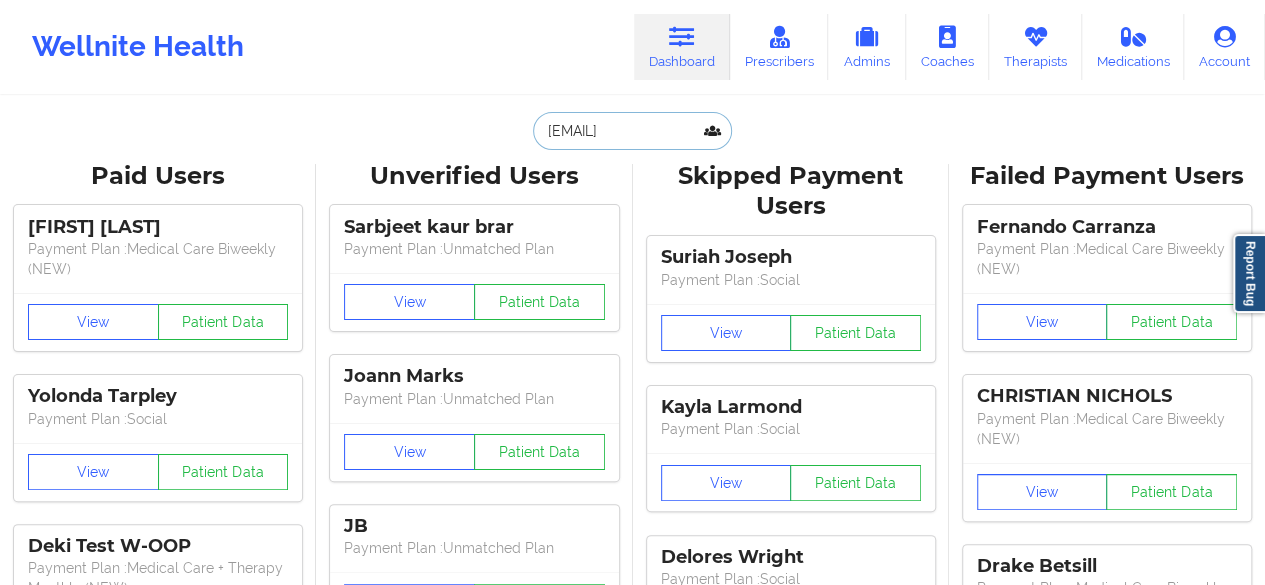 scroll, scrollTop: 0, scrollLeft: 26, axis: horizontal 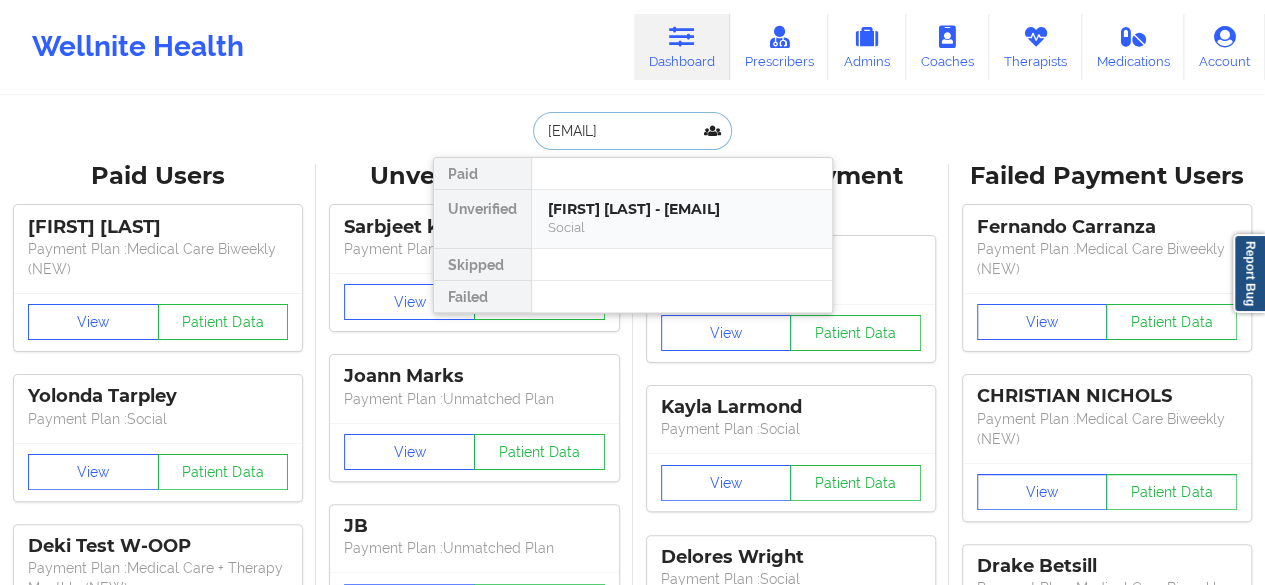 click on "[FIRST] [LAST] - [EMAIL]" at bounding box center [682, 209] 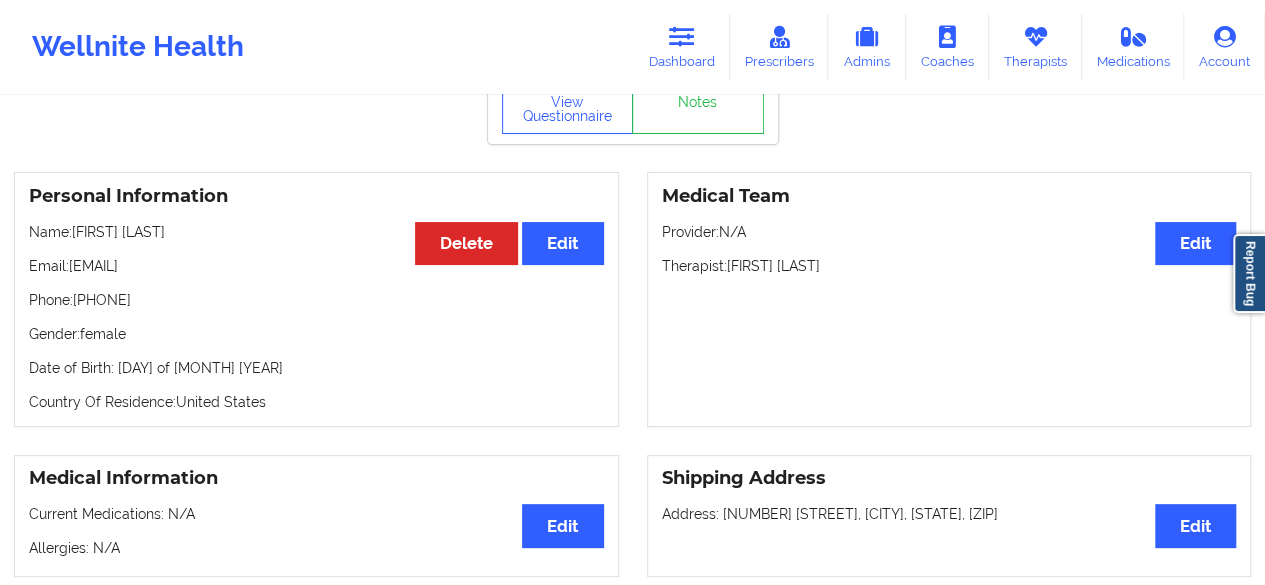 scroll, scrollTop: 110, scrollLeft: 0, axis: vertical 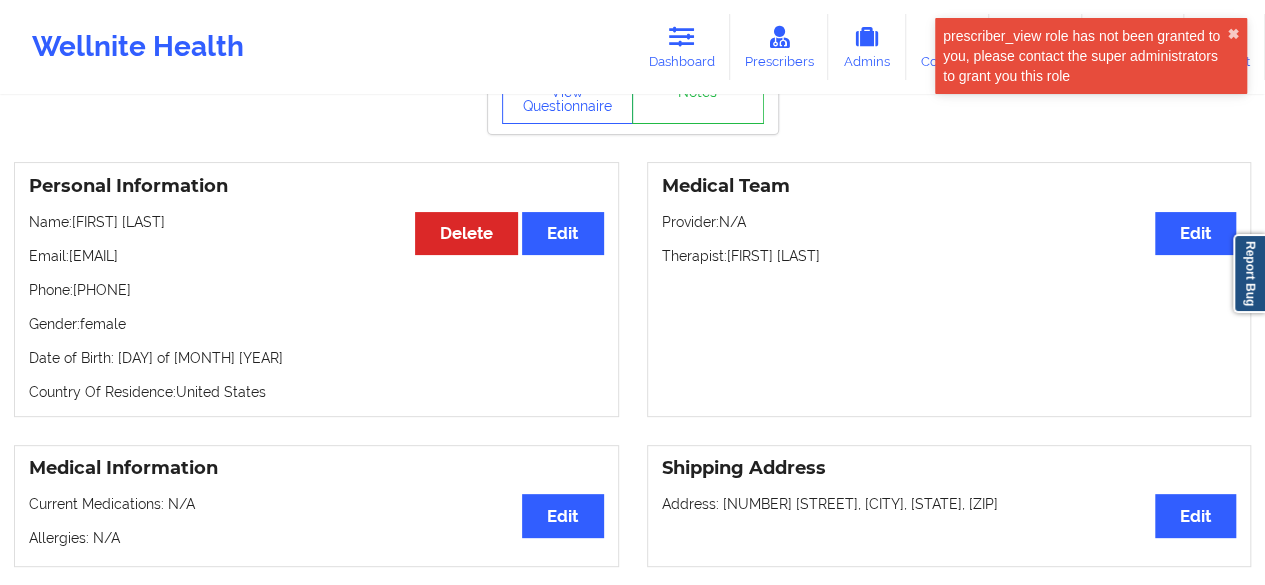 click on "Address: [NUMBER] [STREET], [CITY], [STATE], [ZIP]" at bounding box center [949, 504] 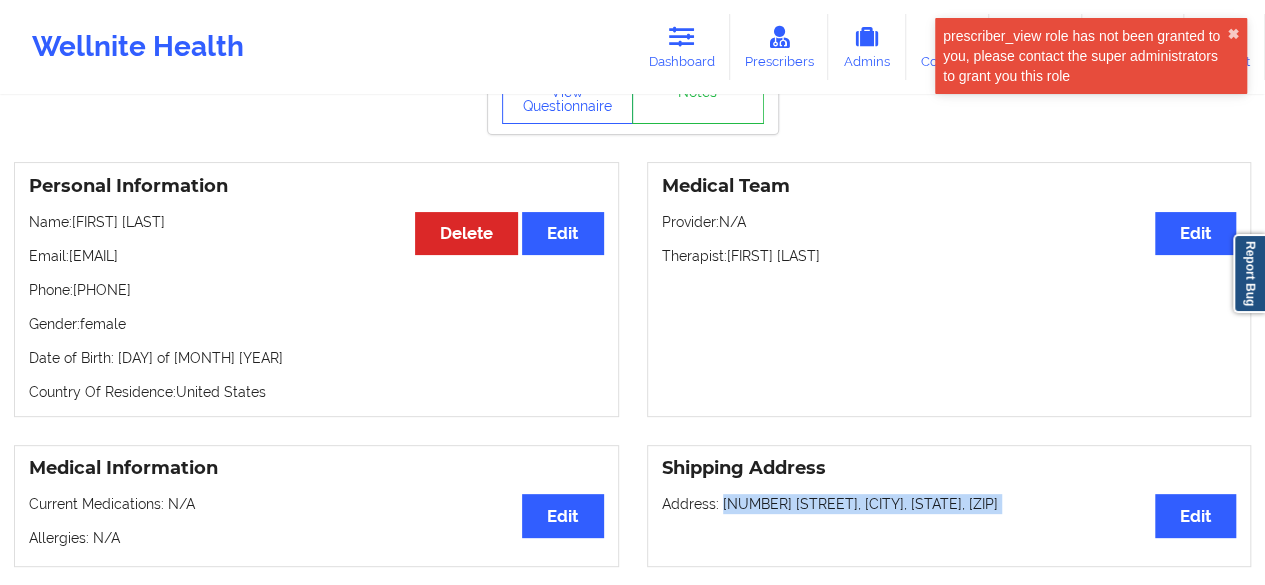 drag, startPoint x: 736, startPoint y: 515, endPoint x: 984, endPoint y: 503, distance: 248.29015 